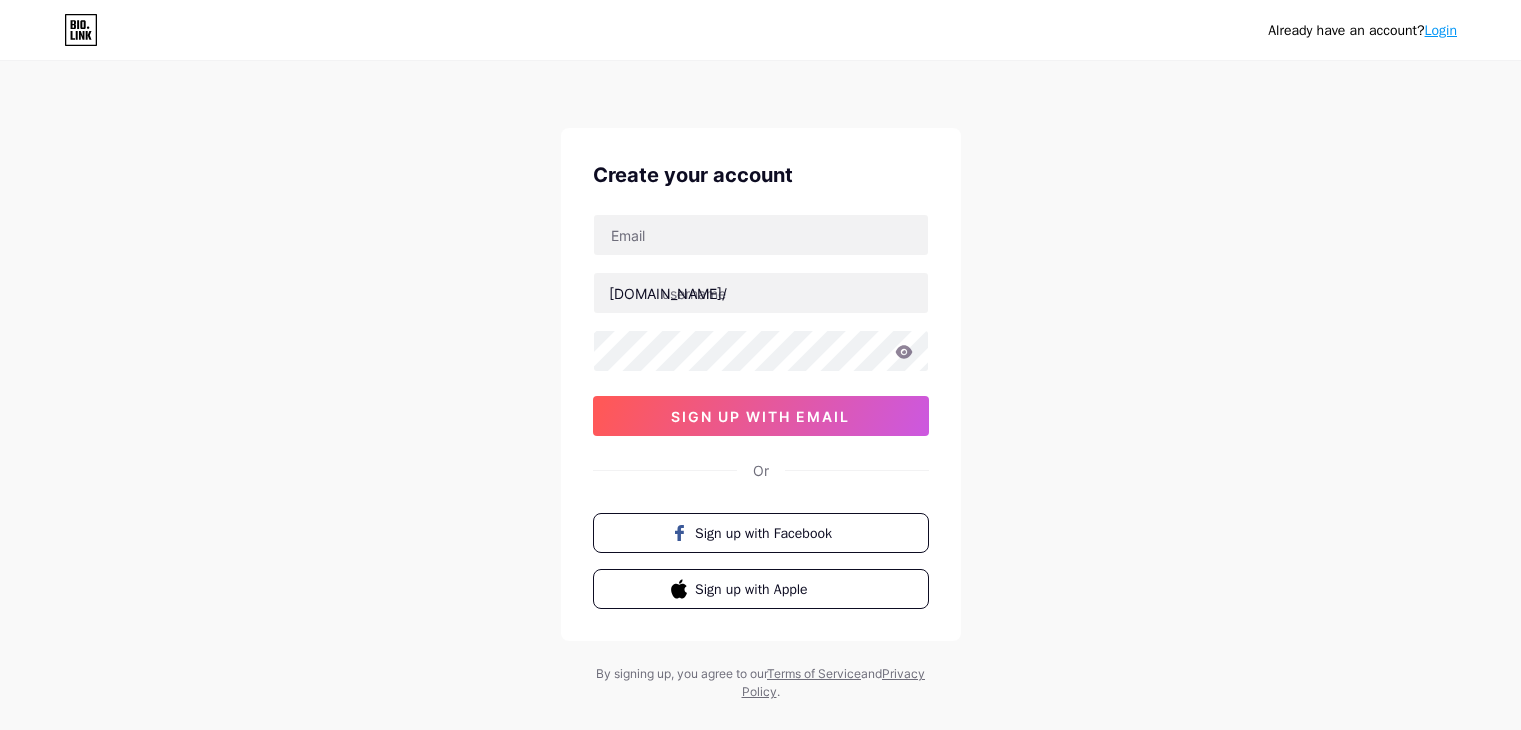scroll, scrollTop: 0, scrollLeft: 0, axis: both 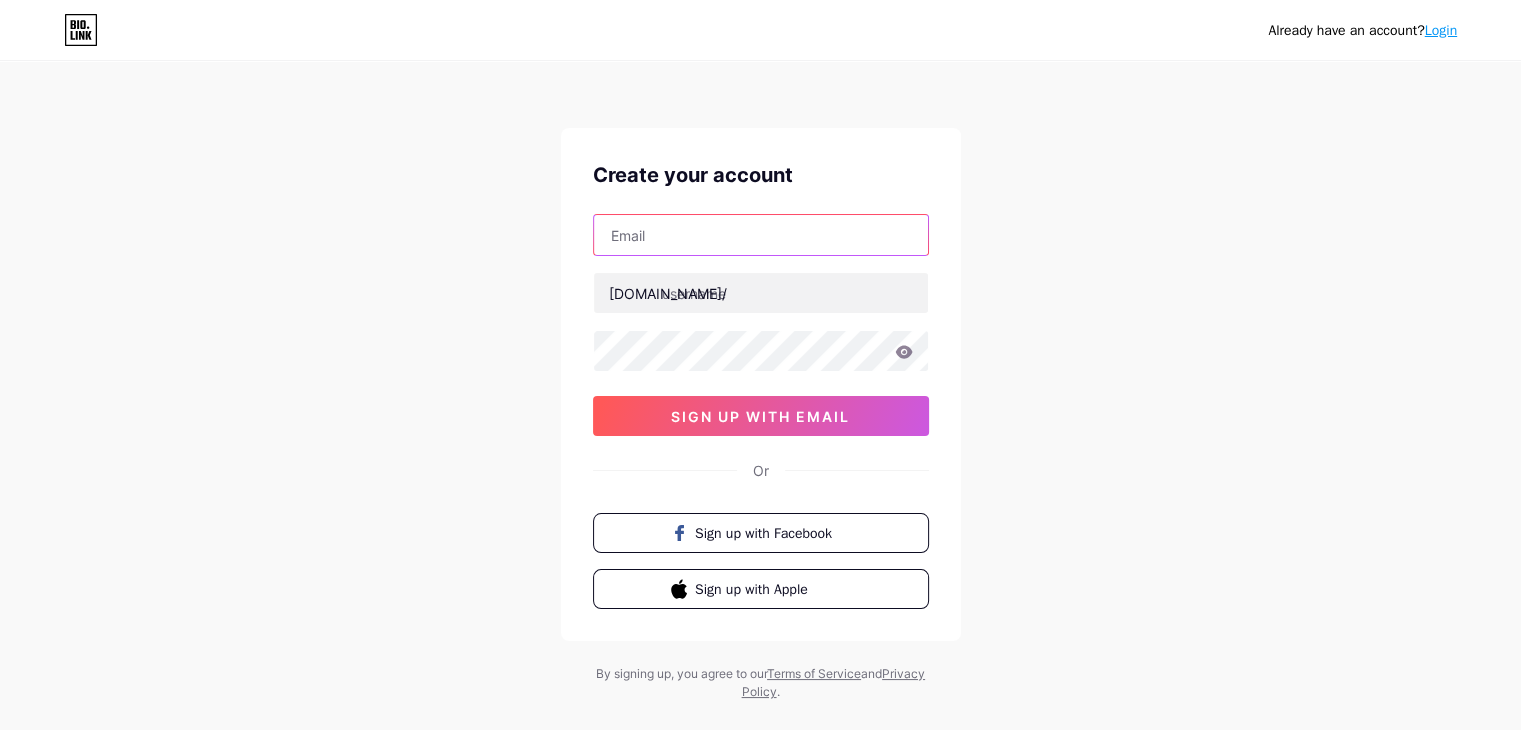 click at bounding box center (761, 235) 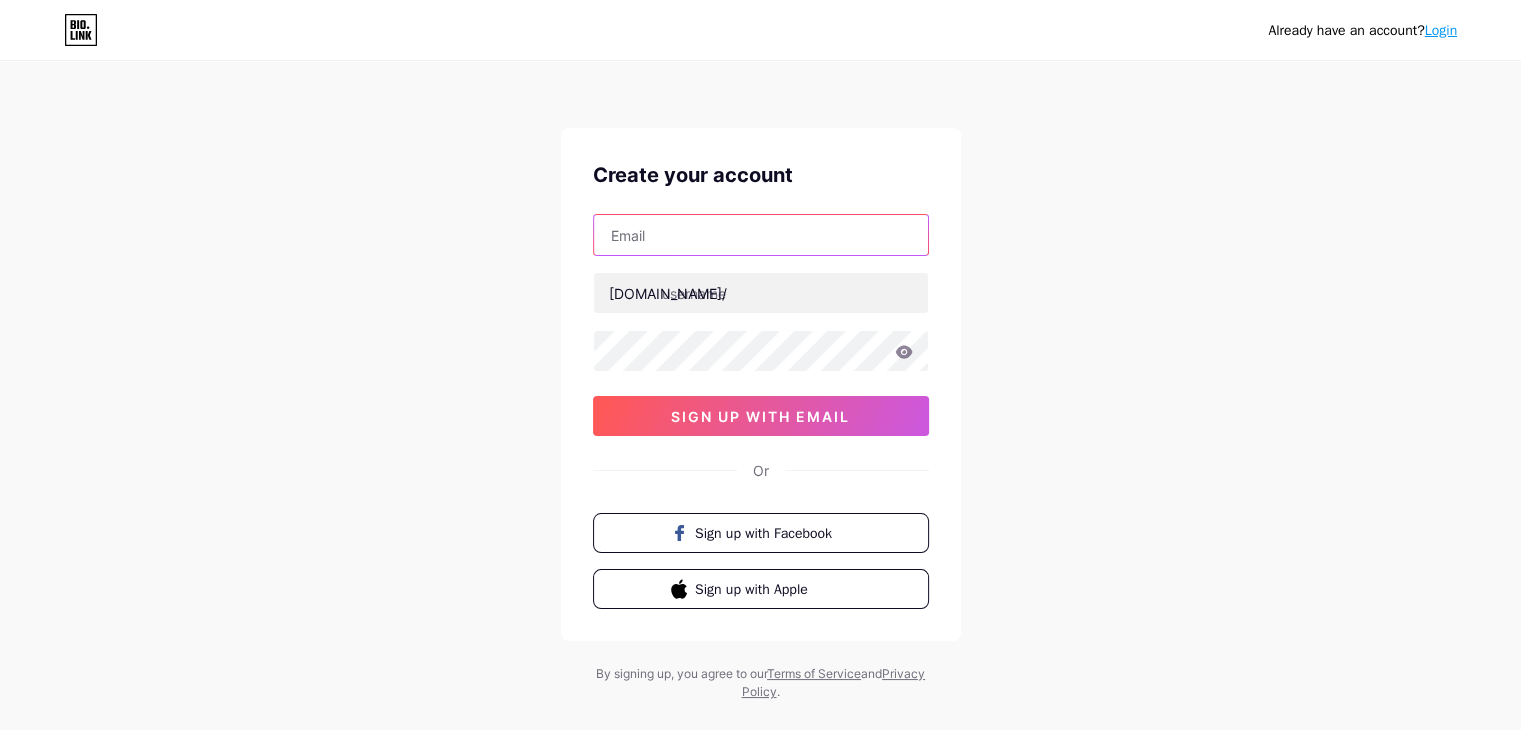 type on "[EMAIL_ADDRESS][DOMAIN_NAME]" 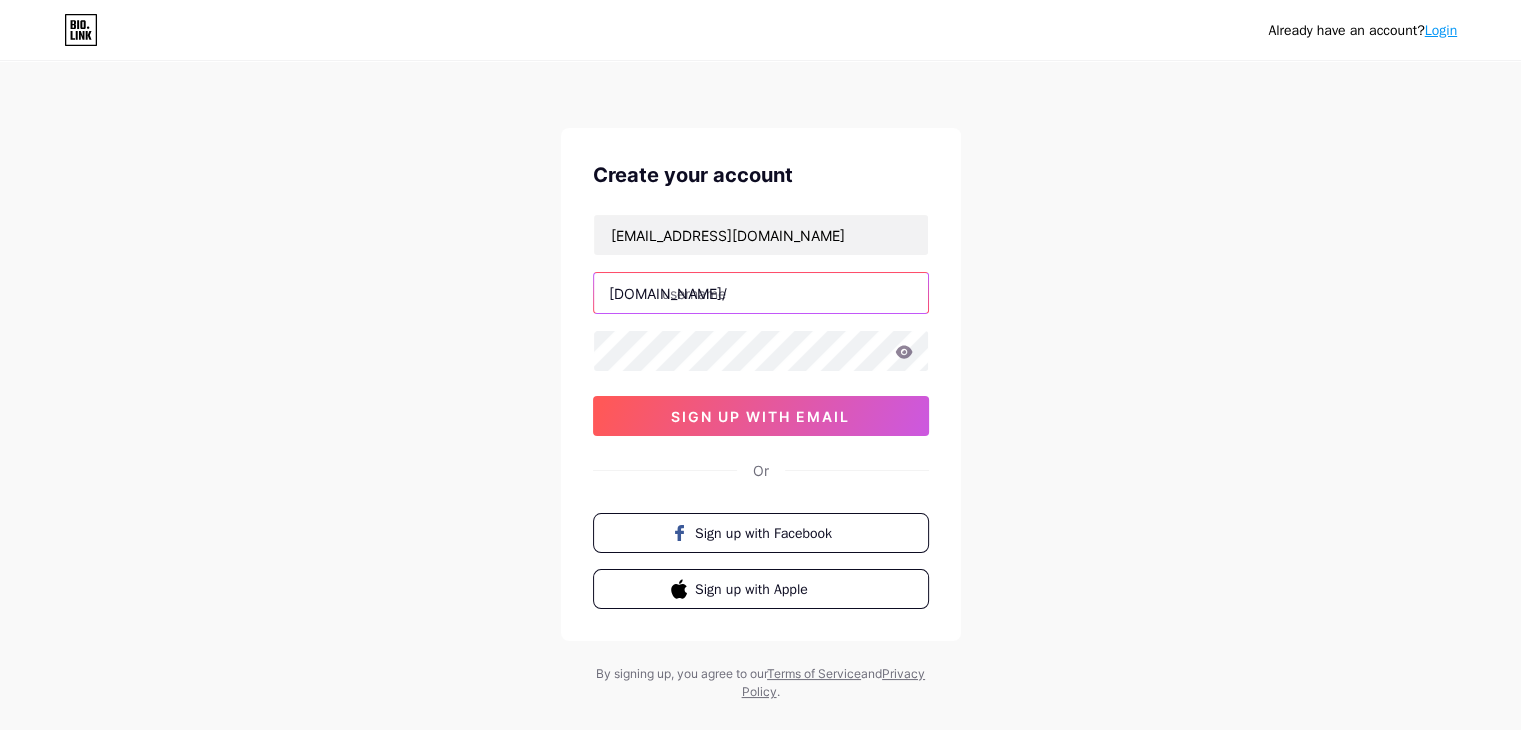 type on "crinoarealestate" 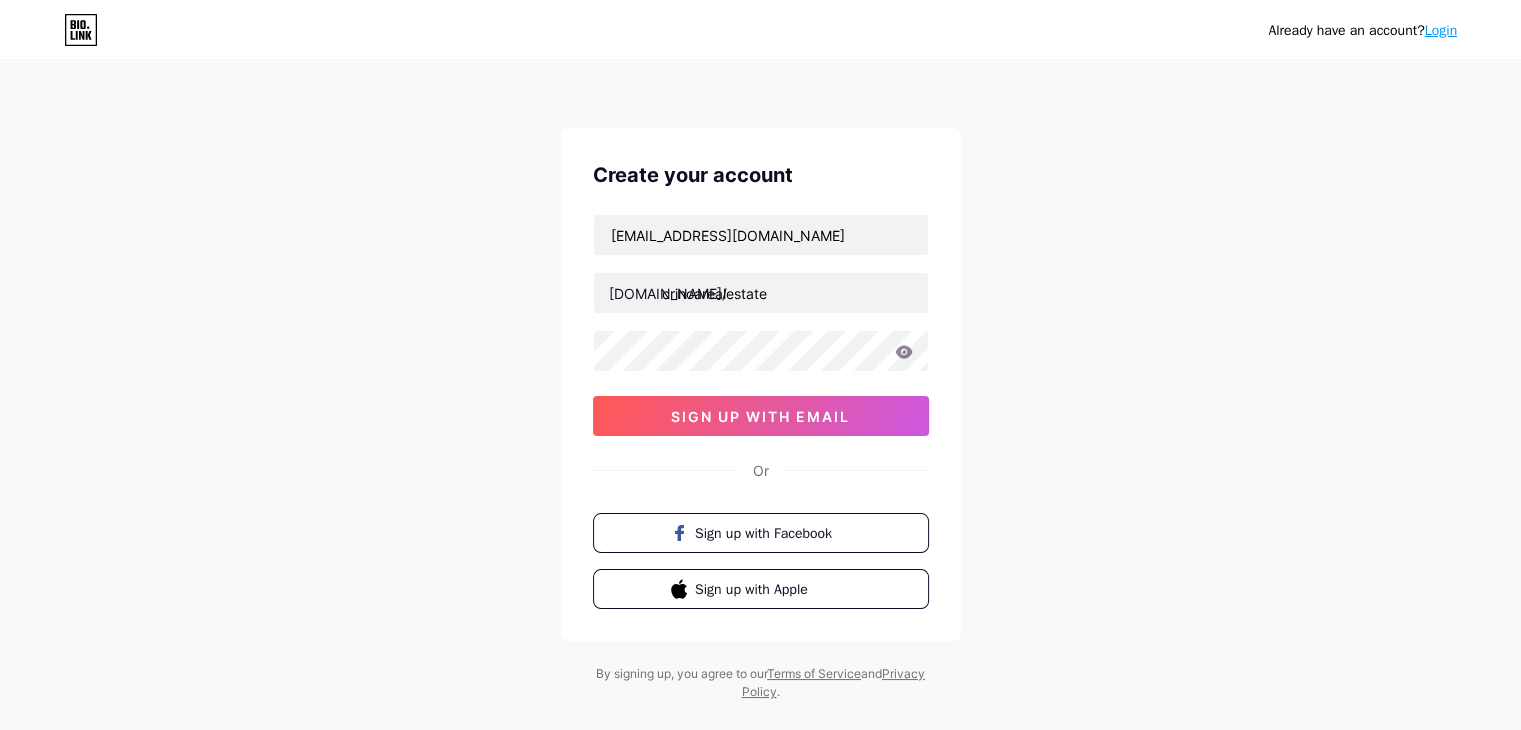 click on "[EMAIL_ADDRESS][DOMAIN_NAME]" at bounding box center (761, 235) 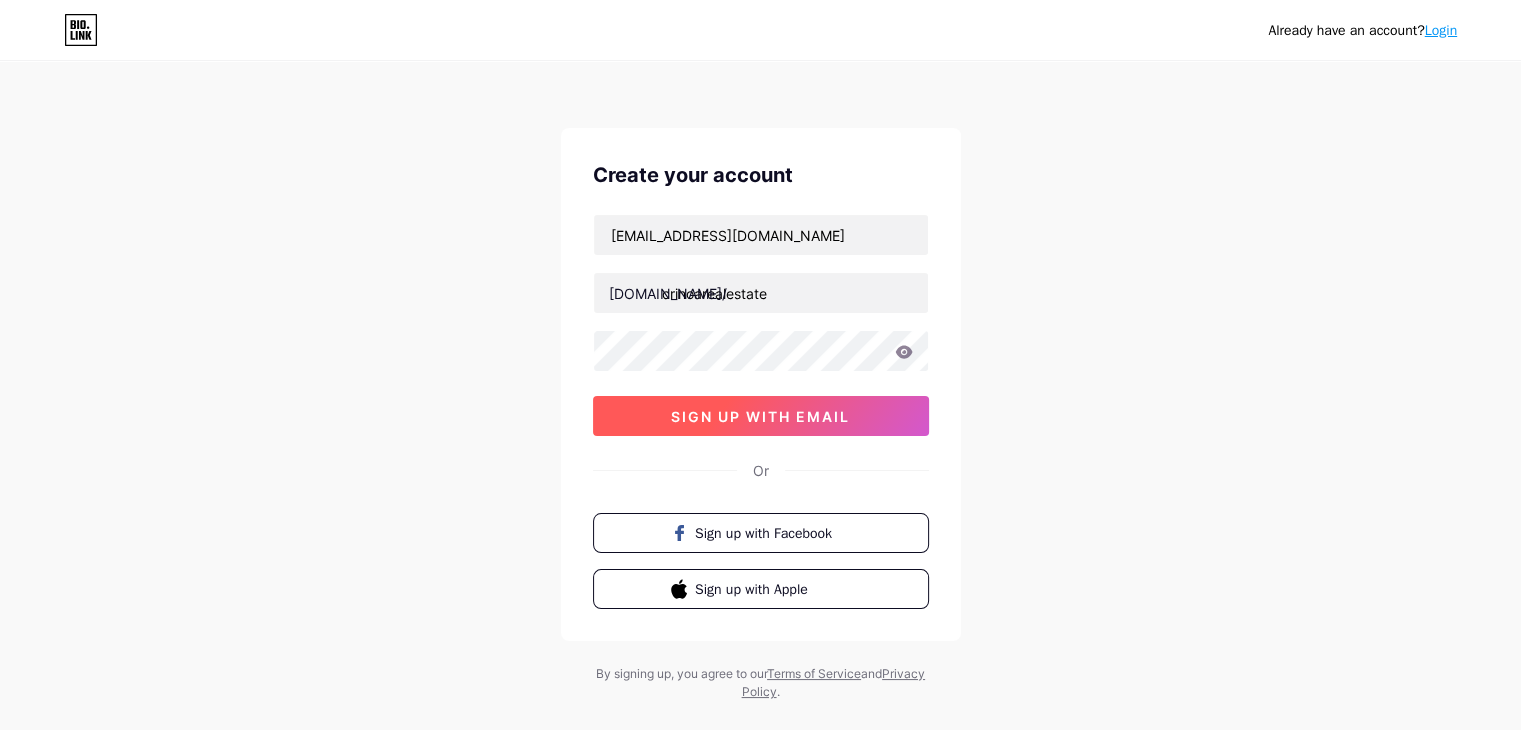 click on "sign up with email" at bounding box center [760, 416] 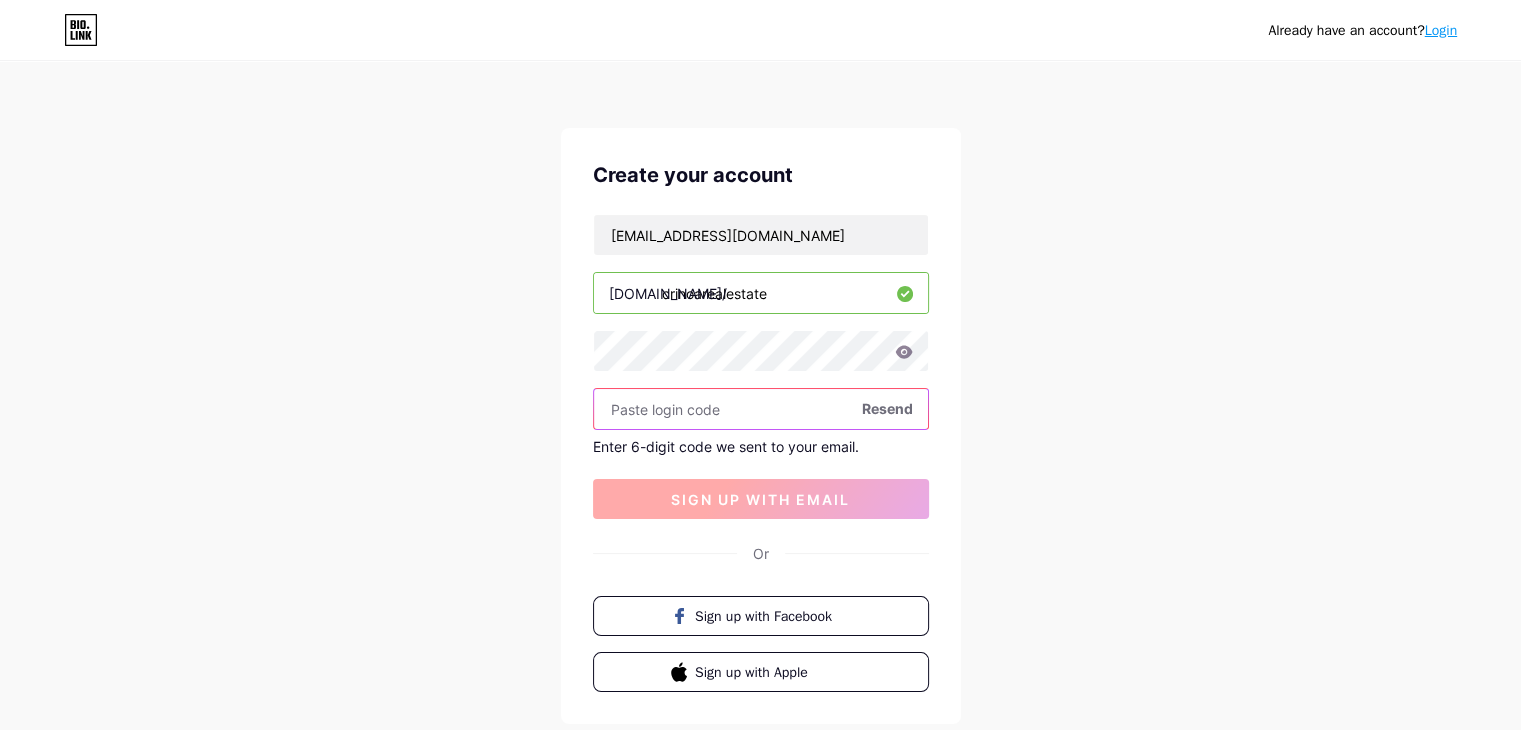 scroll, scrollTop: 116, scrollLeft: 0, axis: vertical 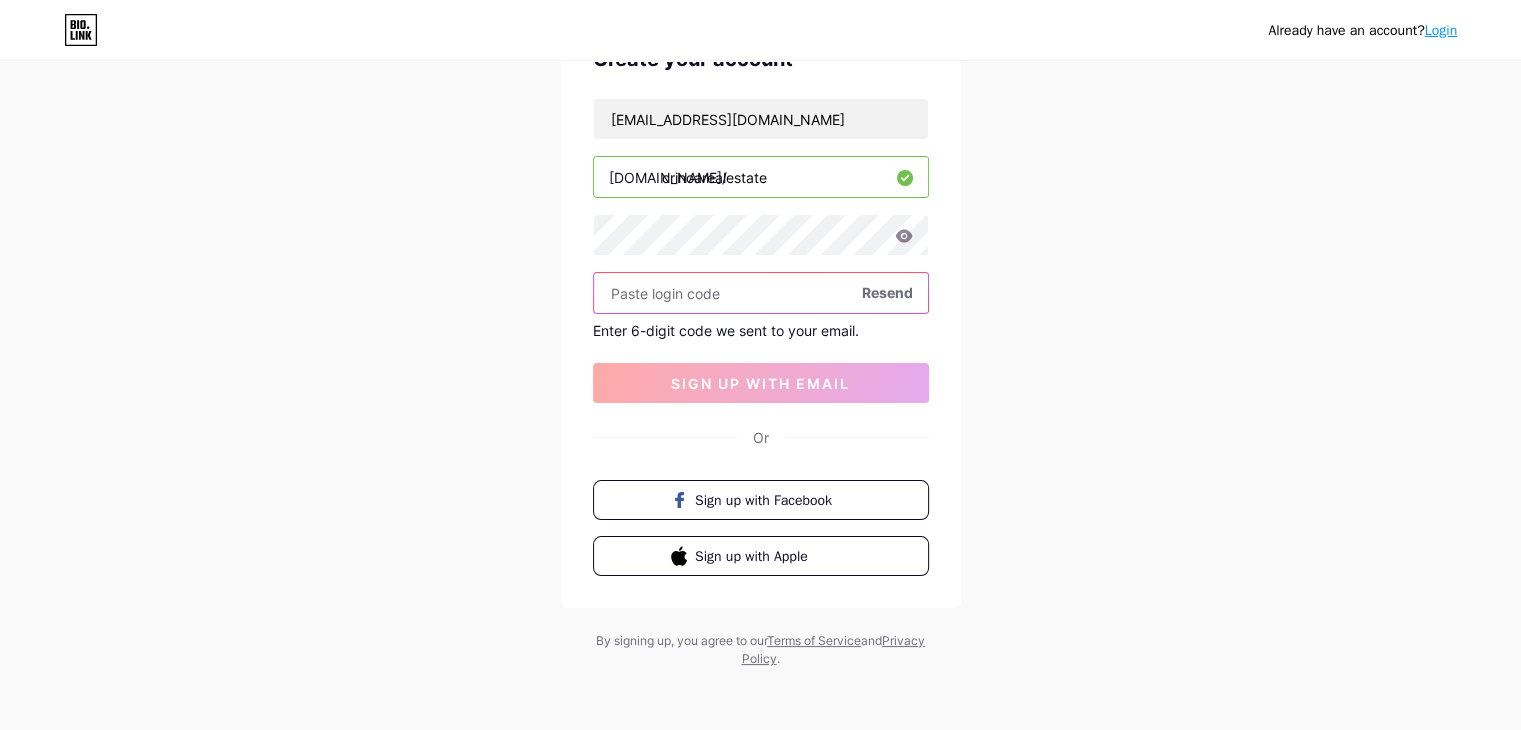 paste on "765000" 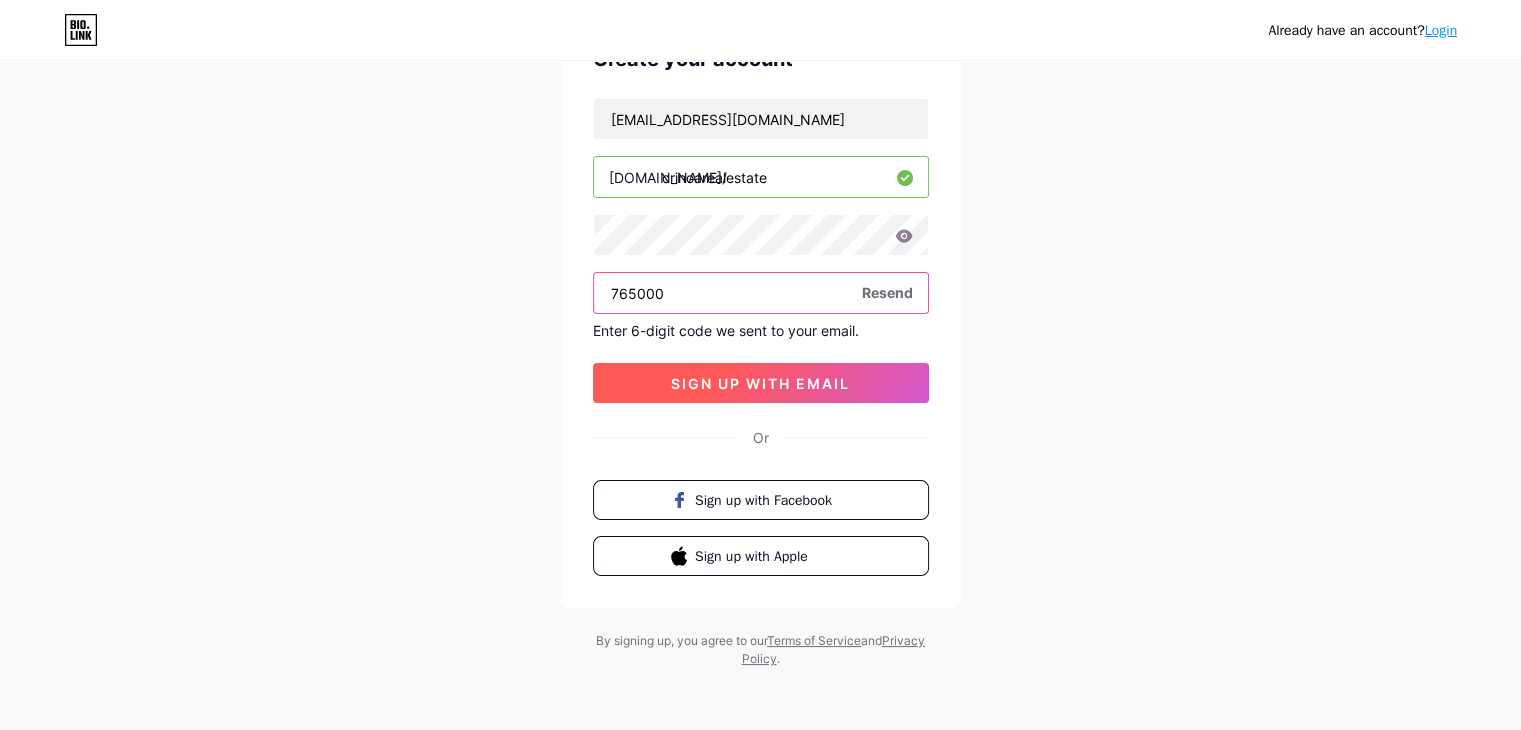 type on "765000" 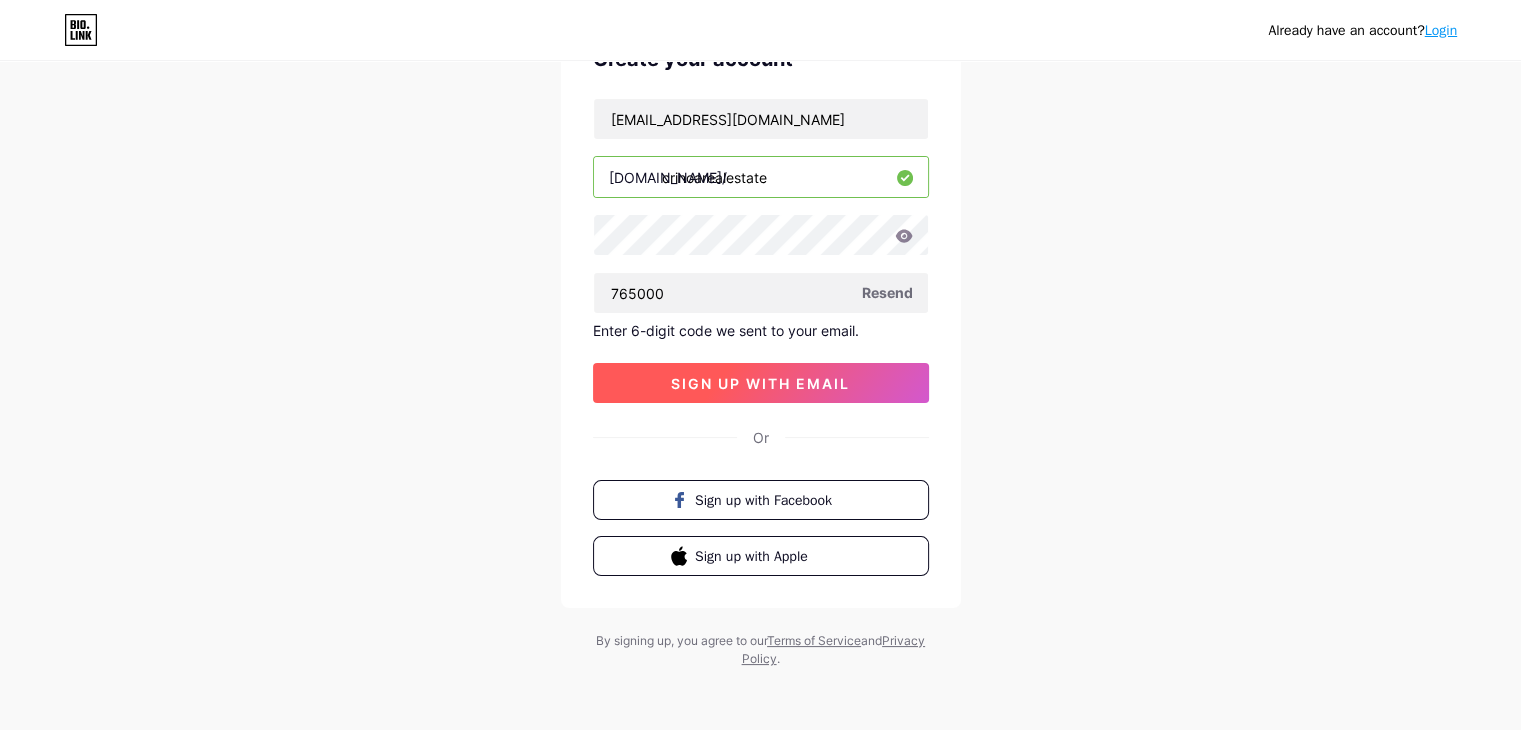 click on "sign up with email" at bounding box center (761, 383) 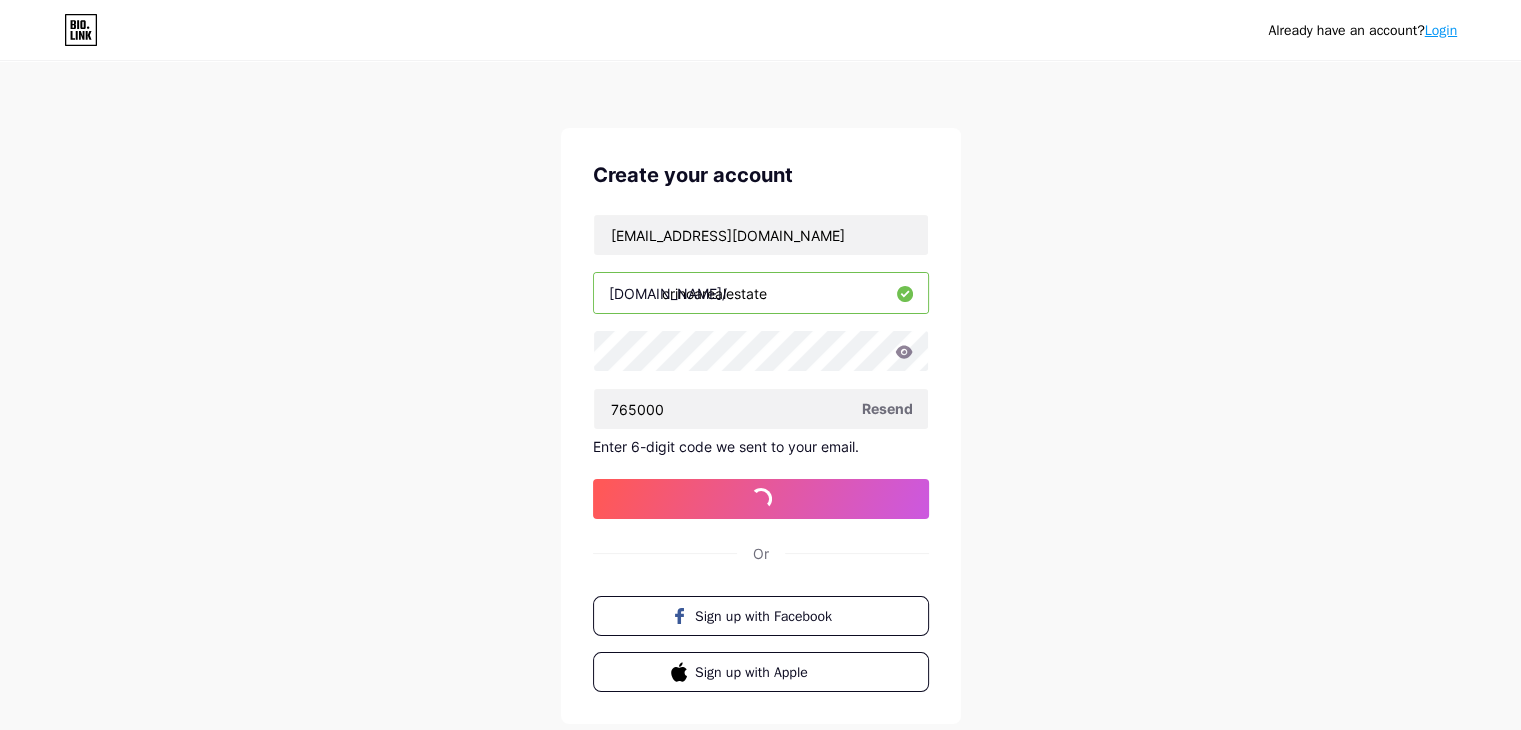 scroll, scrollTop: 100, scrollLeft: 0, axis: vertical 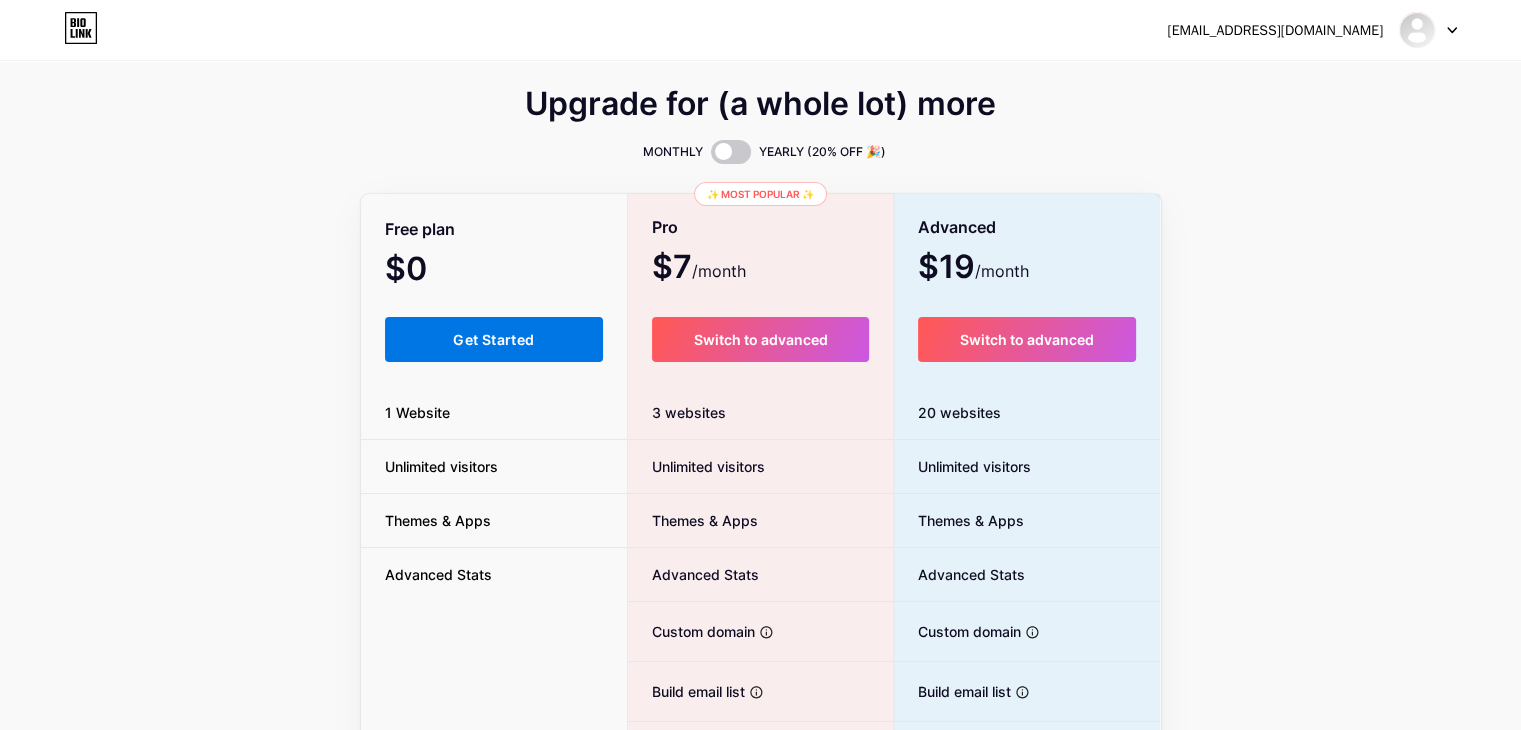 click on "Get Started" at bounding box center [494, 339] 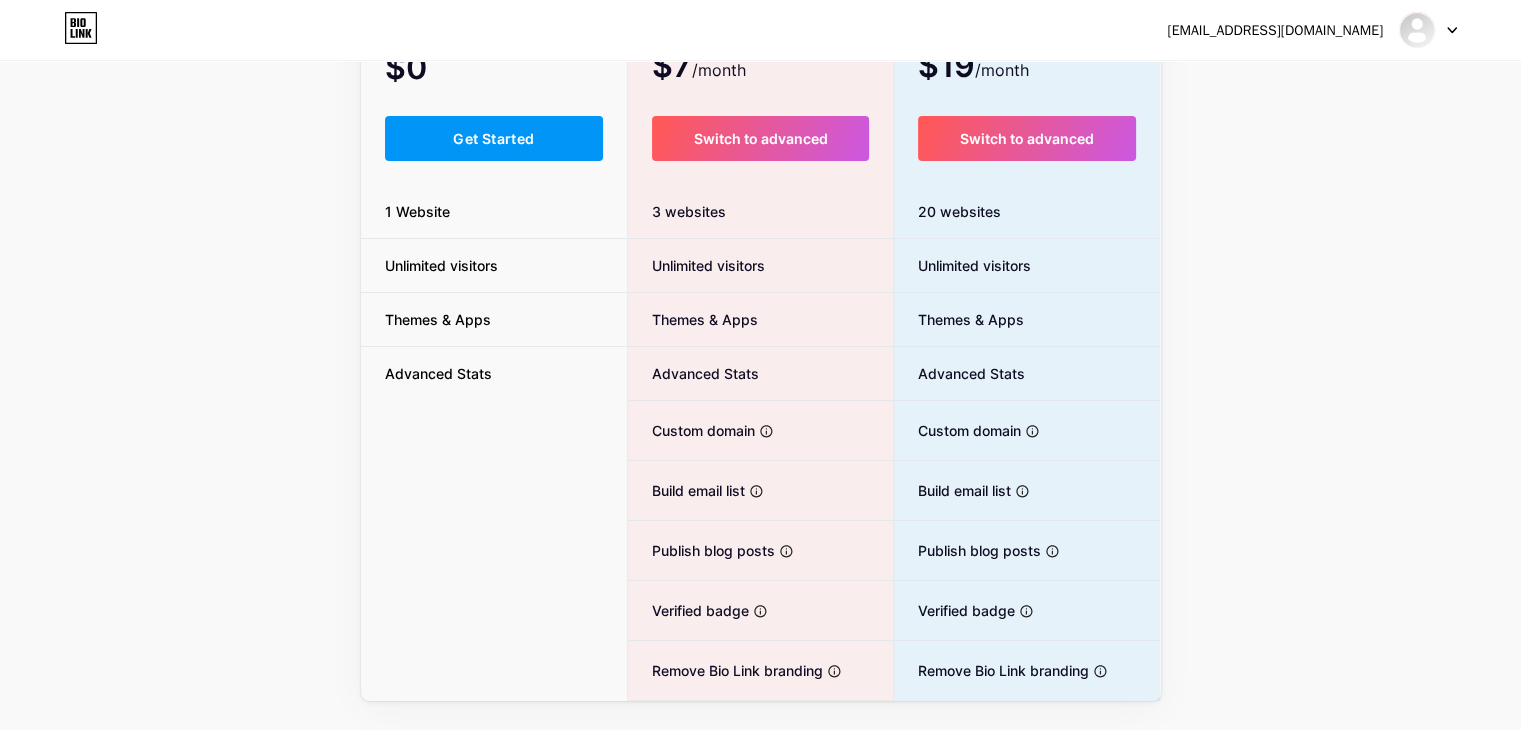 scroll, scrollTop: 250, scrollLeft: 0, axis: vertical 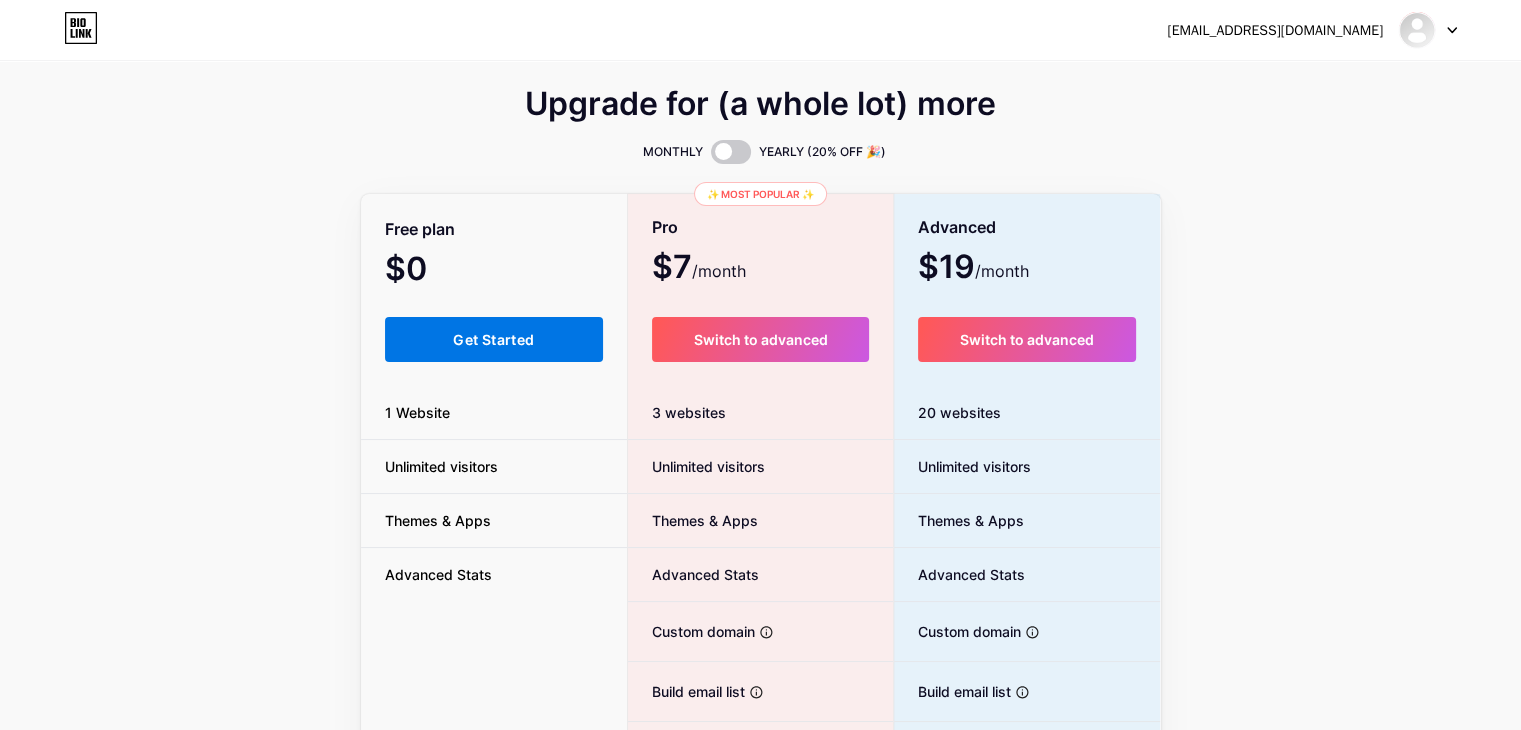 click on "Get Started" at bounding box center (494, 339) 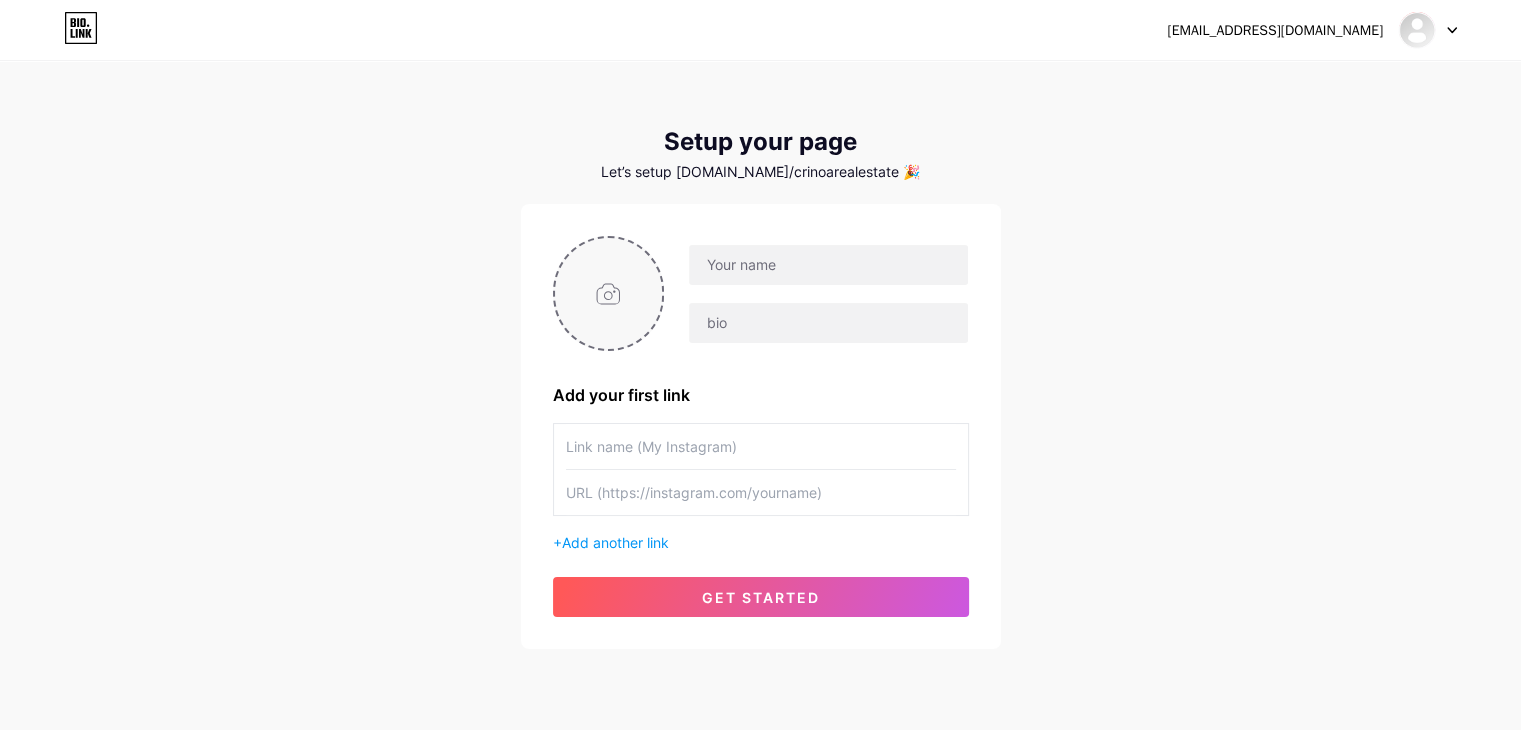 click at bounding box center (609, 293) 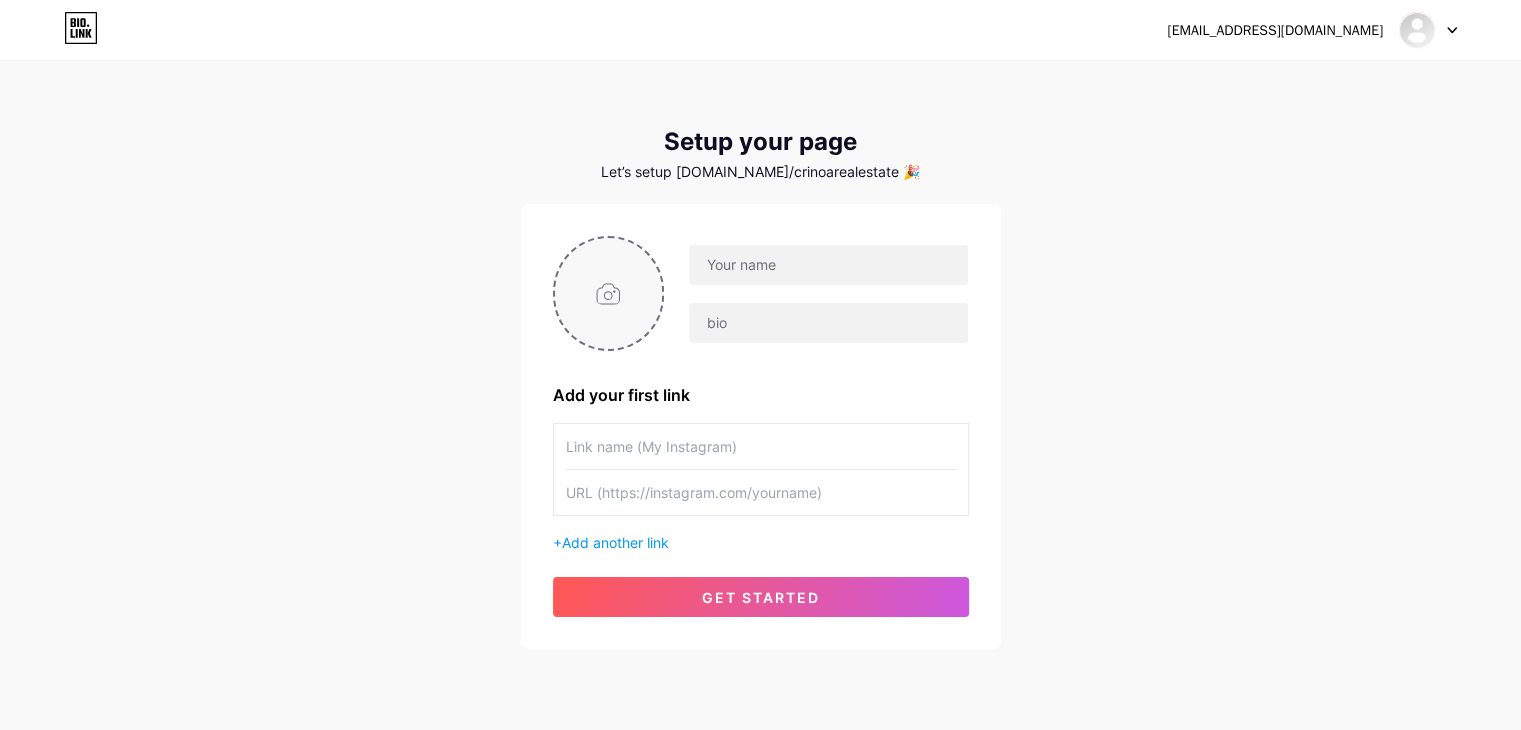 type on "C:\fakepath\Untitled design (21).png" 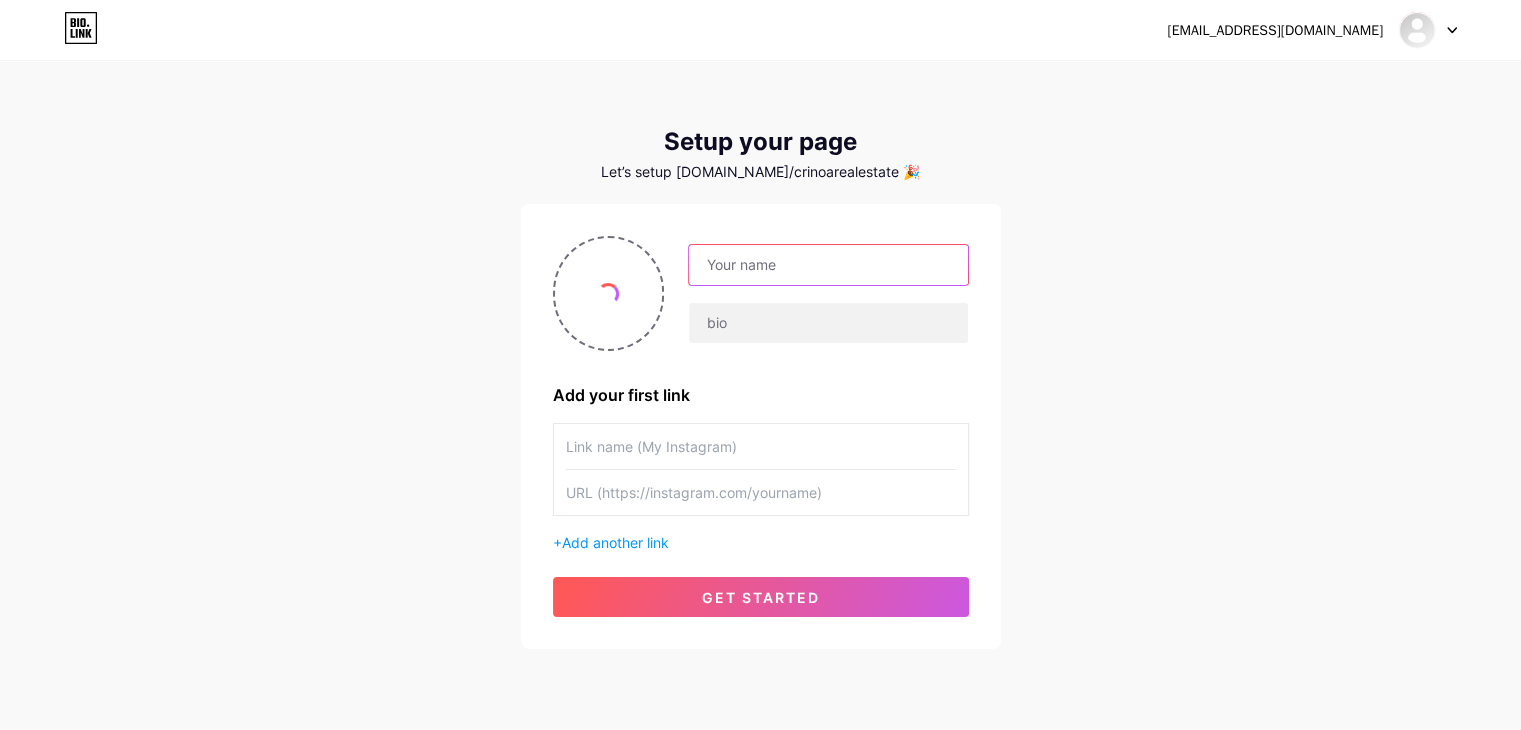 click at bounding box center (828, 265) 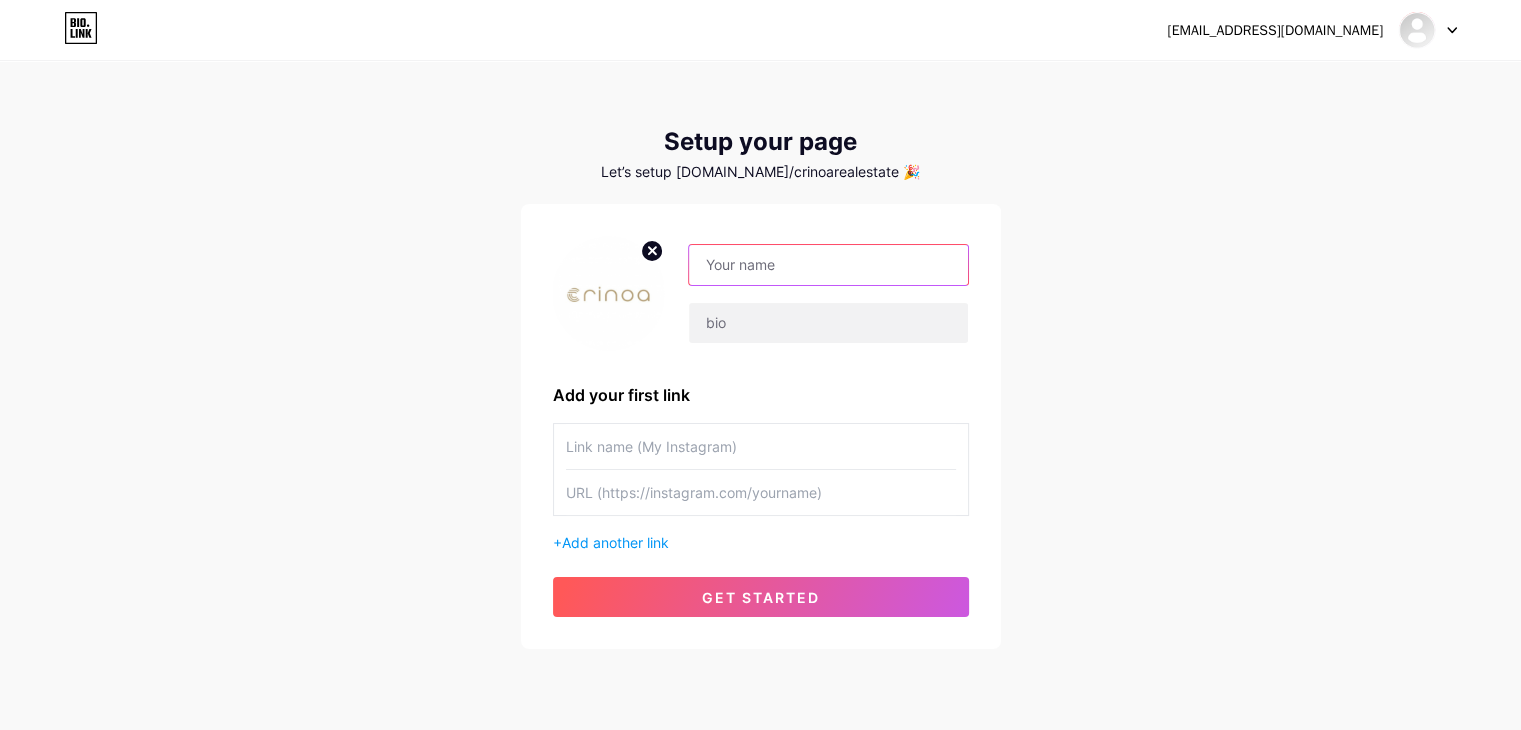 paste on "crinoarealestate" 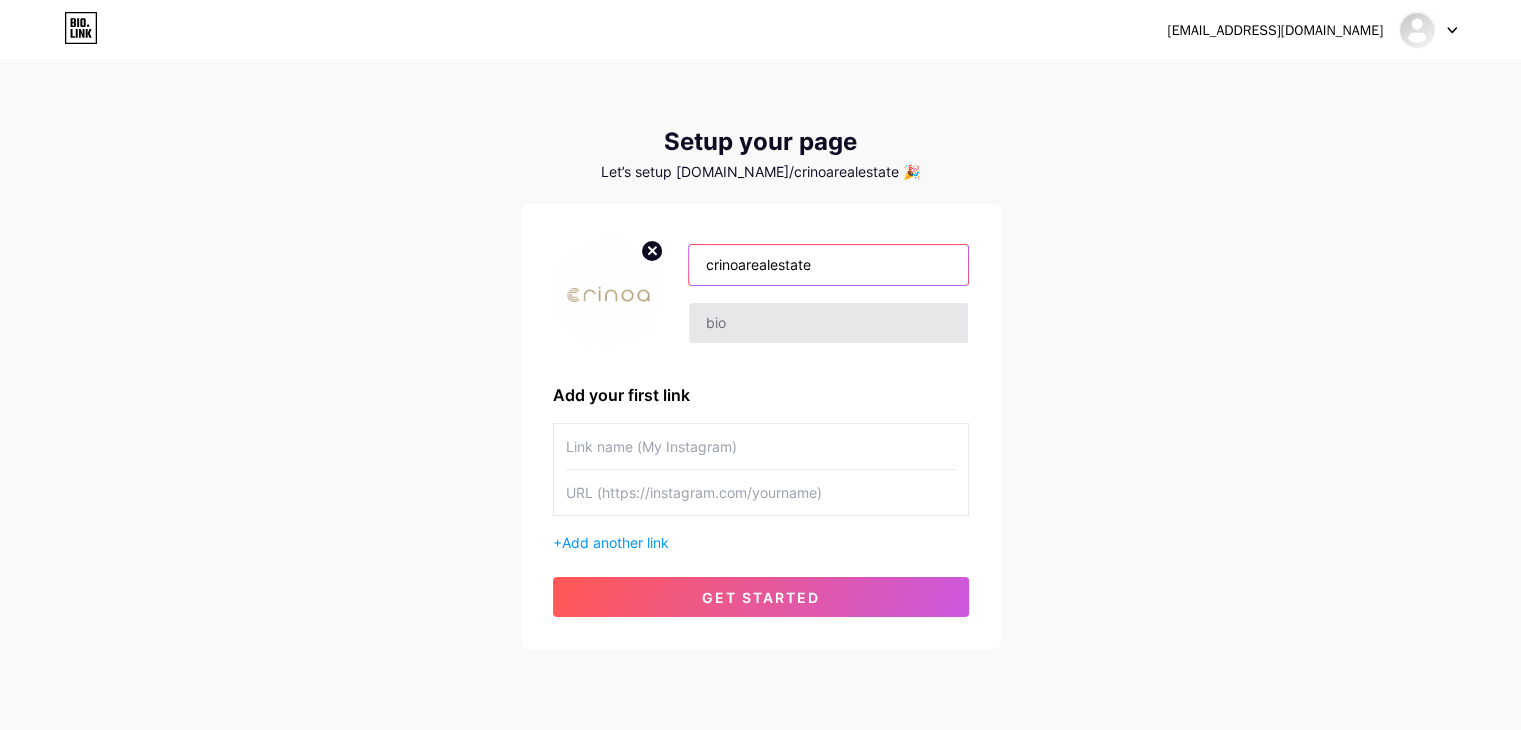 type on "crinoarealestate" 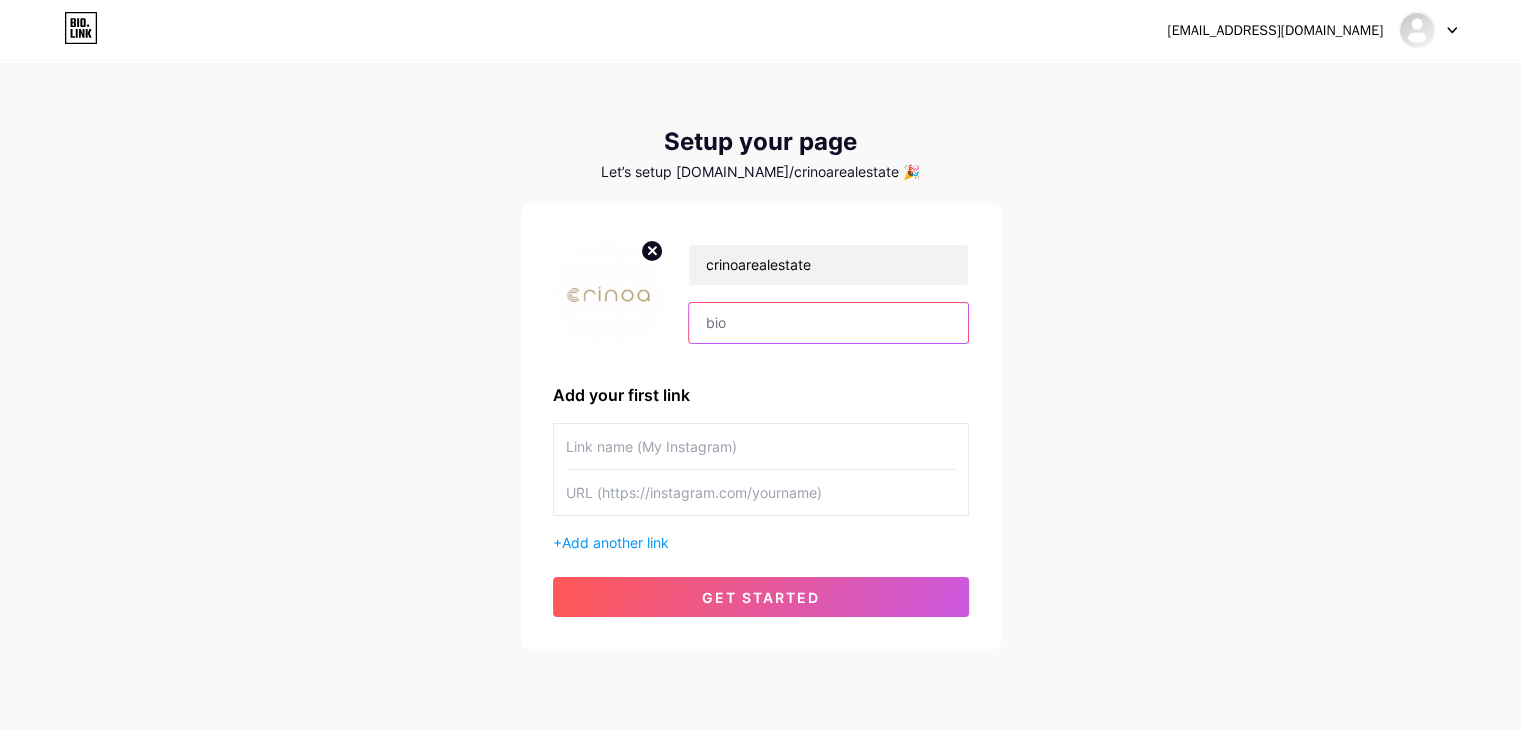 click at bounding box center (828, 323) 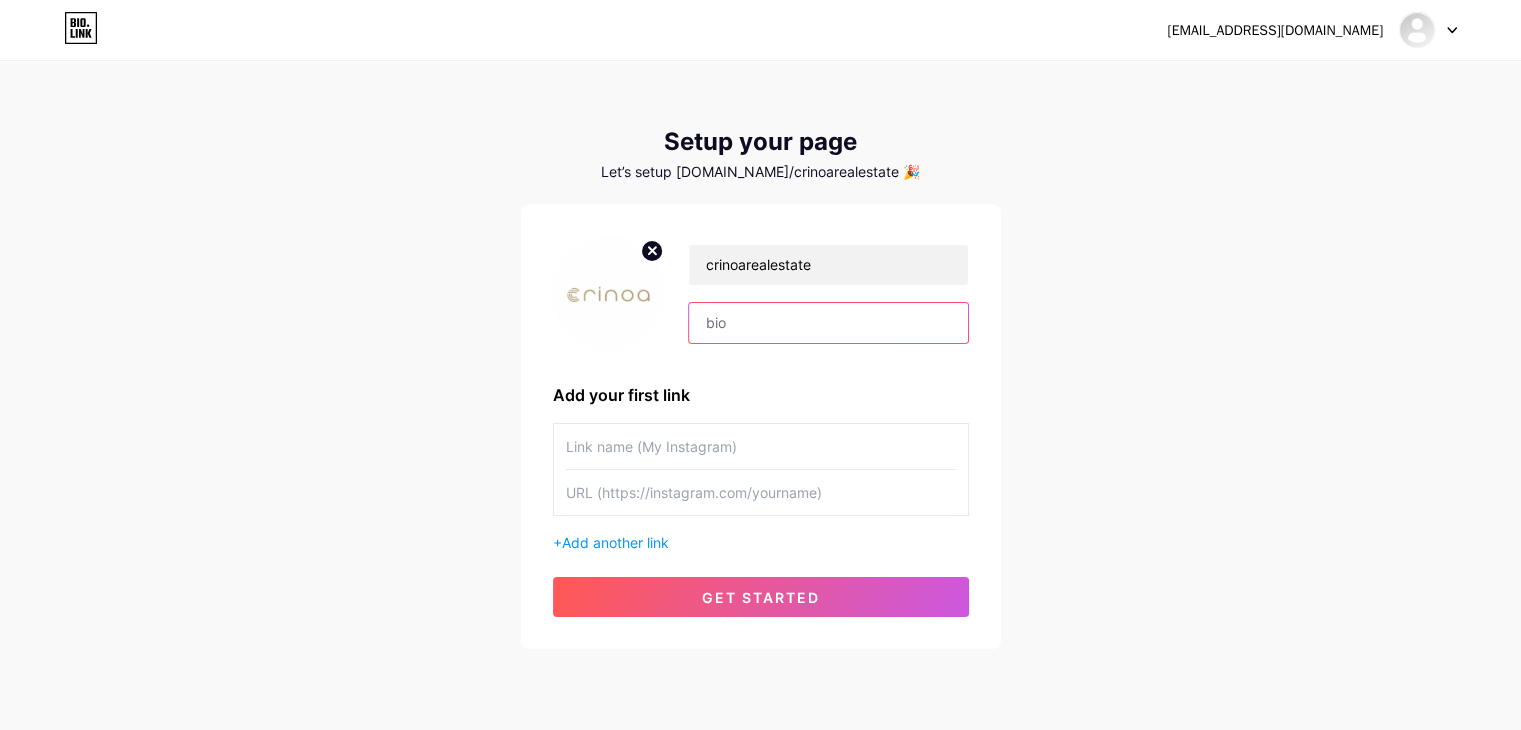 click at bounding box center [828, 323] 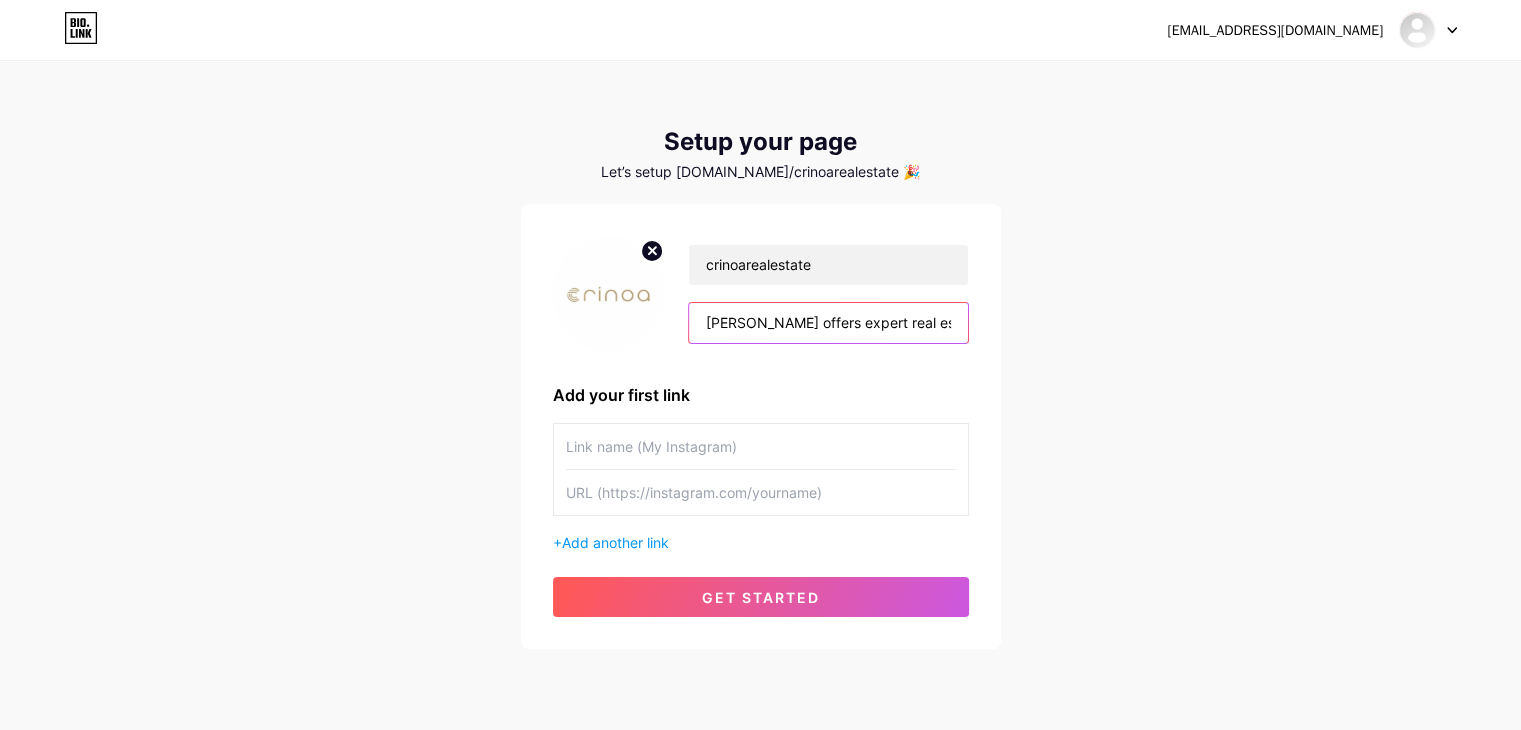 scroll, scrollTop: 0, scrollLeft: 2451, axis: horizontal 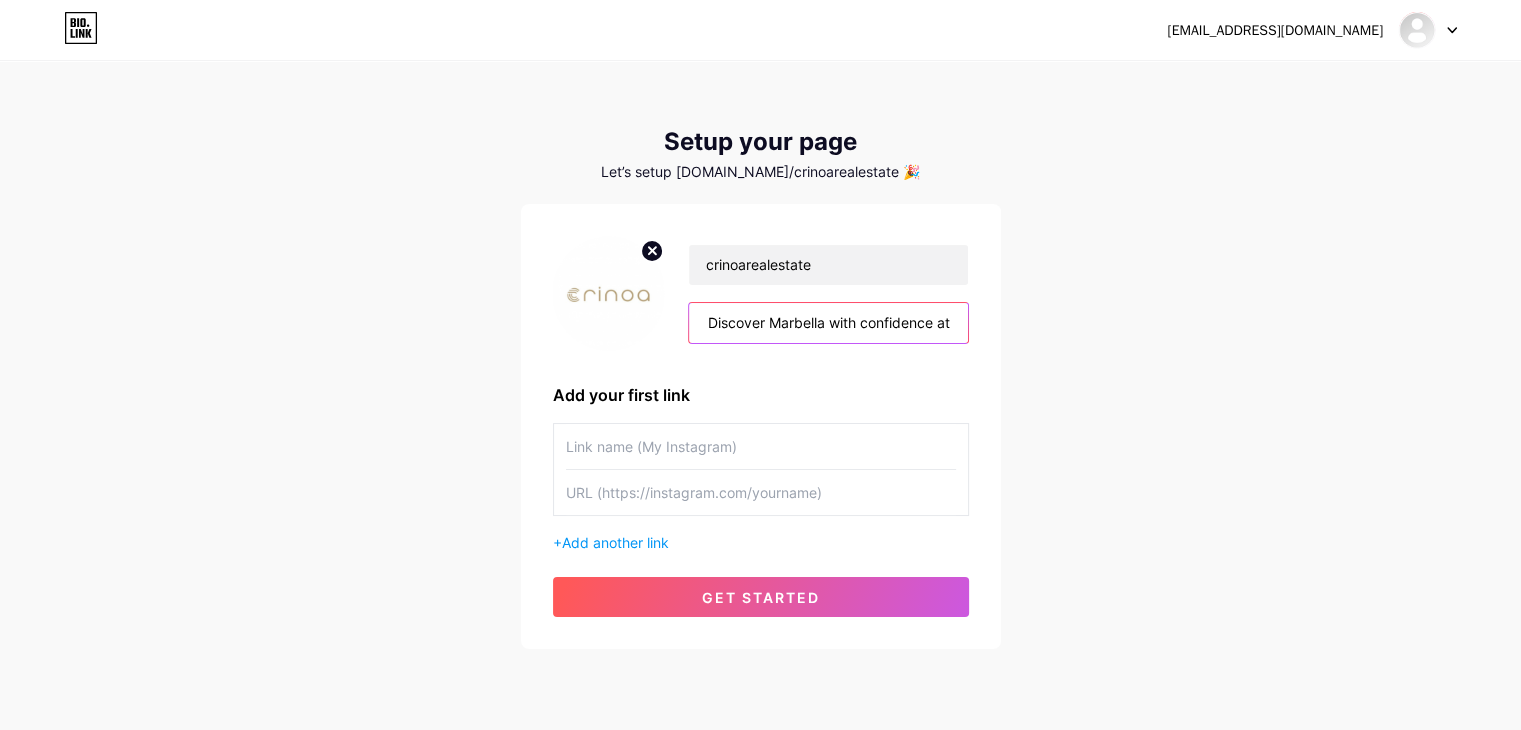 type on "[PERSON_NAME] offers expert real estate services in [GEOGRAPHIC_DATA], guiding clients through every step of the property buying process. We work withtop legal and financial firms to ensure a smooth experience. Whaetaher yaaou're seekinga a family home or a high-return investment, our team and multi-listing access provide unmatched support and property options. Discover Marbella with confidence at [URL][DOMAIN_NAME]" 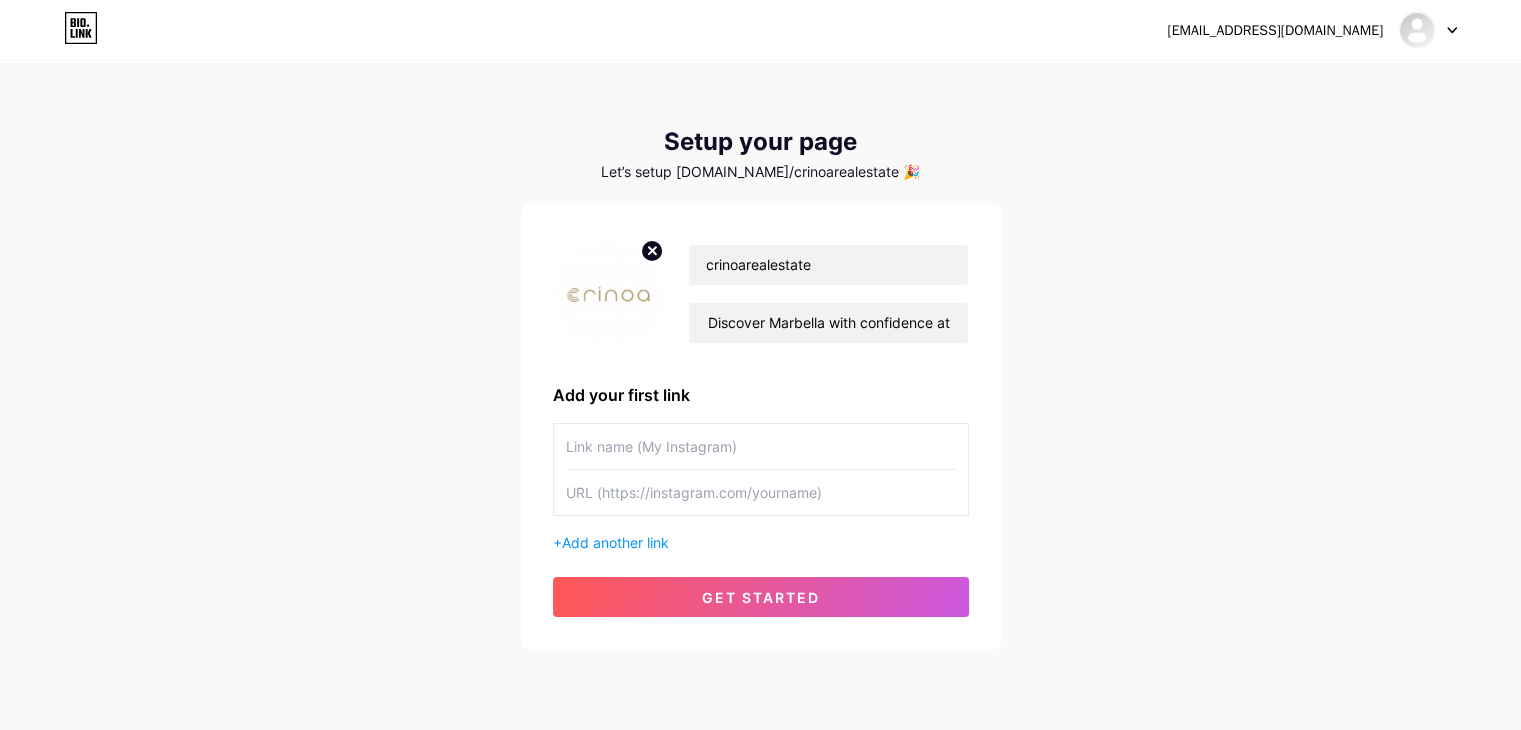 click at bounding box center [761, 446] 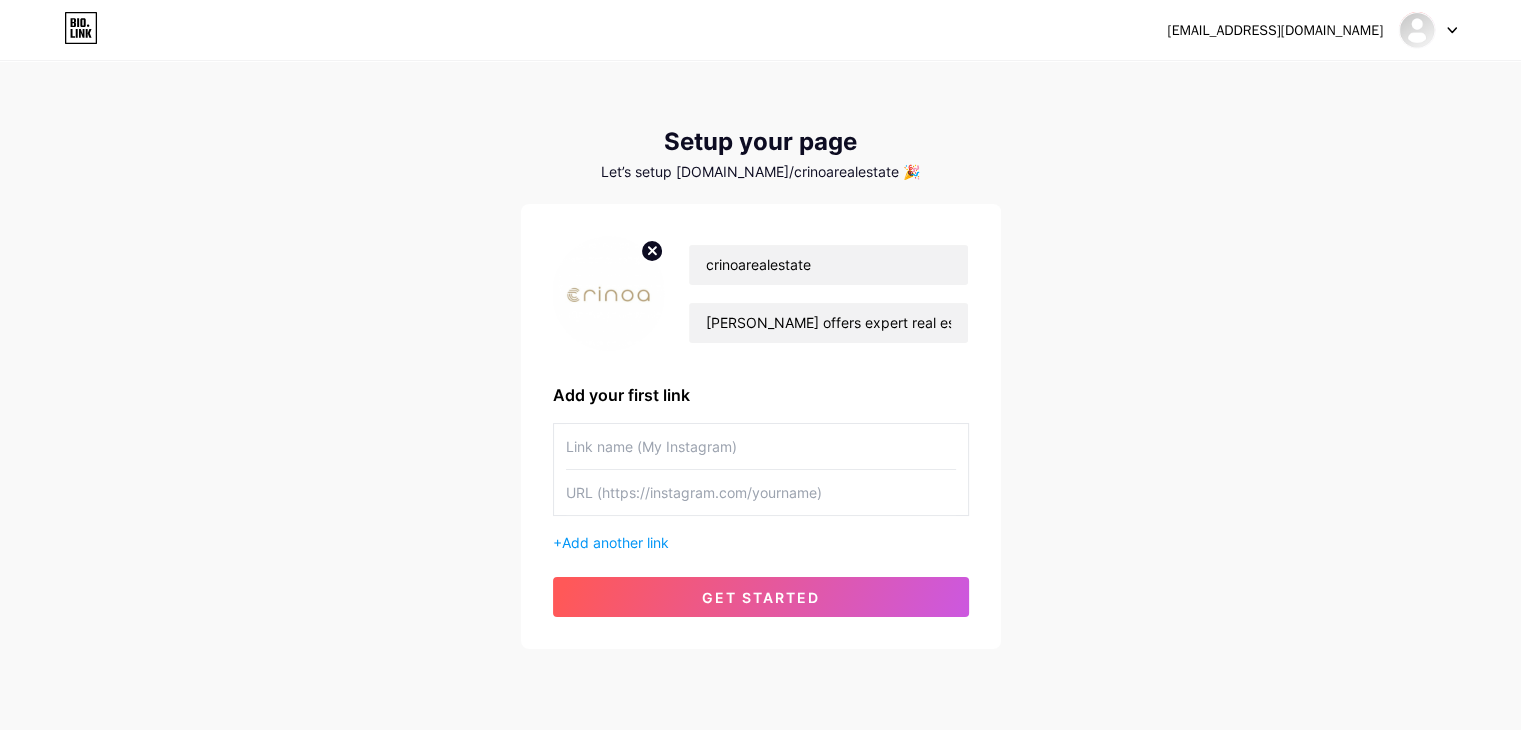 click at bounding box center (761, 492) 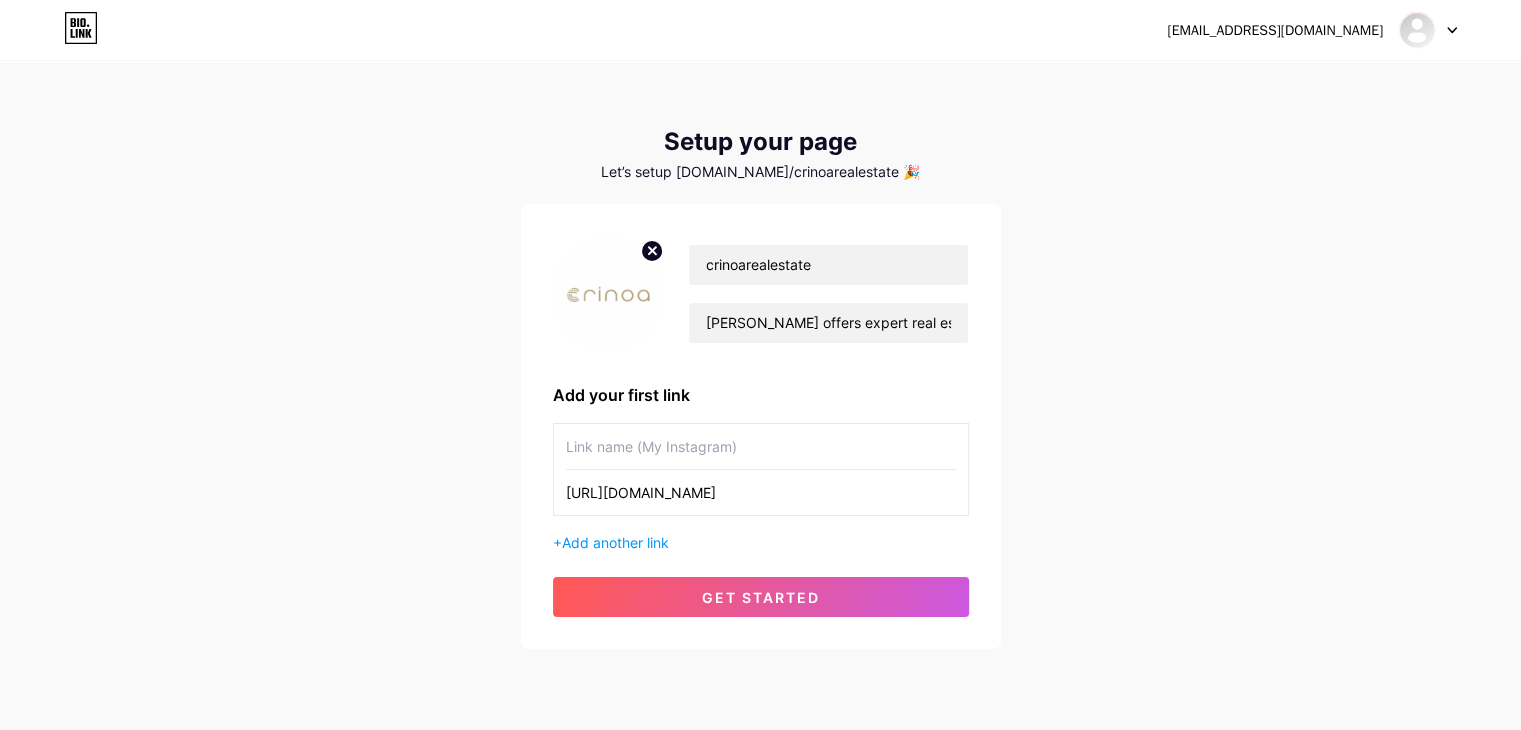 click on "[URL][DOMAIN_NAME]" at bounding box center [761, 492] 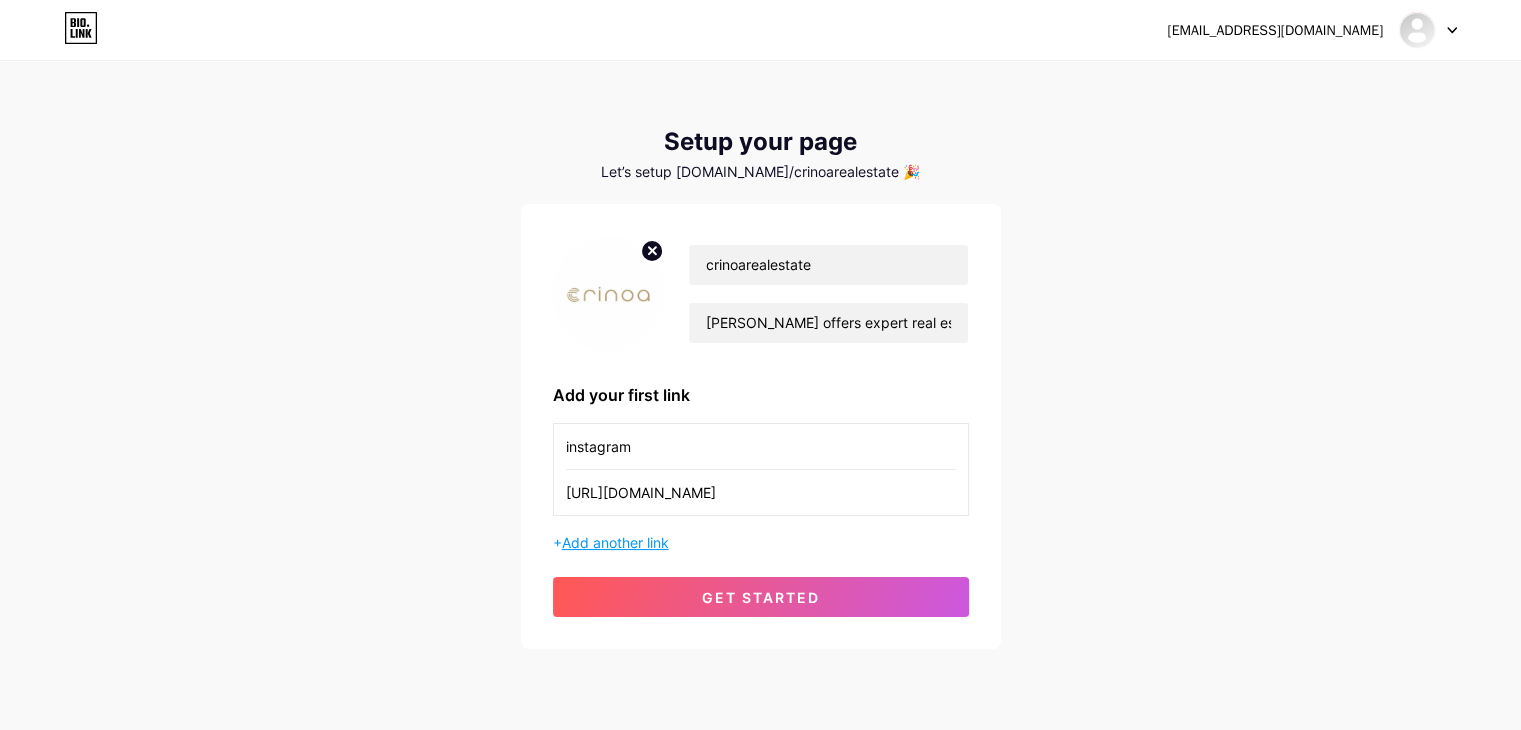 type on "instagram" 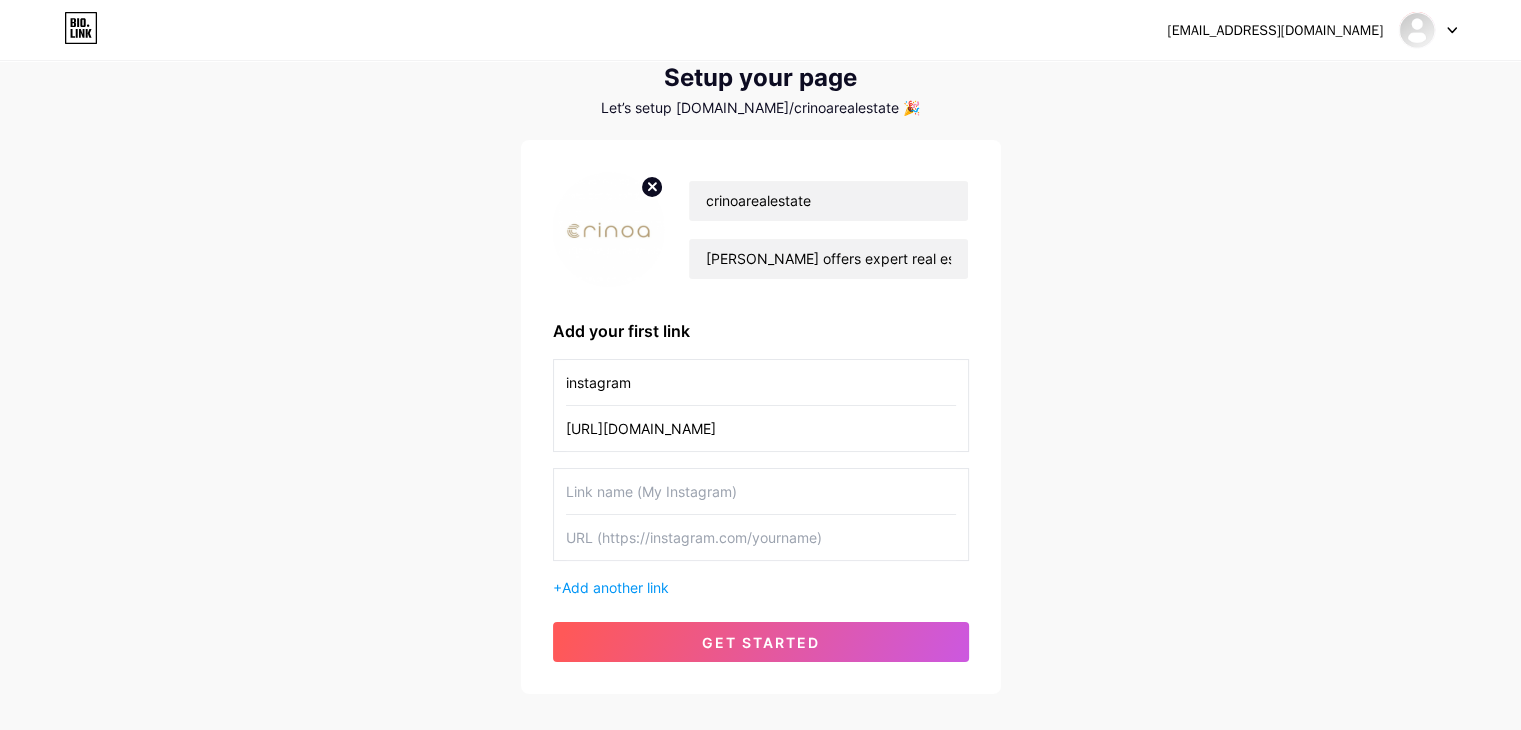 scroll, scrollTop: 100, scrollLeft: 0, axis: vertical 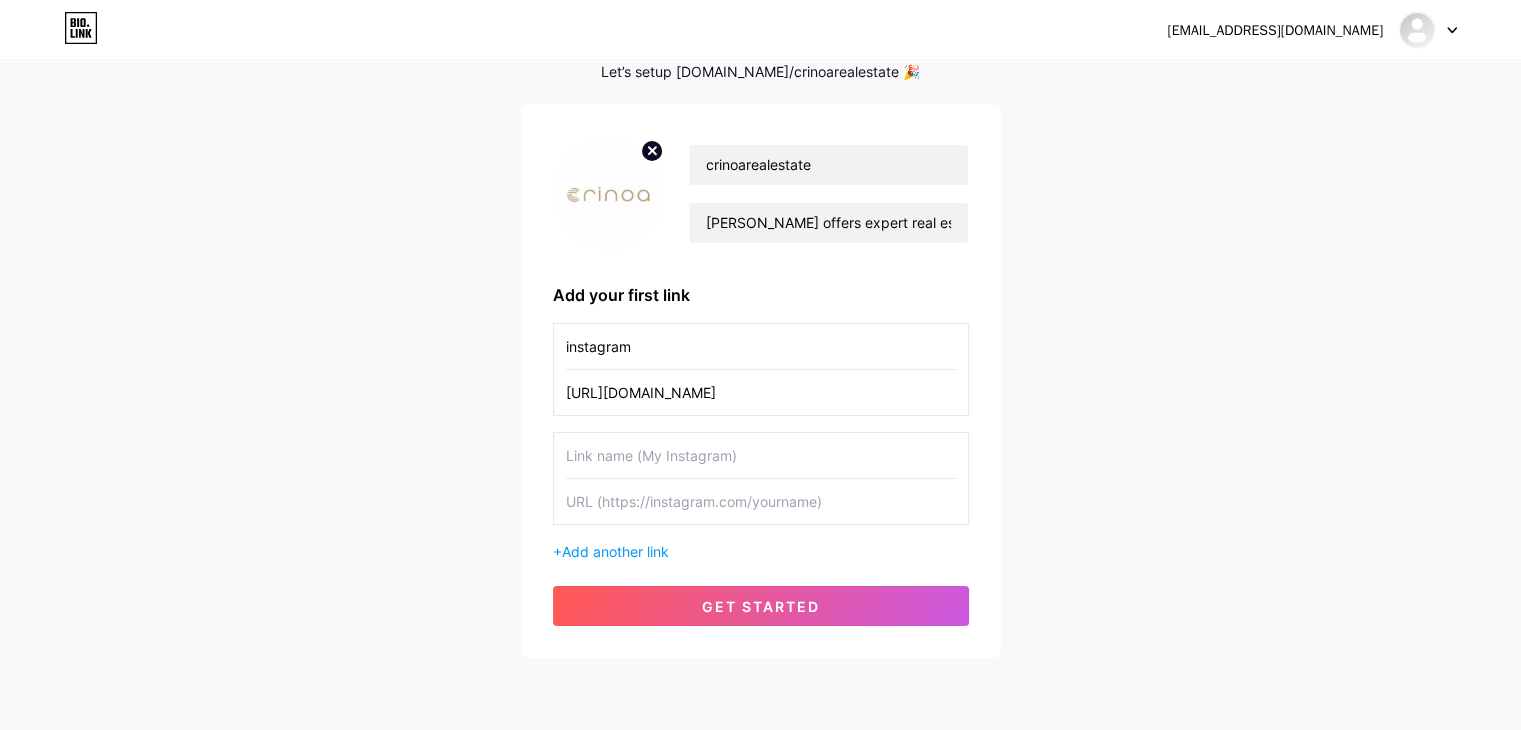click at bounding box center [761, 455] 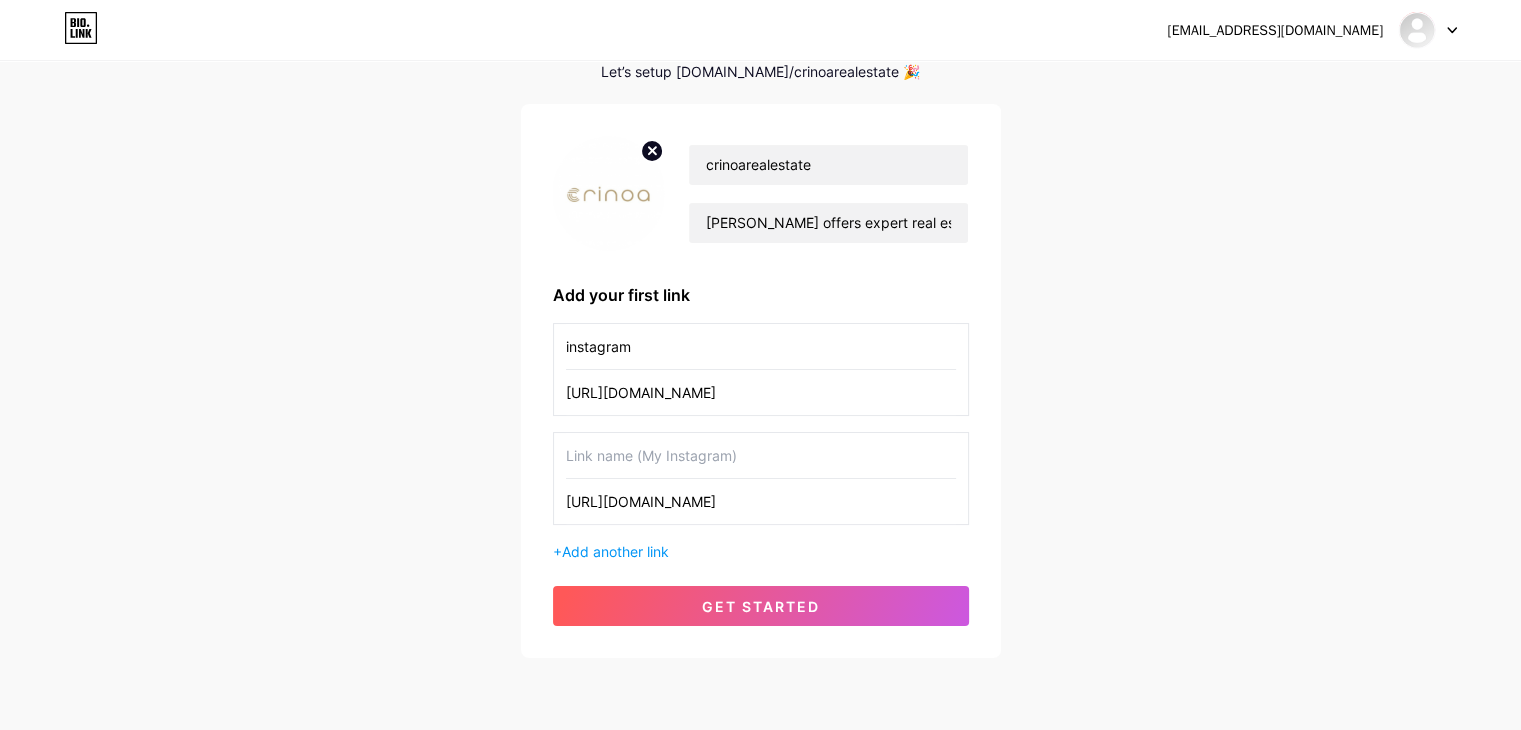 click on "[URL][DOMAIN_NAME]" at bounding box center (761, 501) 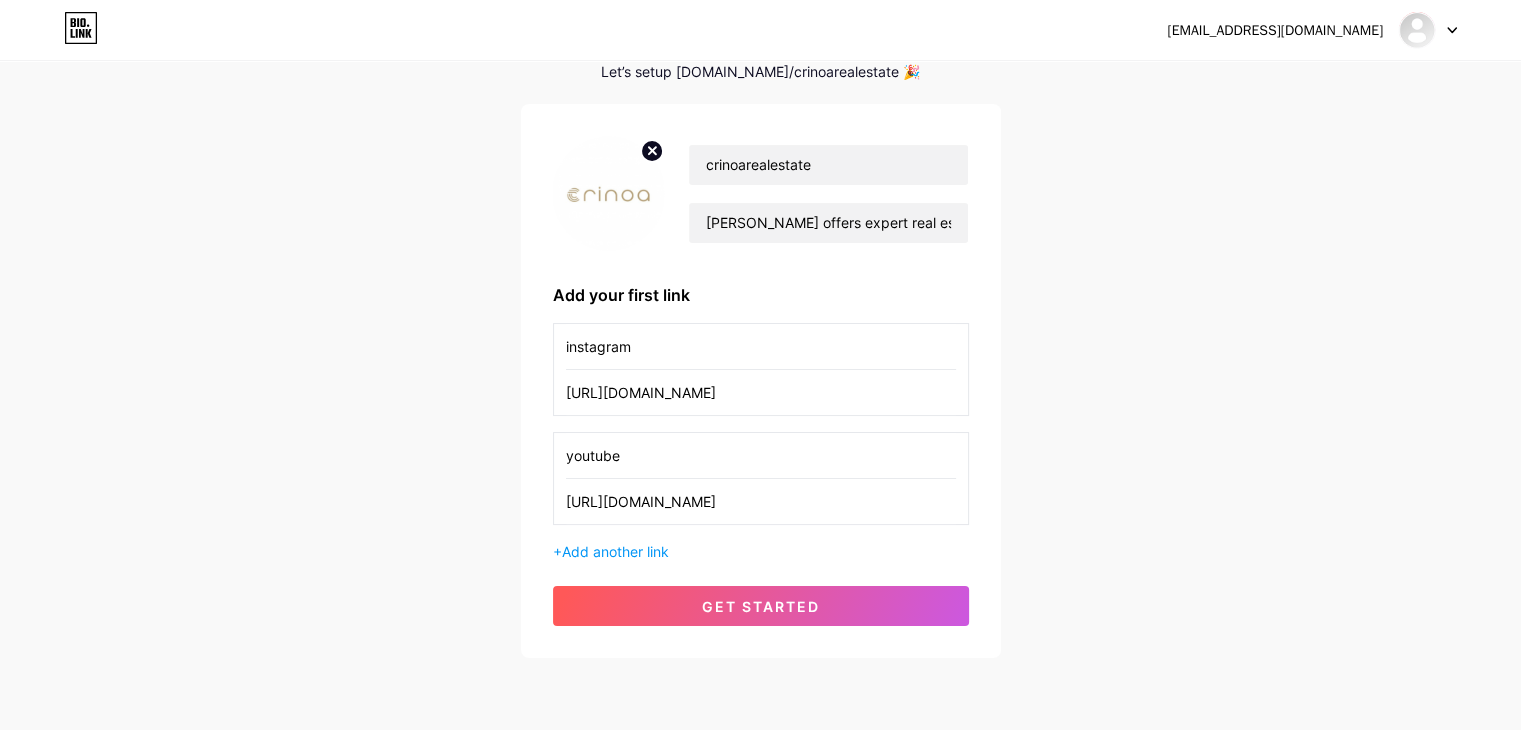 click on "youtube" at bounding box center [761, 455] 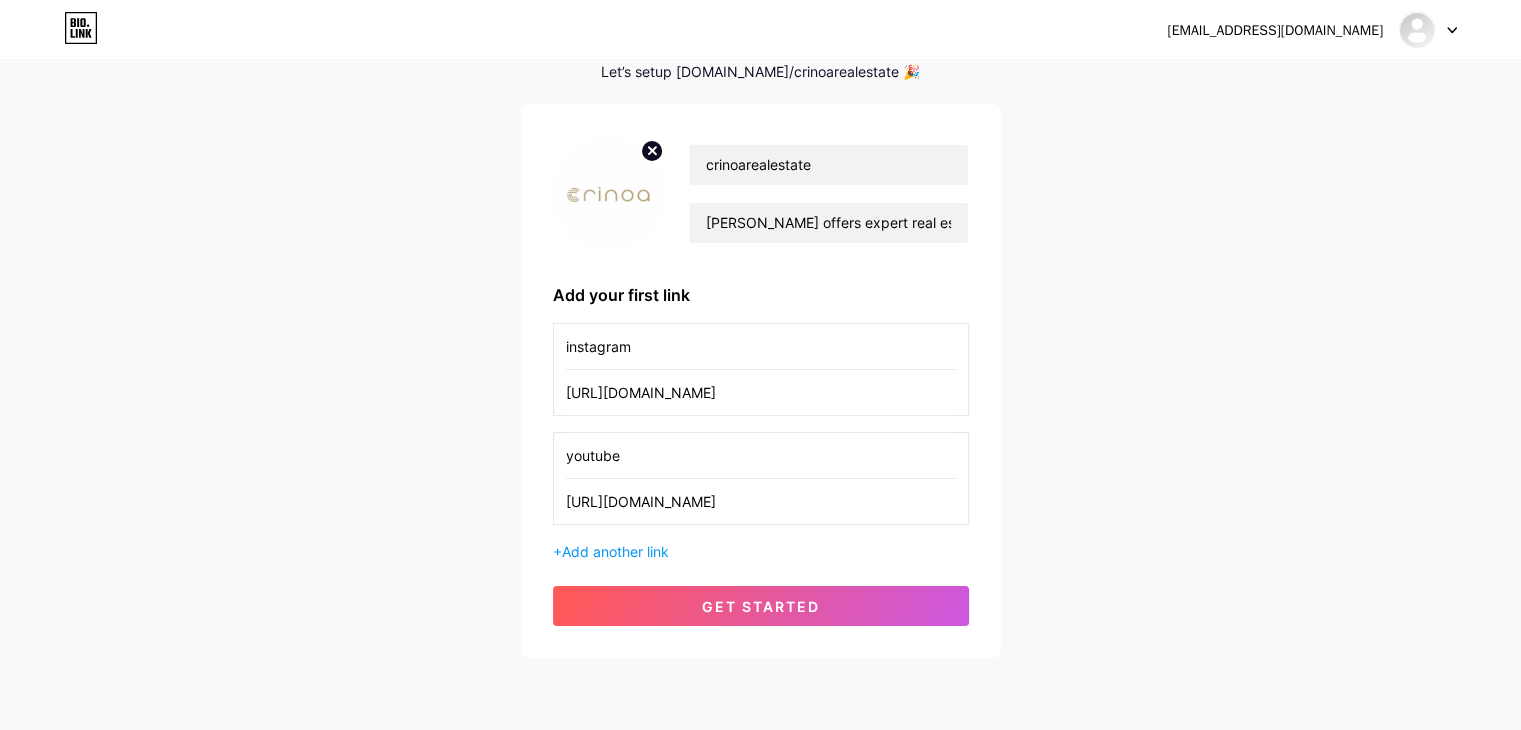 type on "youtube" 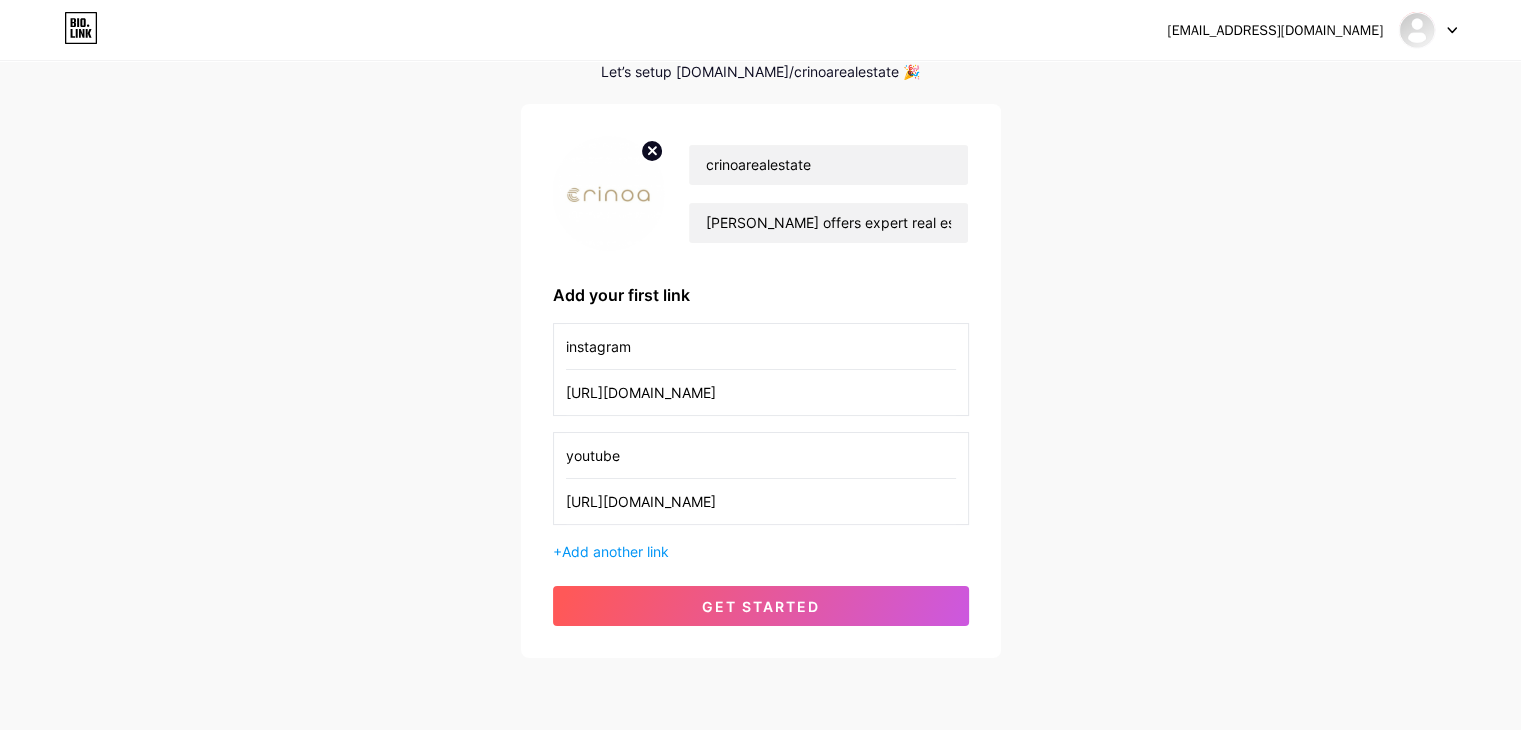 click on "+  Add another link" at bounding box center (761, 551) 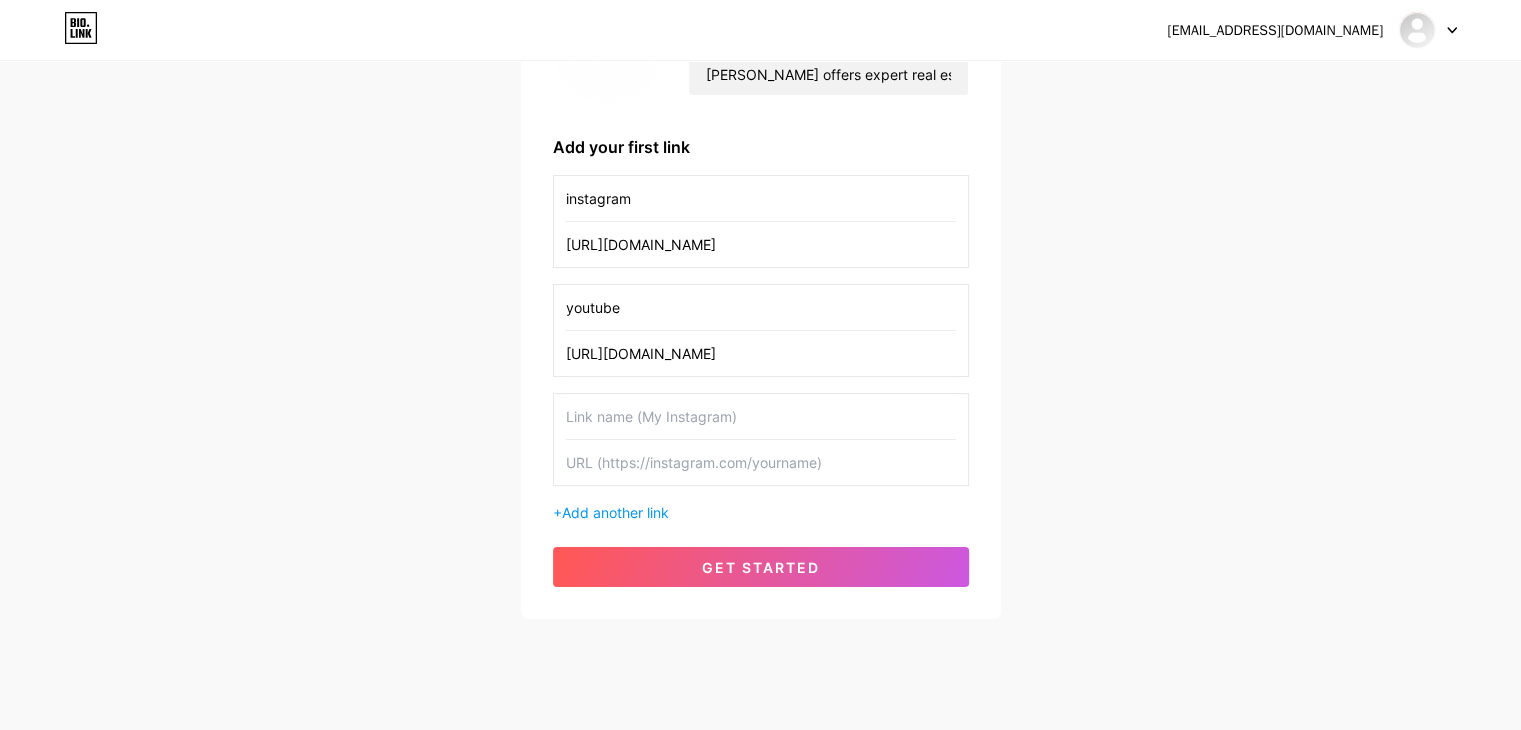 scroll, scrollTop: 280, scrollLeft: 0, axis: vertical 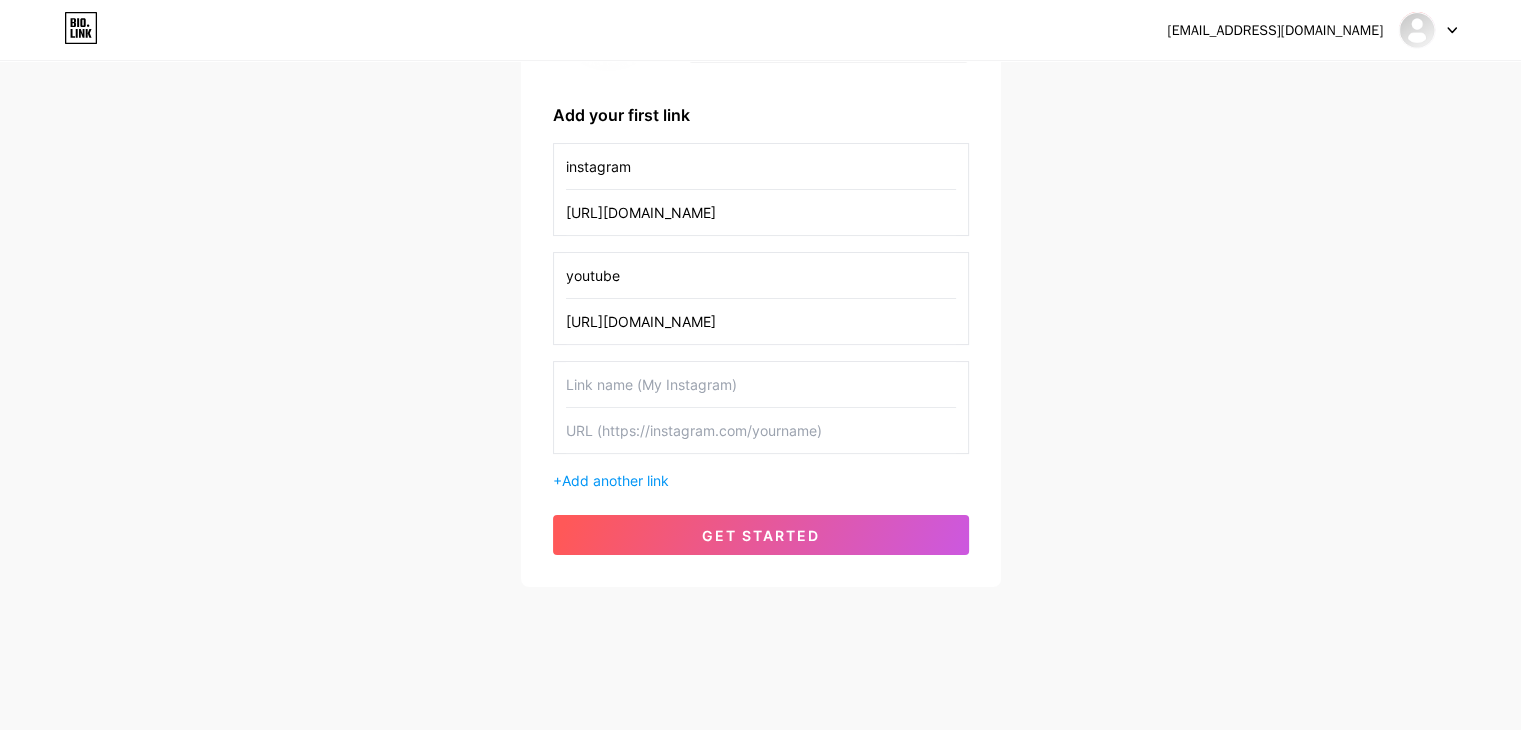 click at bounding box center [761, 430] 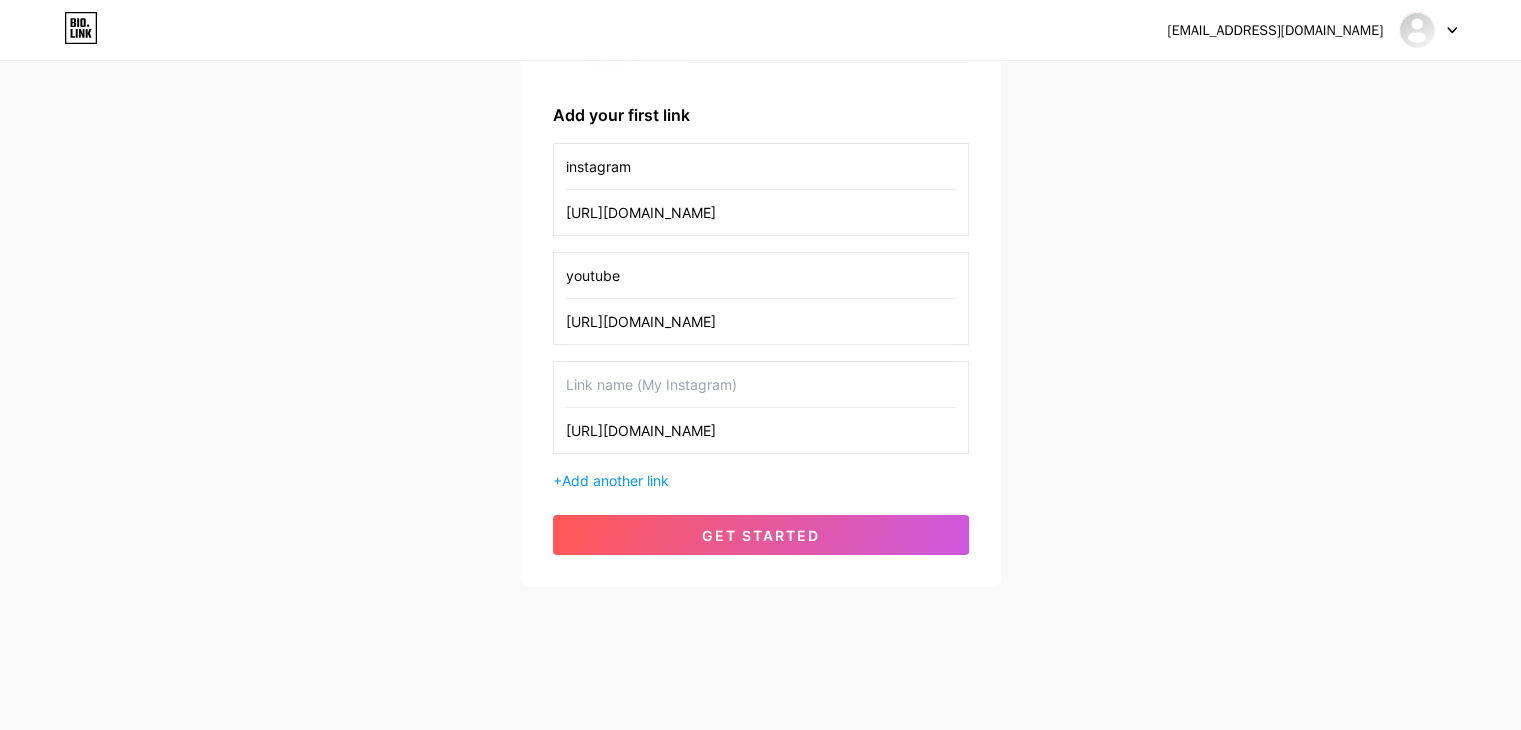 click on "[URL][DOMAIN_NAME]" at bounding box center (761, 430) 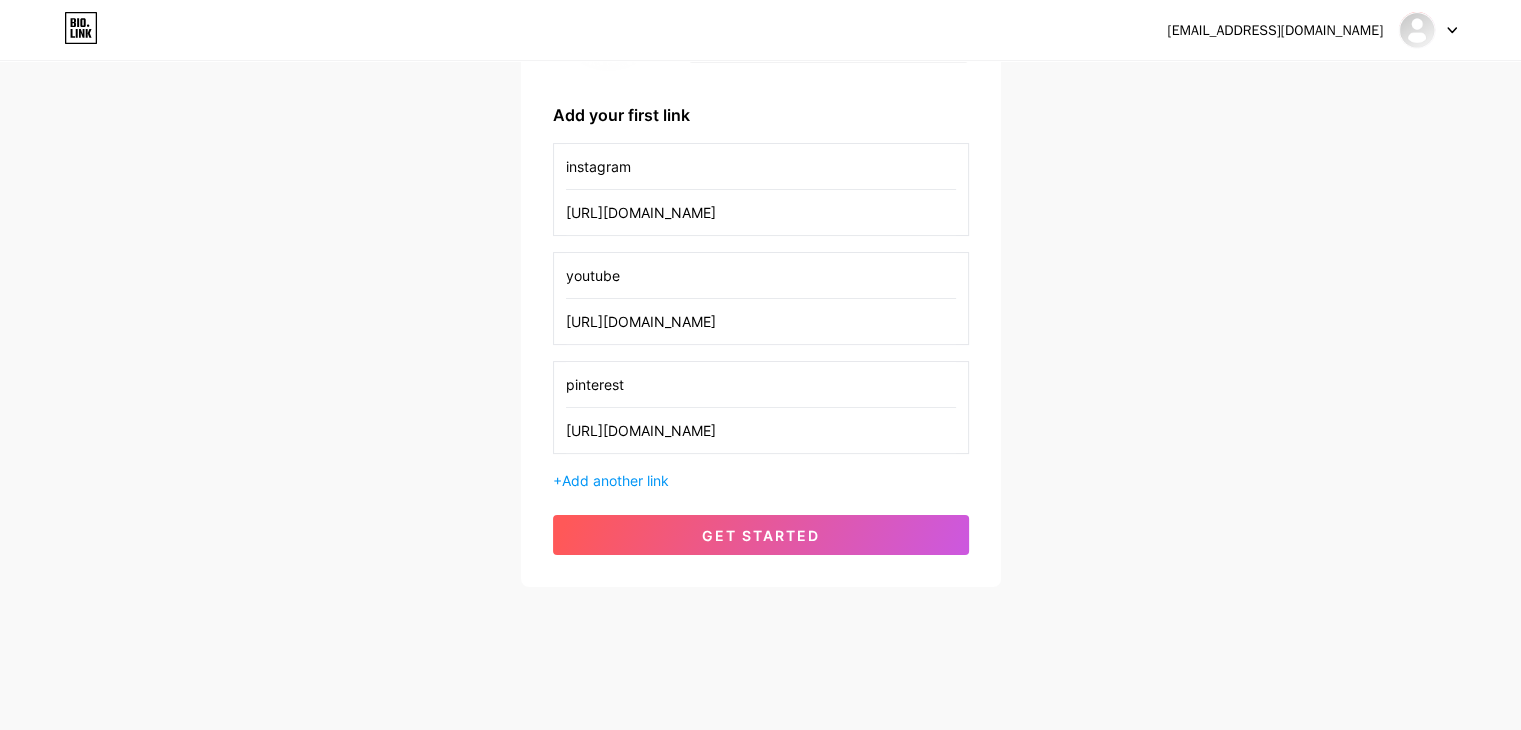 type on "pinterest" 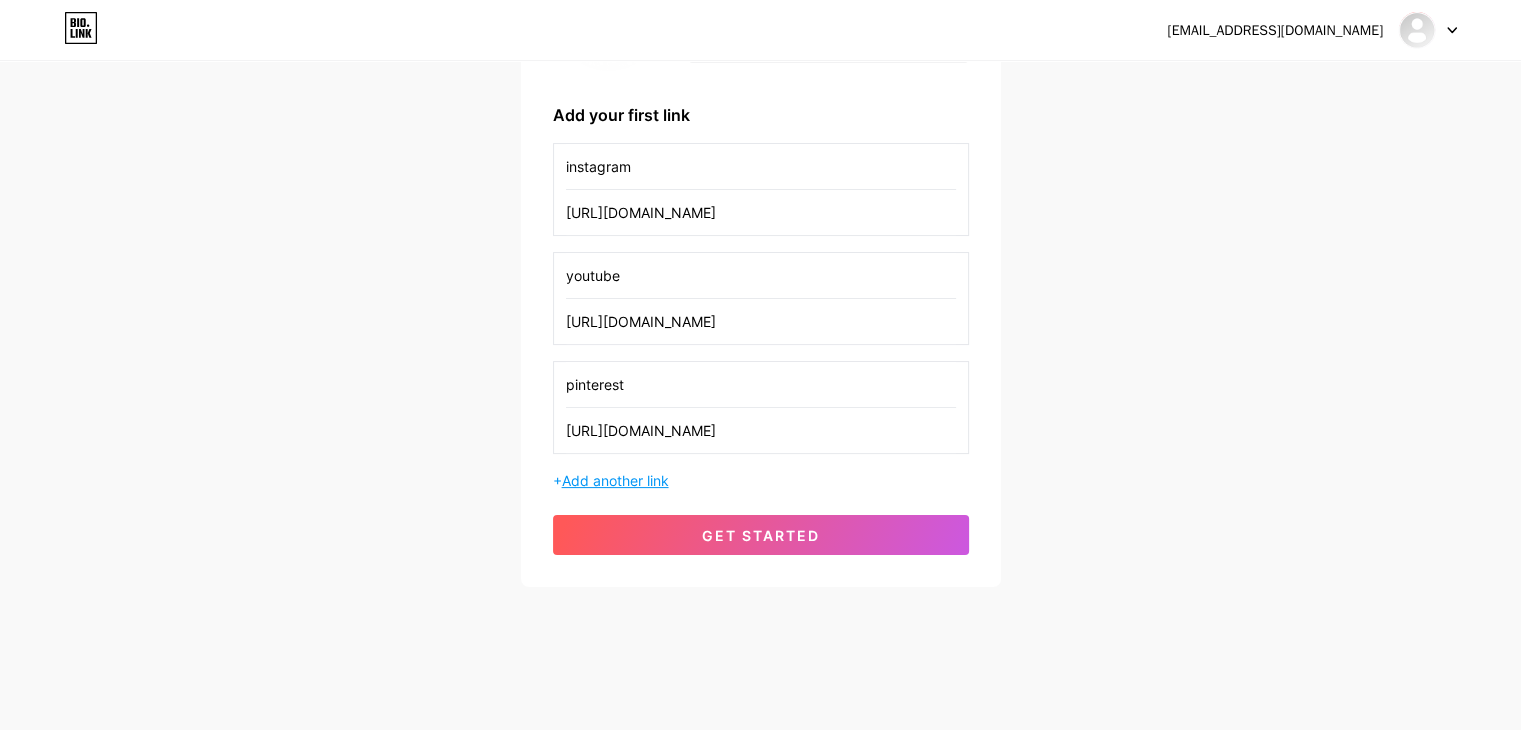 click on "Add another link" at bounding box center (615, 480) 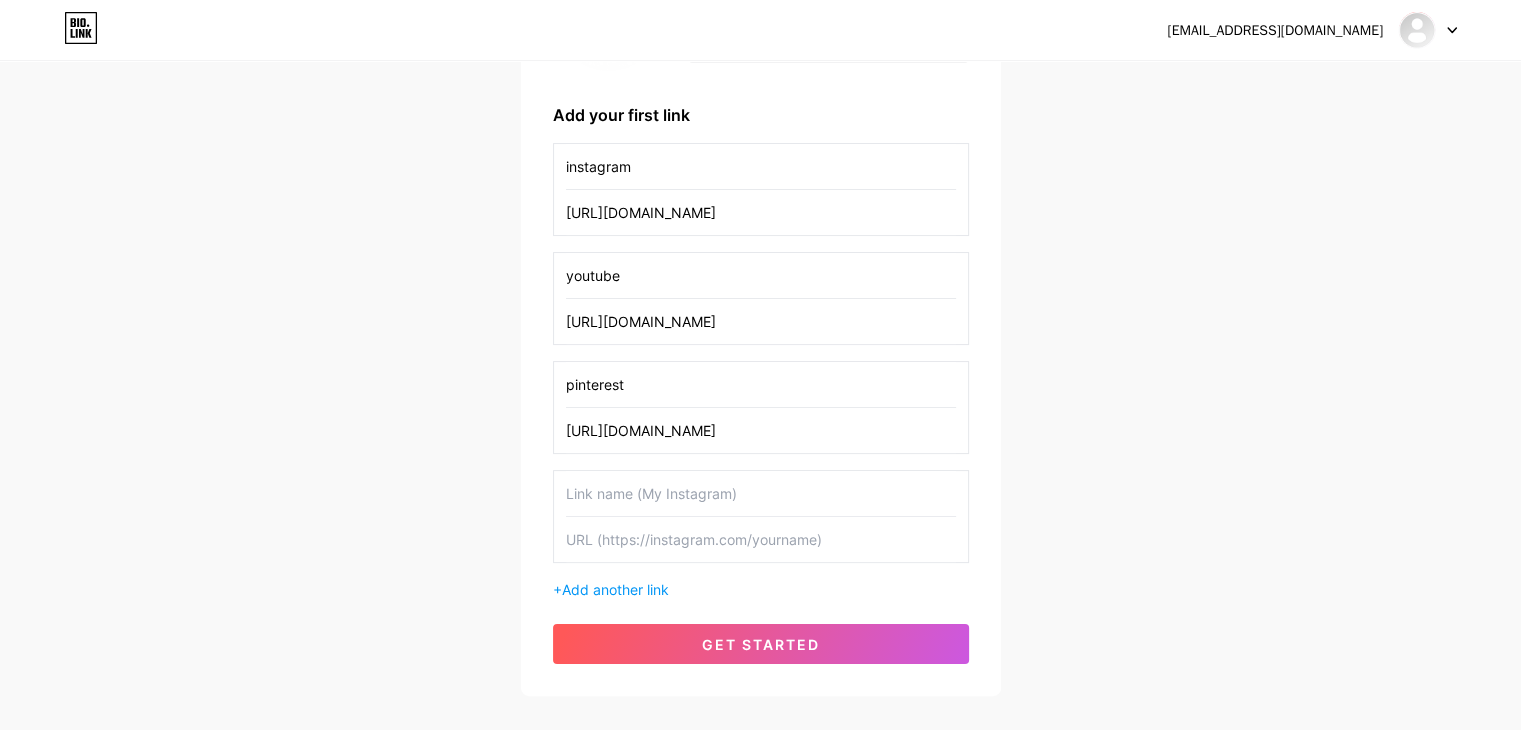 click at bounding box center [761, 539] 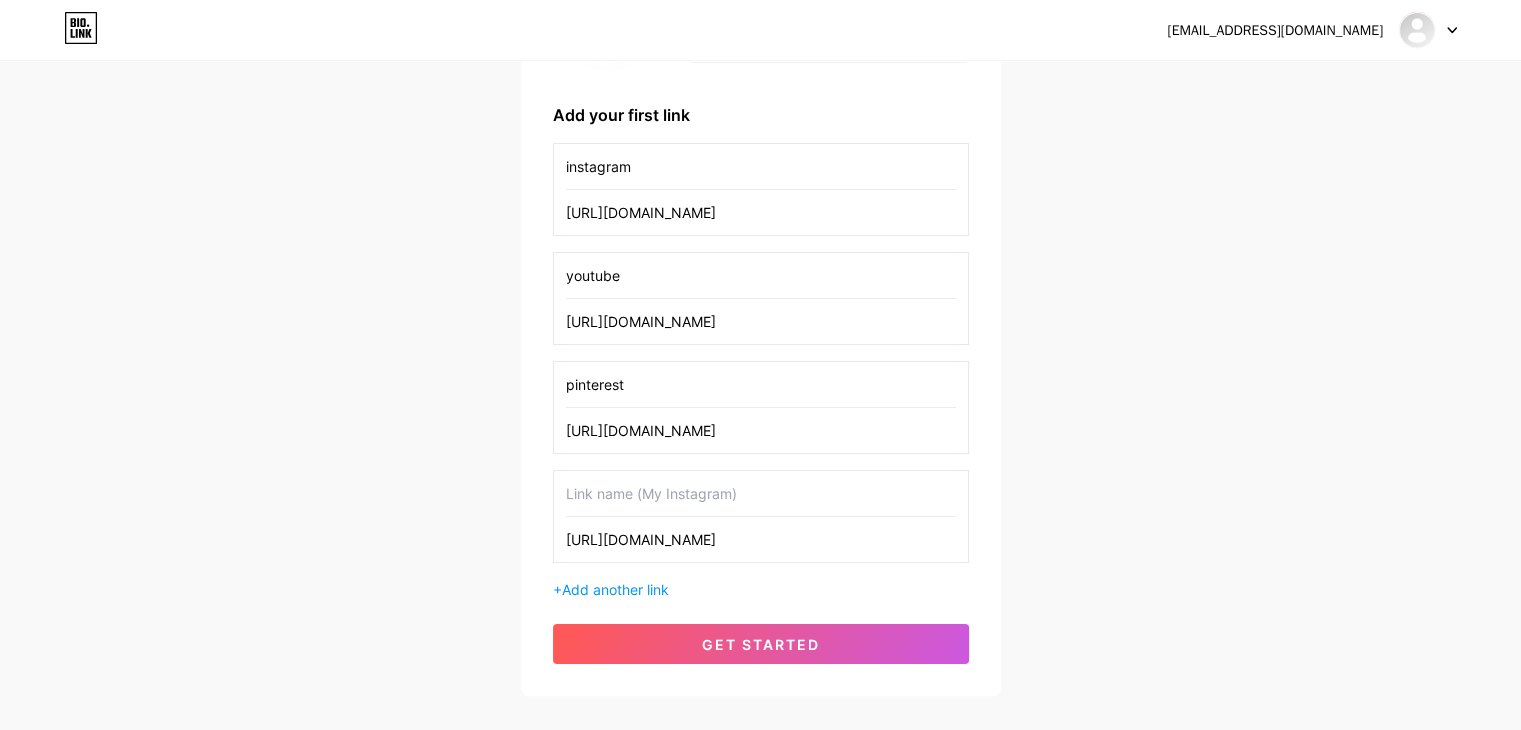 click on "[URL][DOMAIN_NAME]" at bounding box center (761, 539) 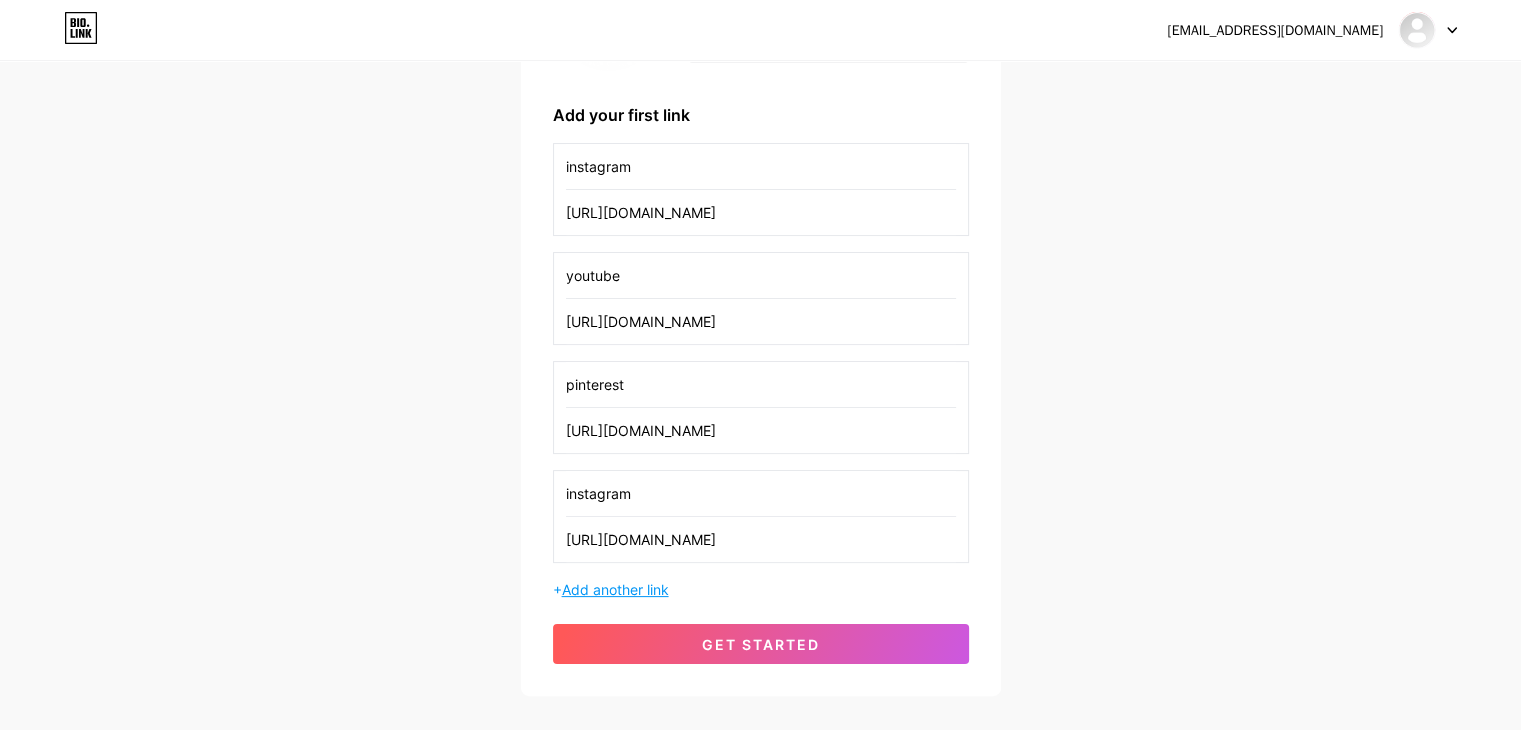 type on "instagram" 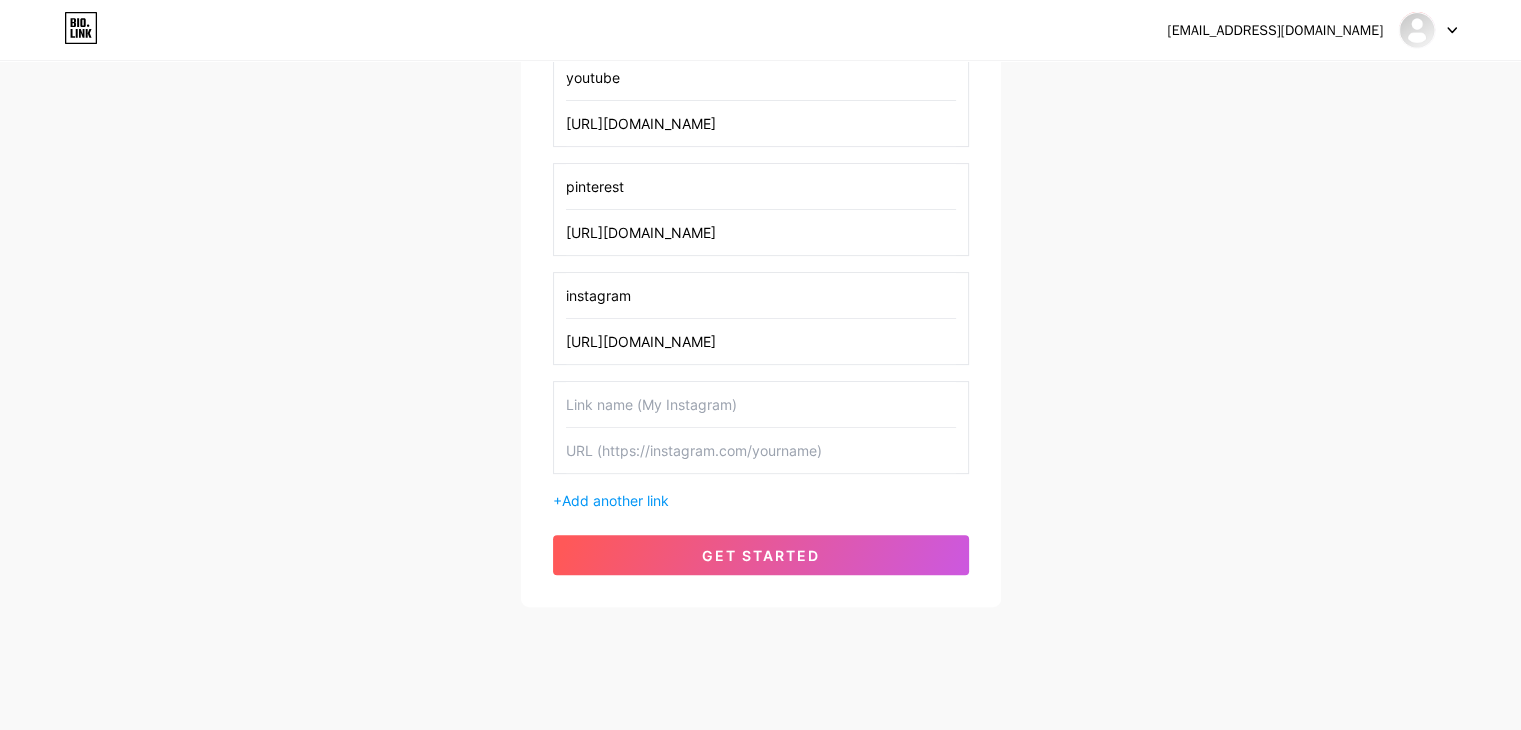 scroll, scrollTop: 496, scrollLeft: 0, axis: vertical 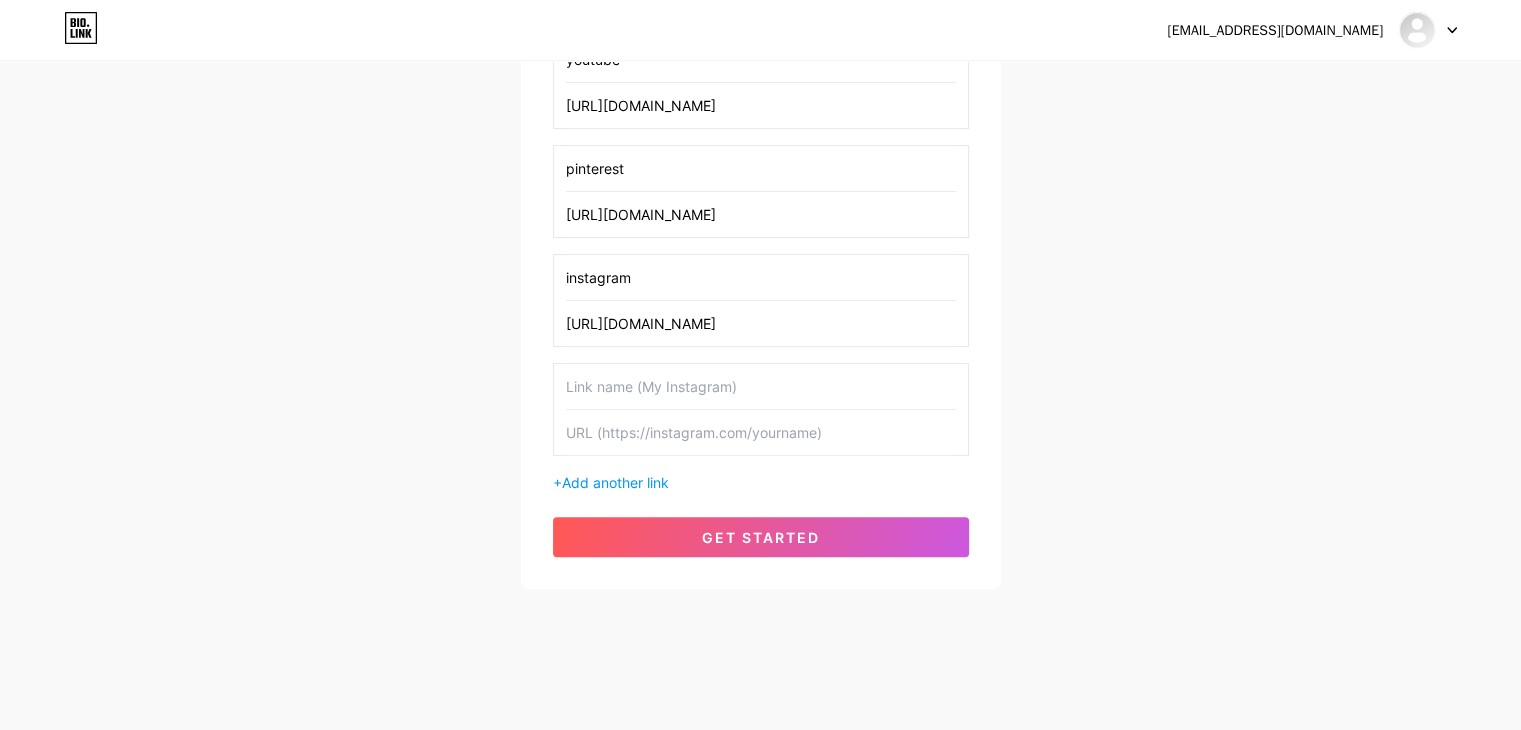 click at bounding box center [761, 432] 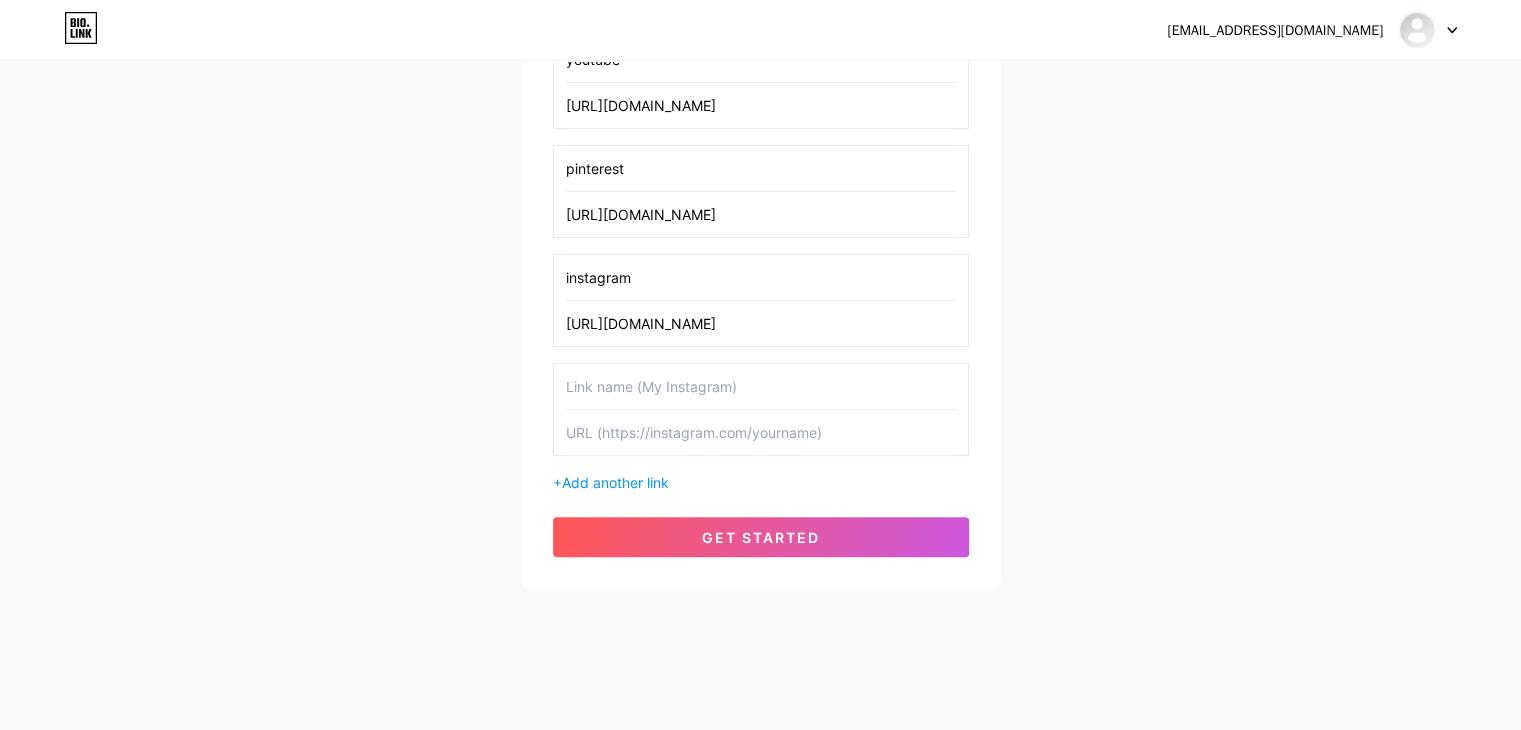 paste on "[URL][DOMAIN_NAME]" 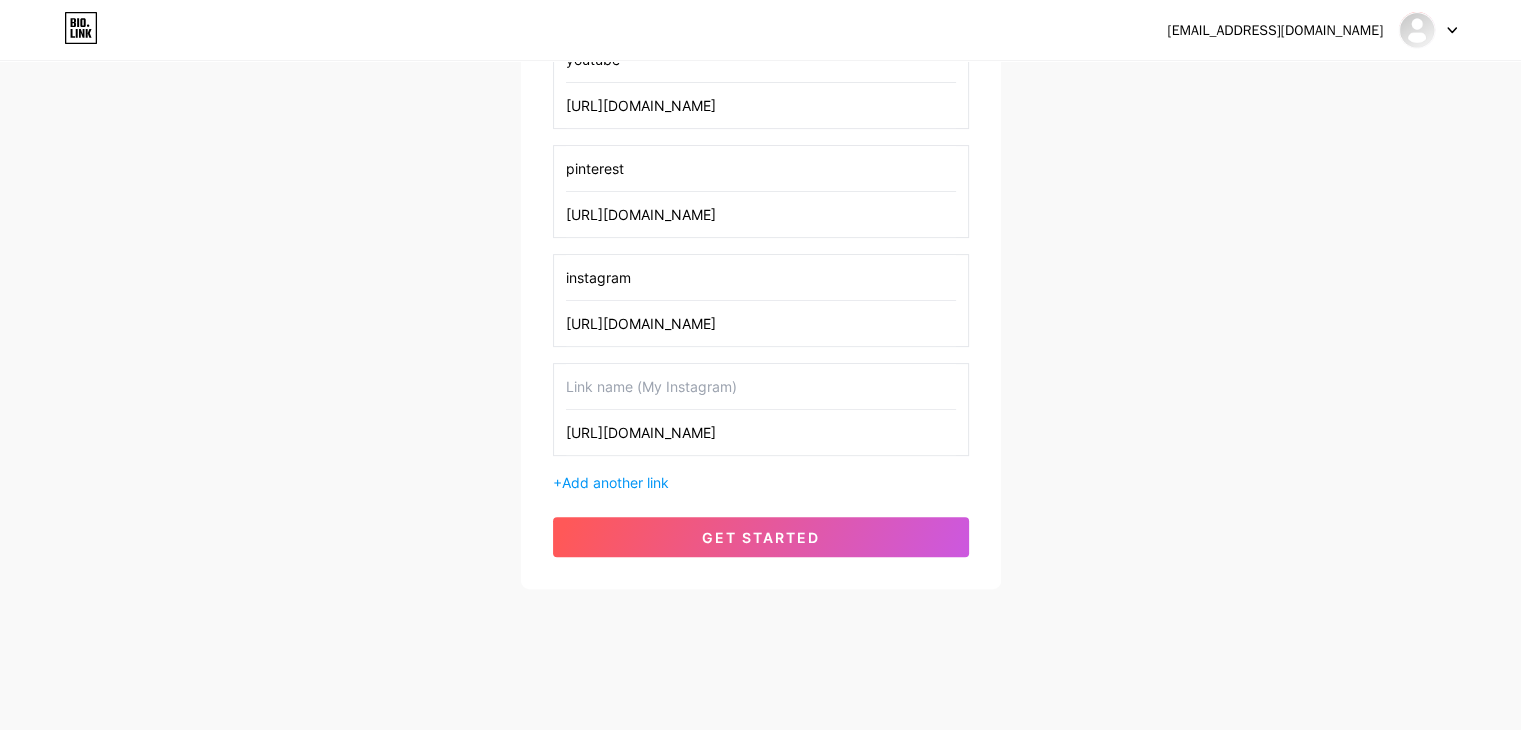 type on "[URL][DOMAIN_NAME]" 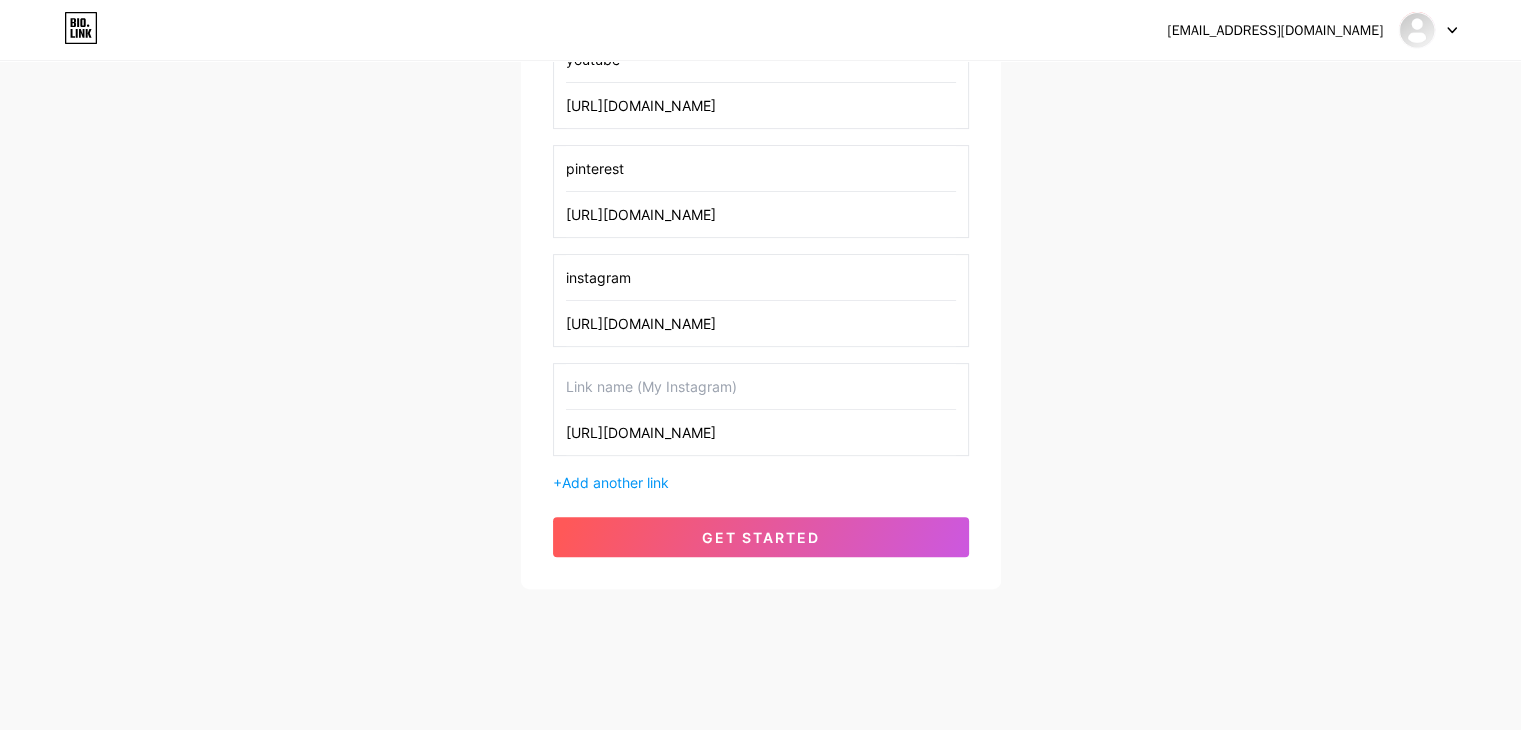 click on "instagram   [URL][DOMAIN_NAME]   youtube   [URL][DOMAIN_NAME]   pinterest   [URL][DOMAIN_NAME]   instagram   [URL][DOMAIN_NAME]     [URL][DOMAIN_NAME]
+  Add another link" at bounding box center [761, 210] 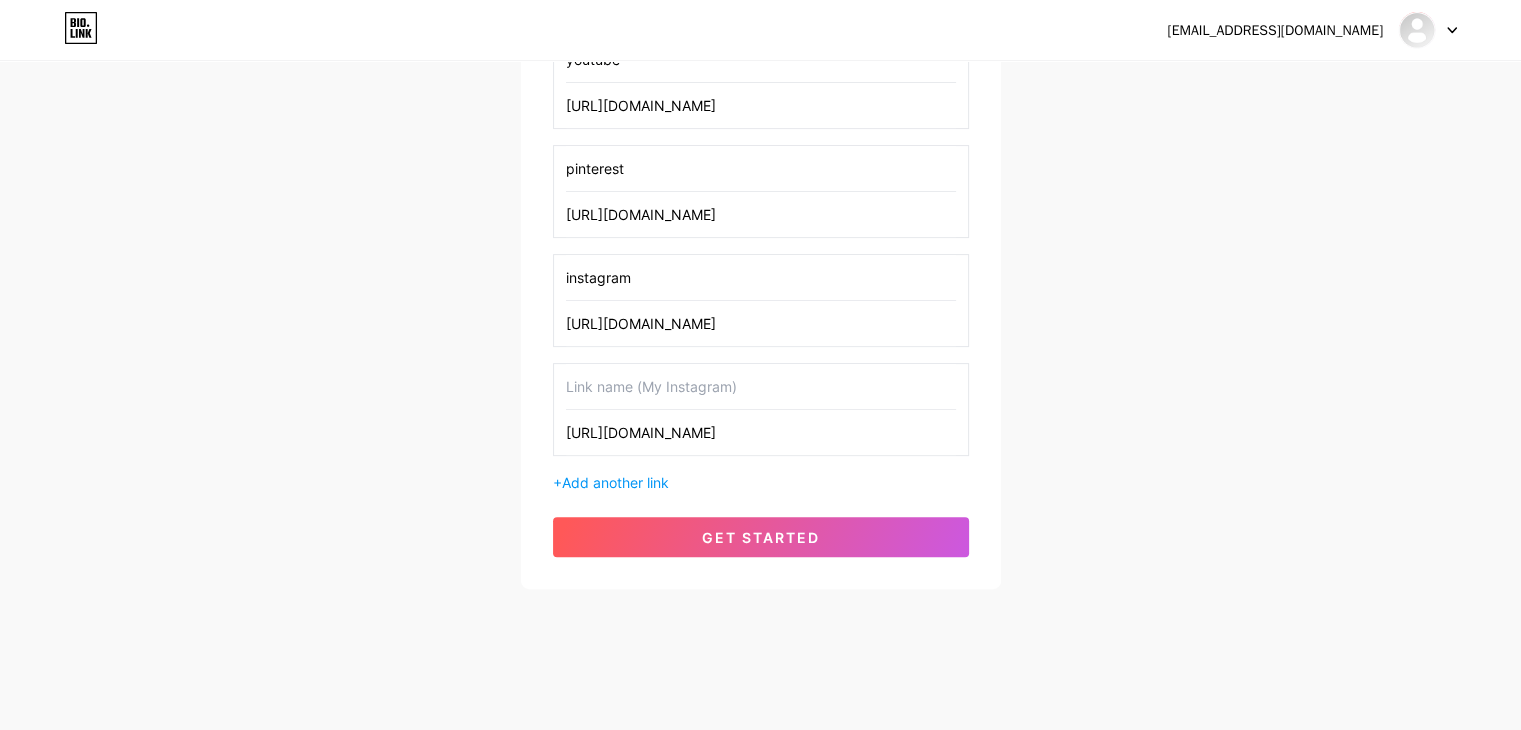 click at bounding box center [761, 386] 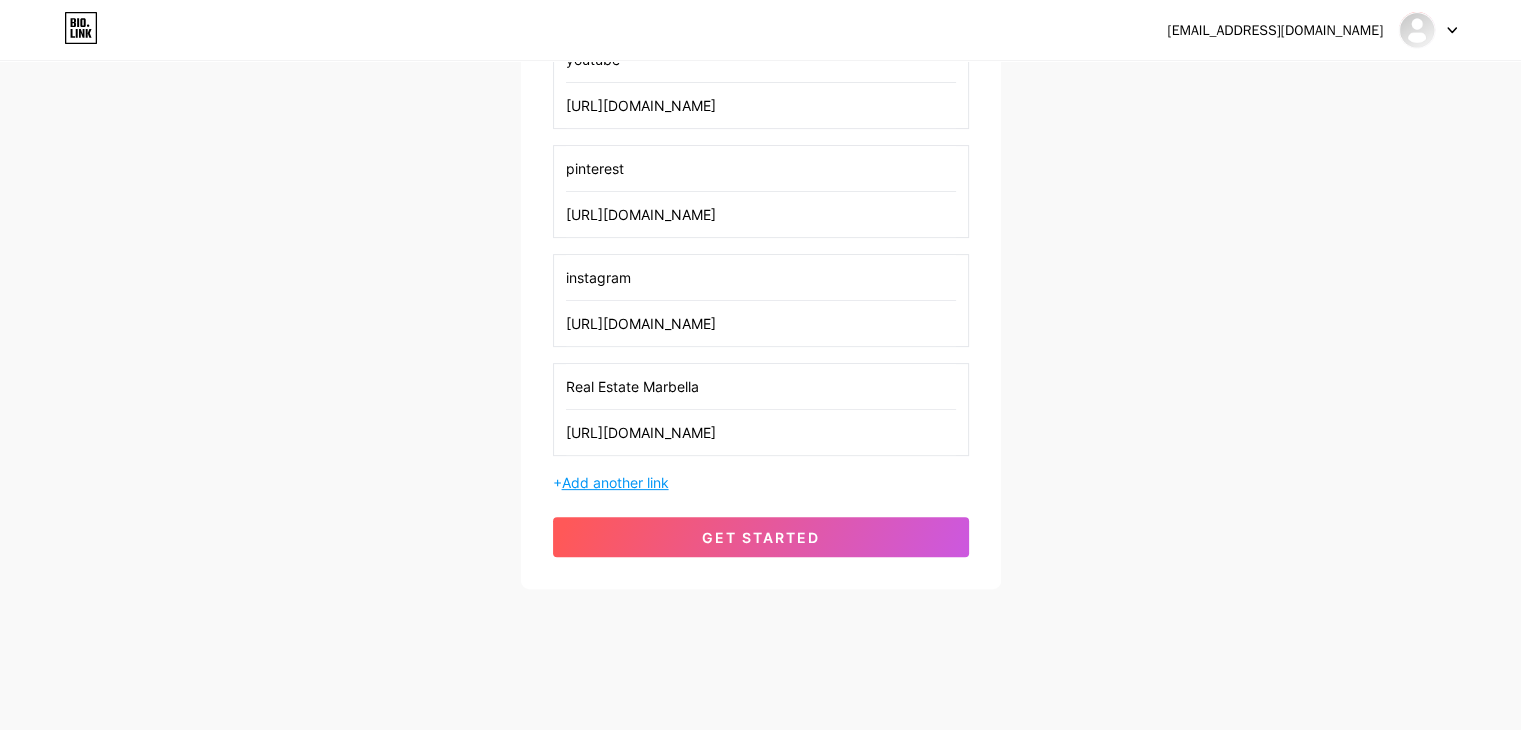 type on "Real Estate Marbella" 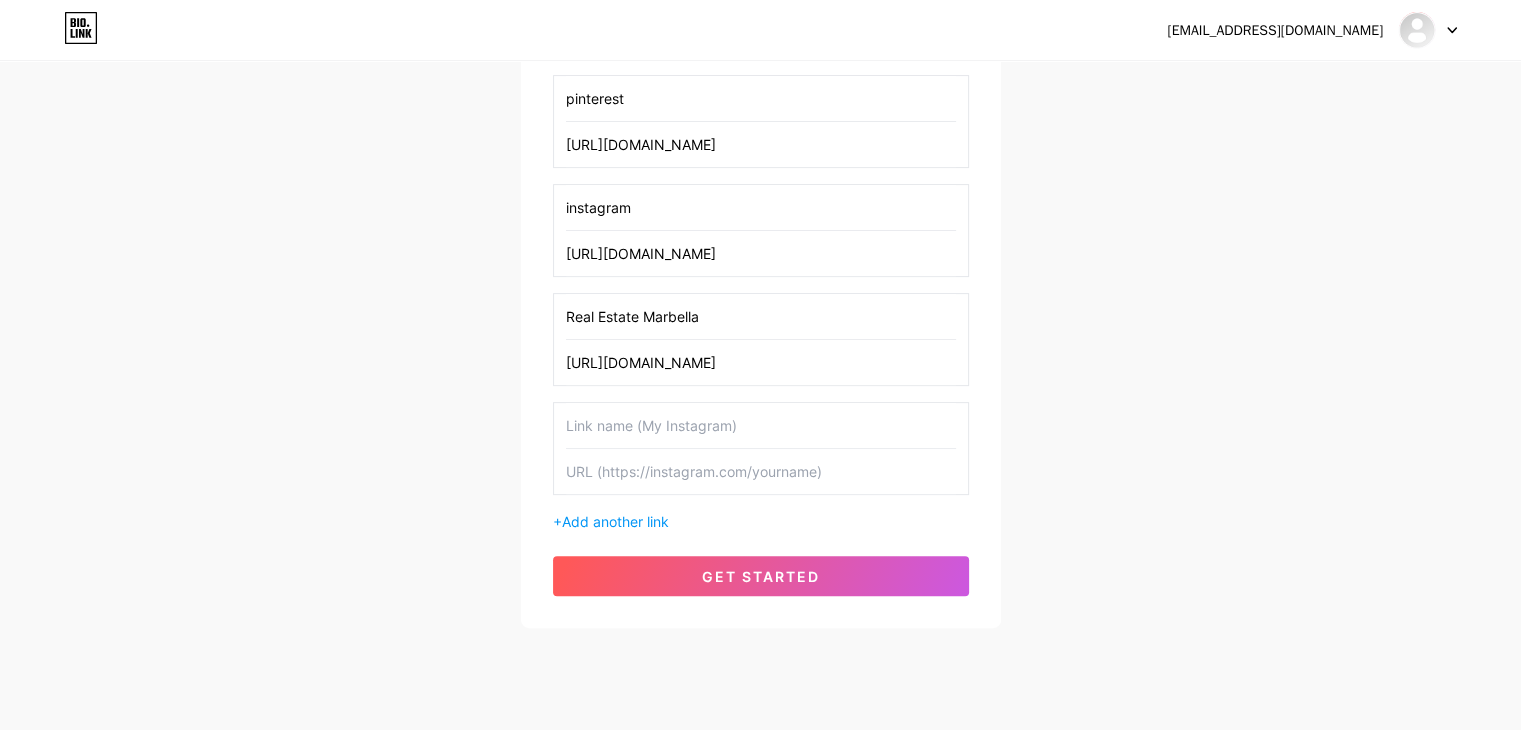 scroll, scrollTop: 604, scrollLeft: 0, axis: vertical 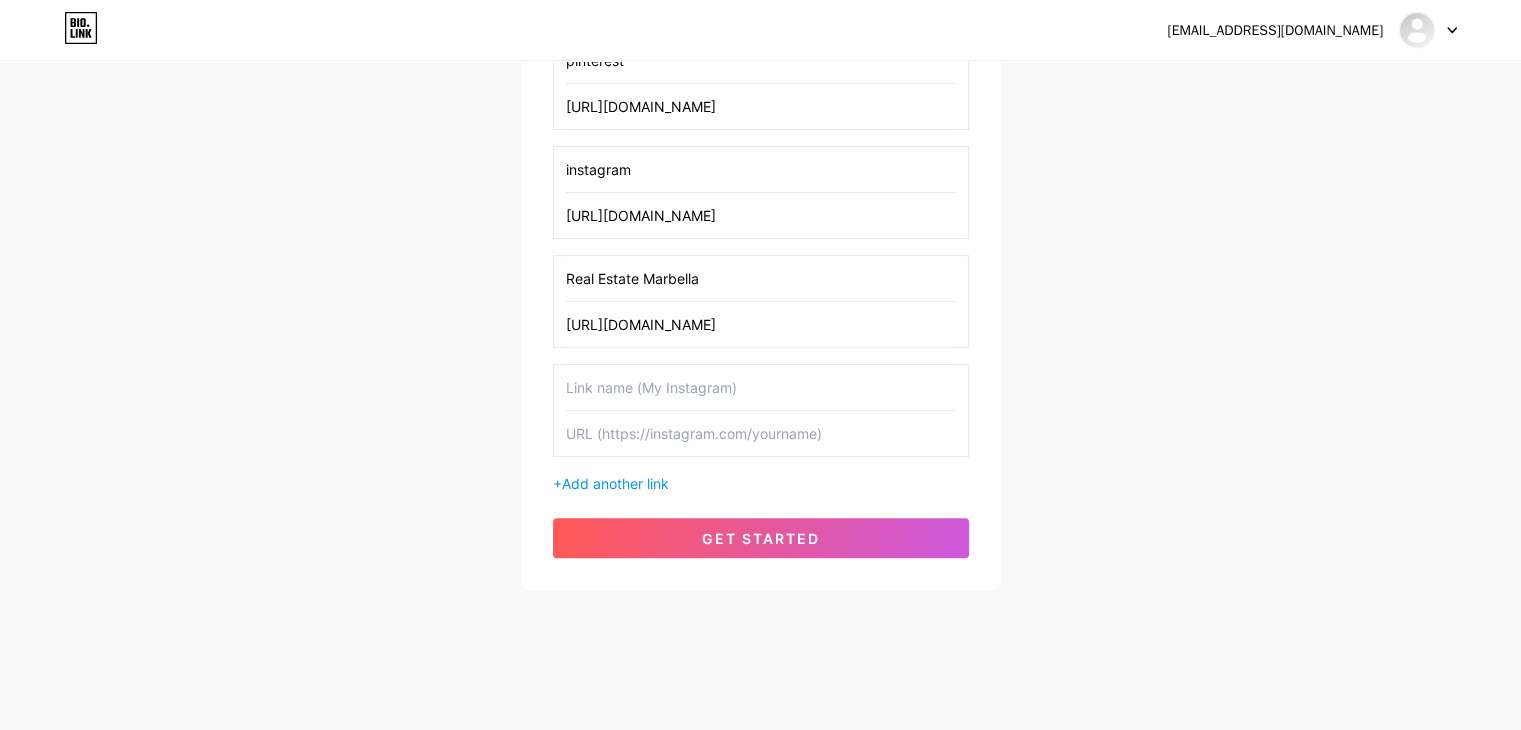click at bounding box center (761, 433) 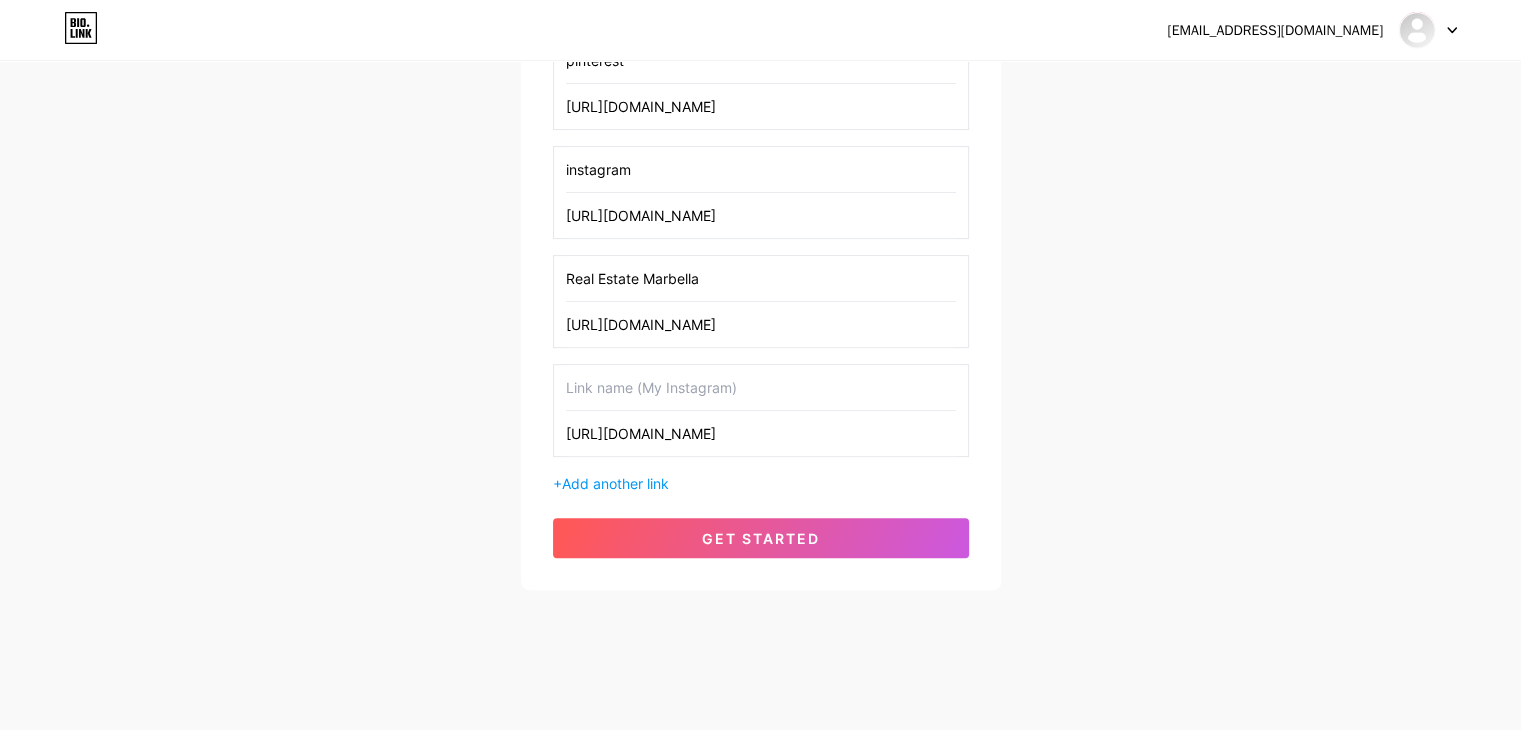 type on "[URL][DOMAIN_NAME]" 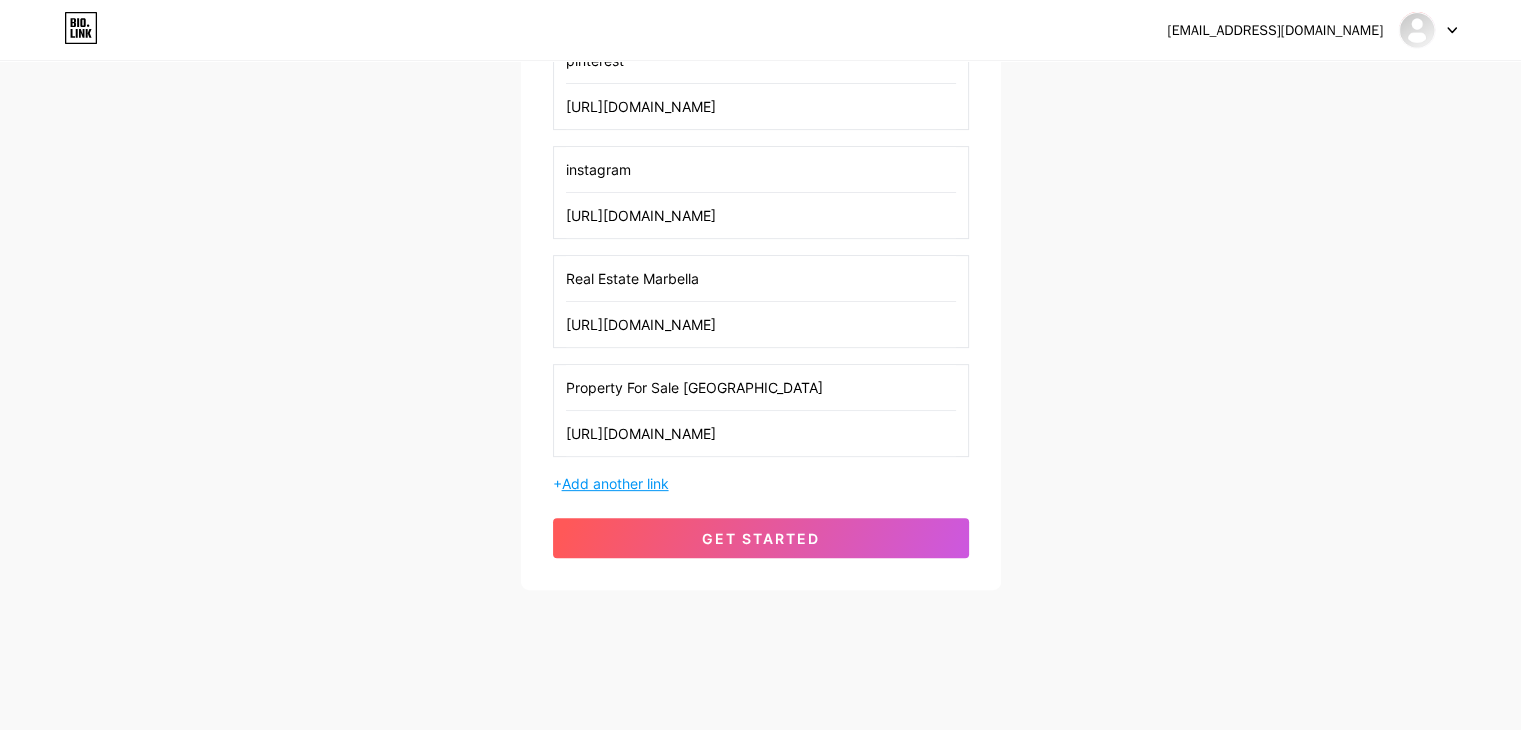 type on "Property For Sale [GEOGRAPHIC_DATA]" 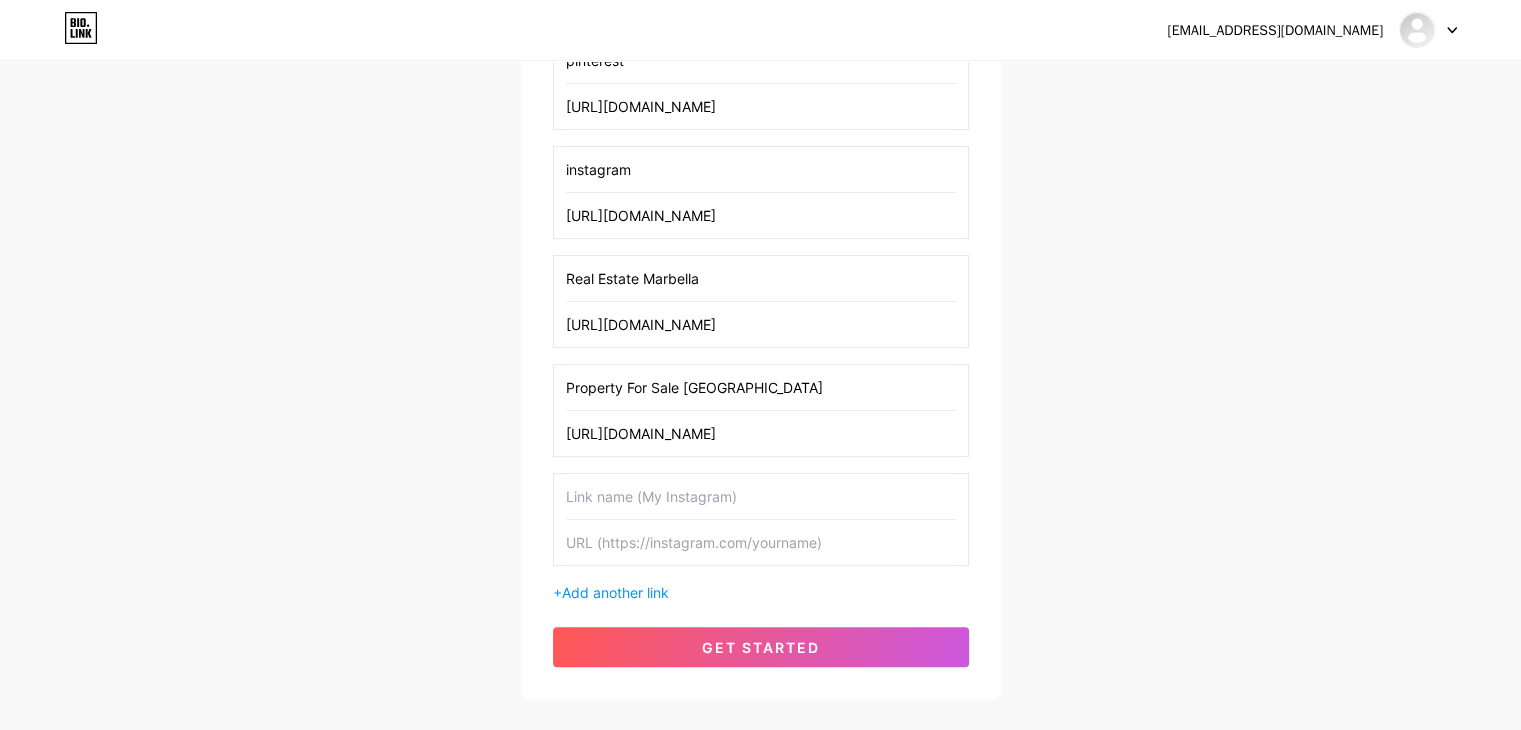 click at bounding box center [761, 542] 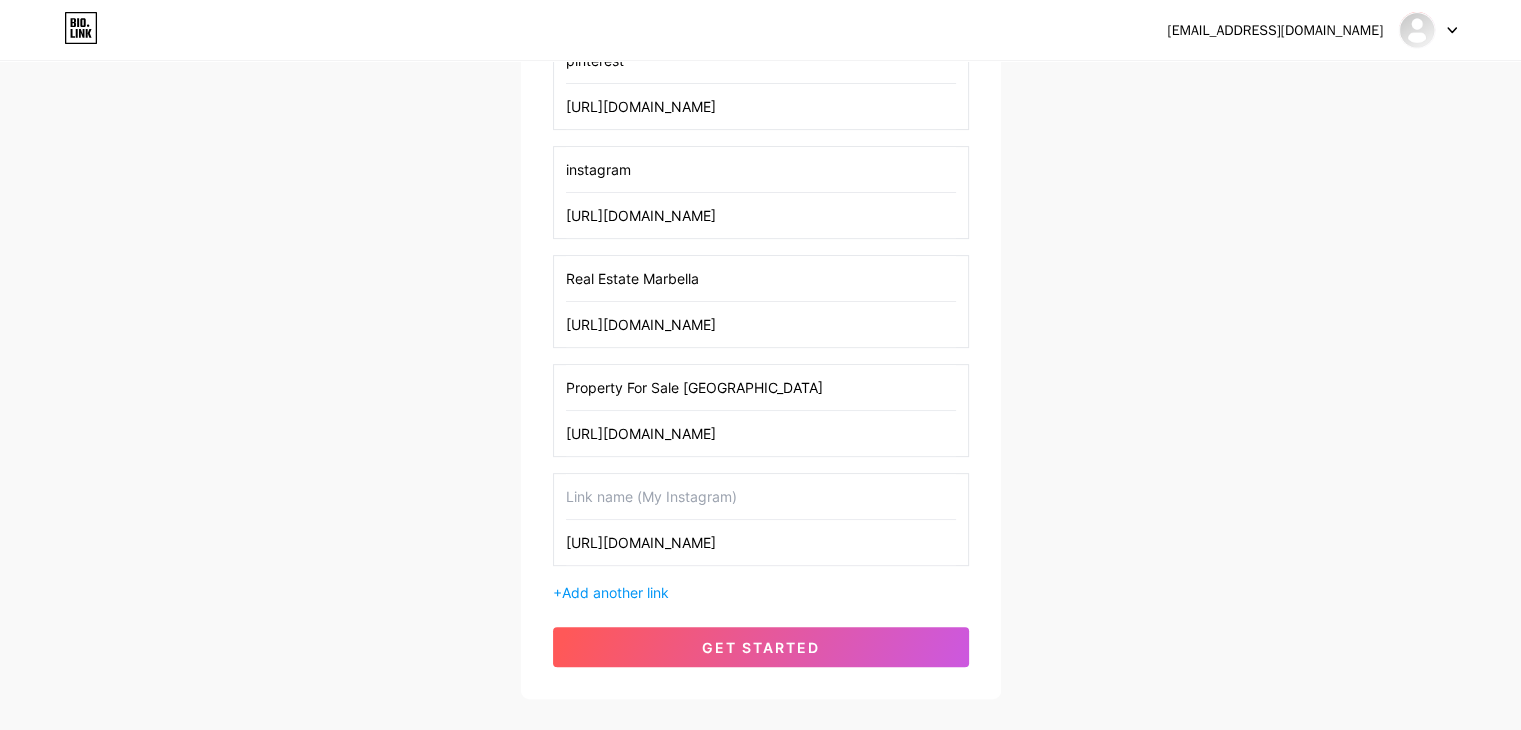type on "[URL][DOMAIN_NAME]" 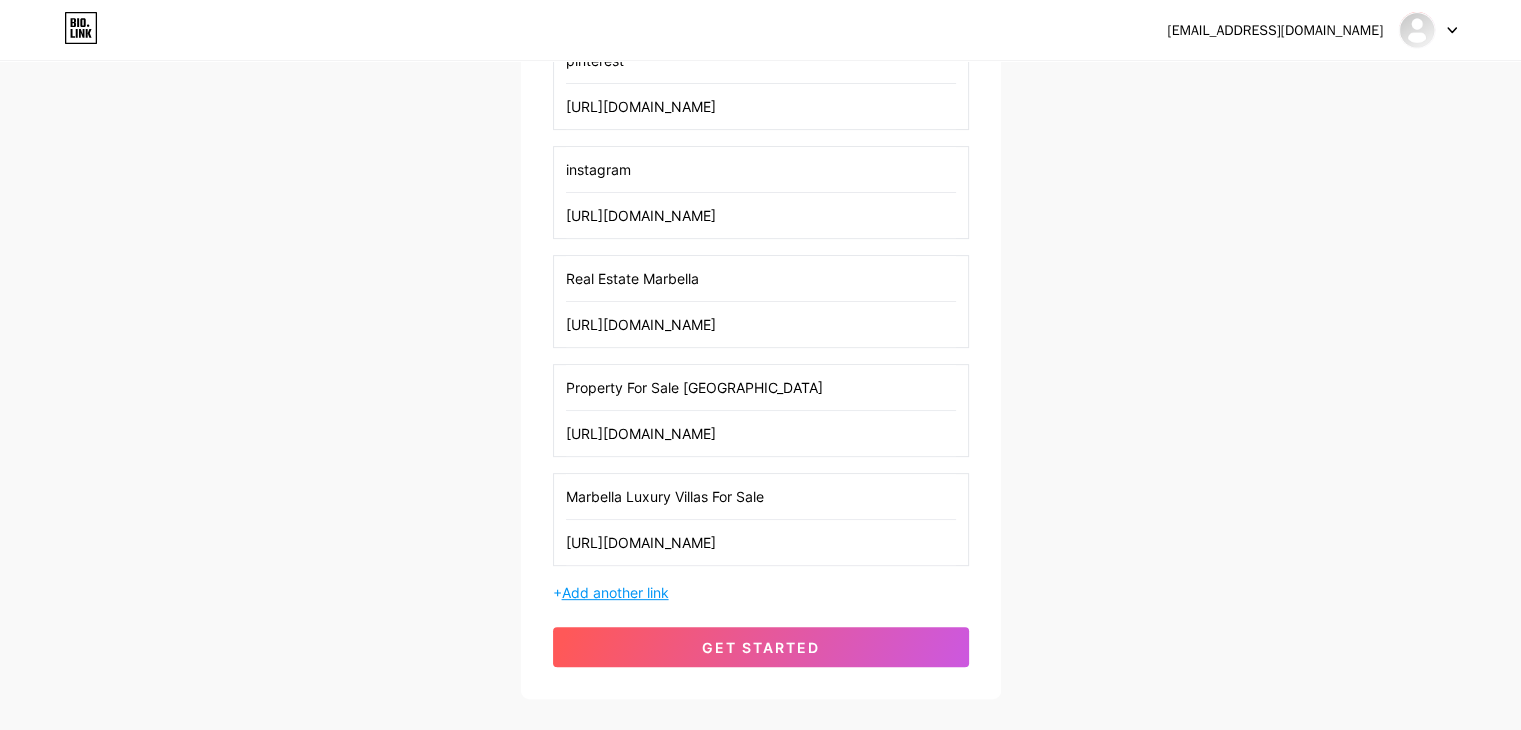 type on "Marbella Luxury Villas For Sale" 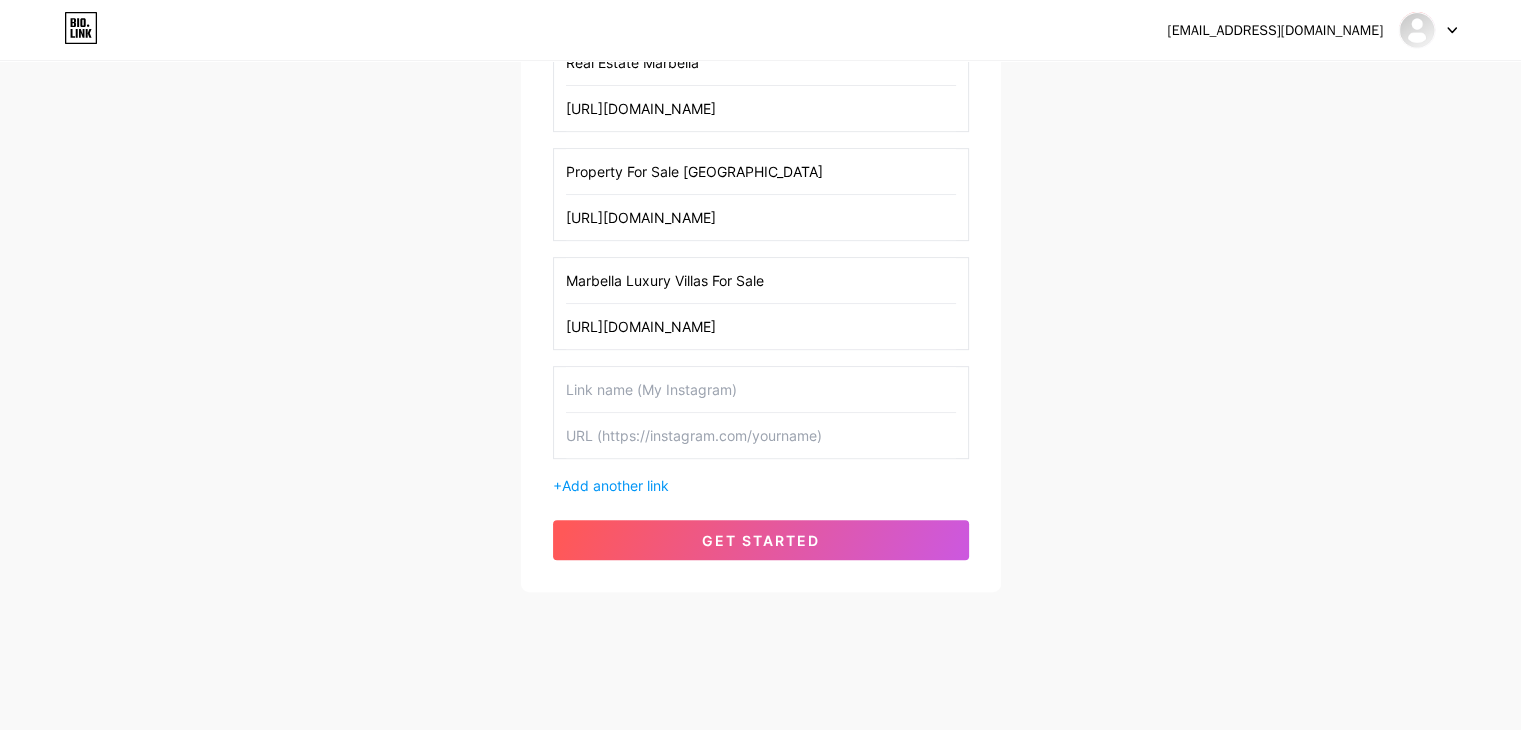 scroll, scrollTop: 821, scrollLeft: 0, axis: vertical 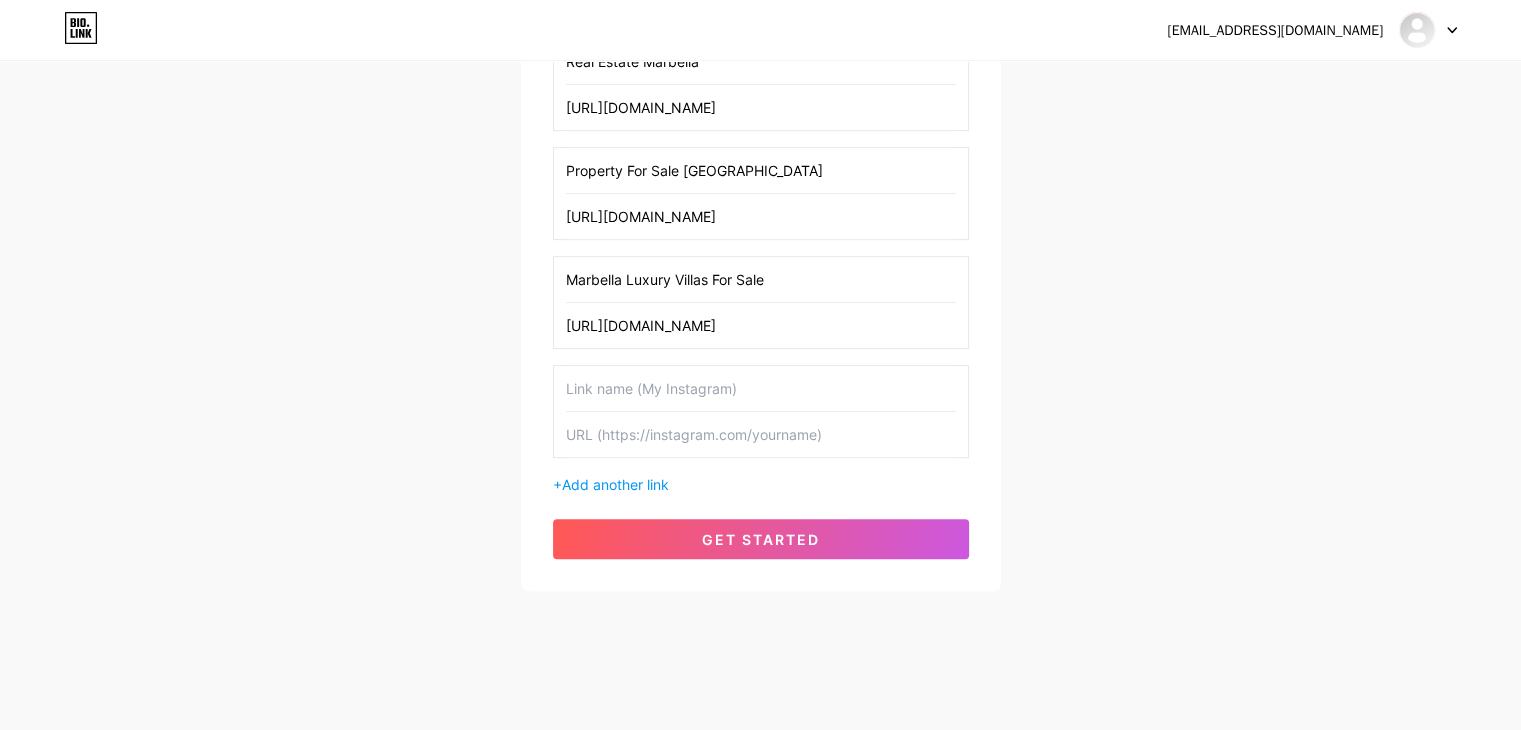 click at bounding box center (761, 434) 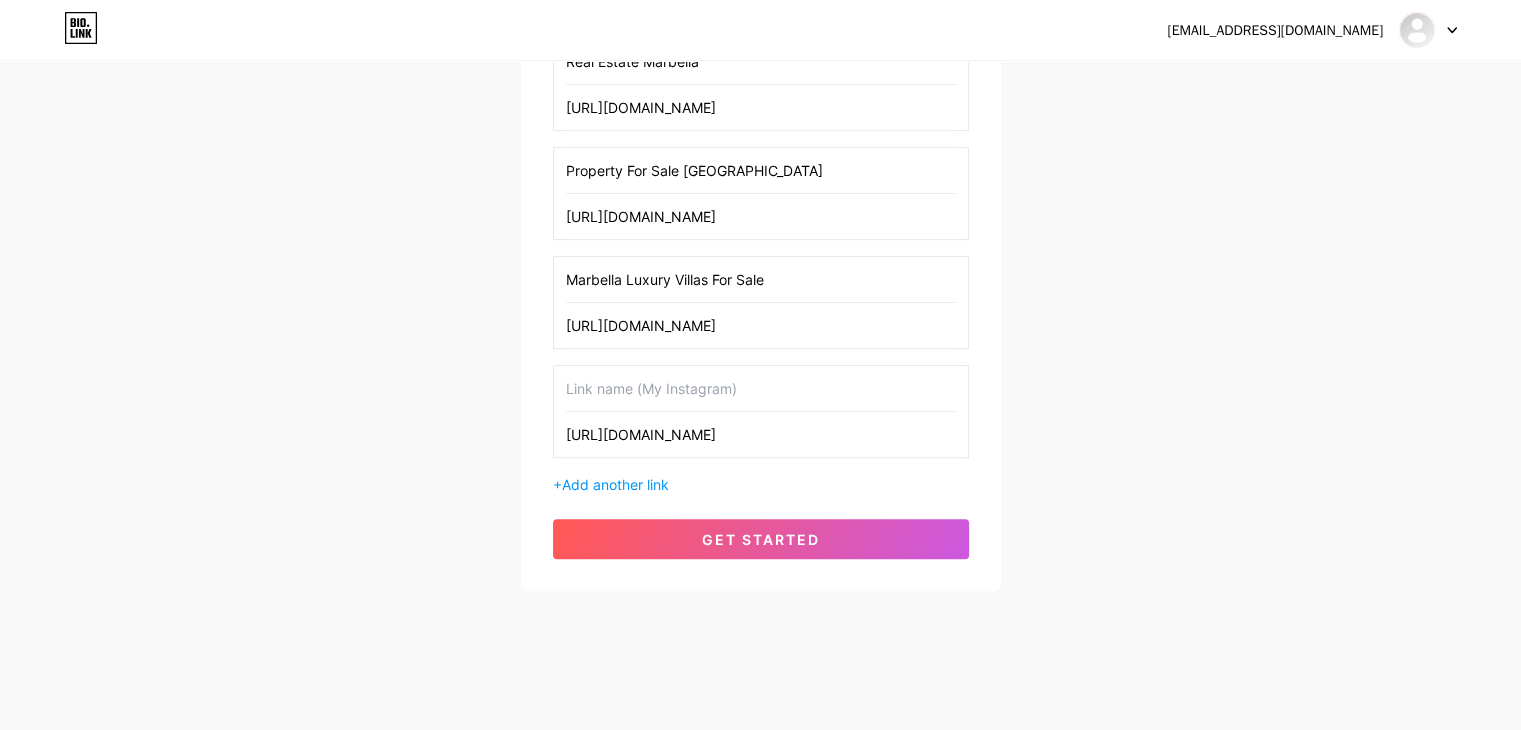 type on "[URL][DOMAIN_NAME]" 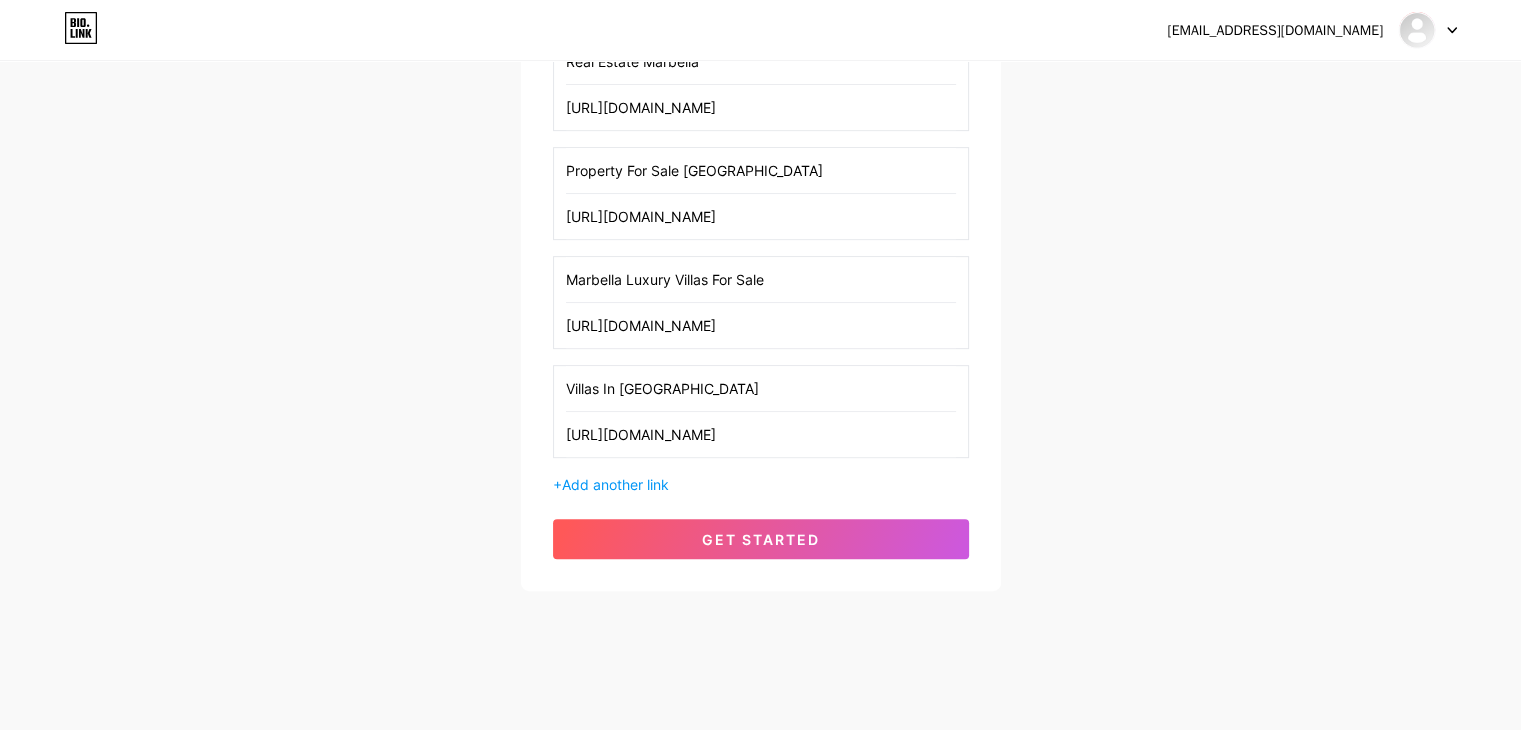 type on "Villas In [GEOGRAPHIC_DATA]" 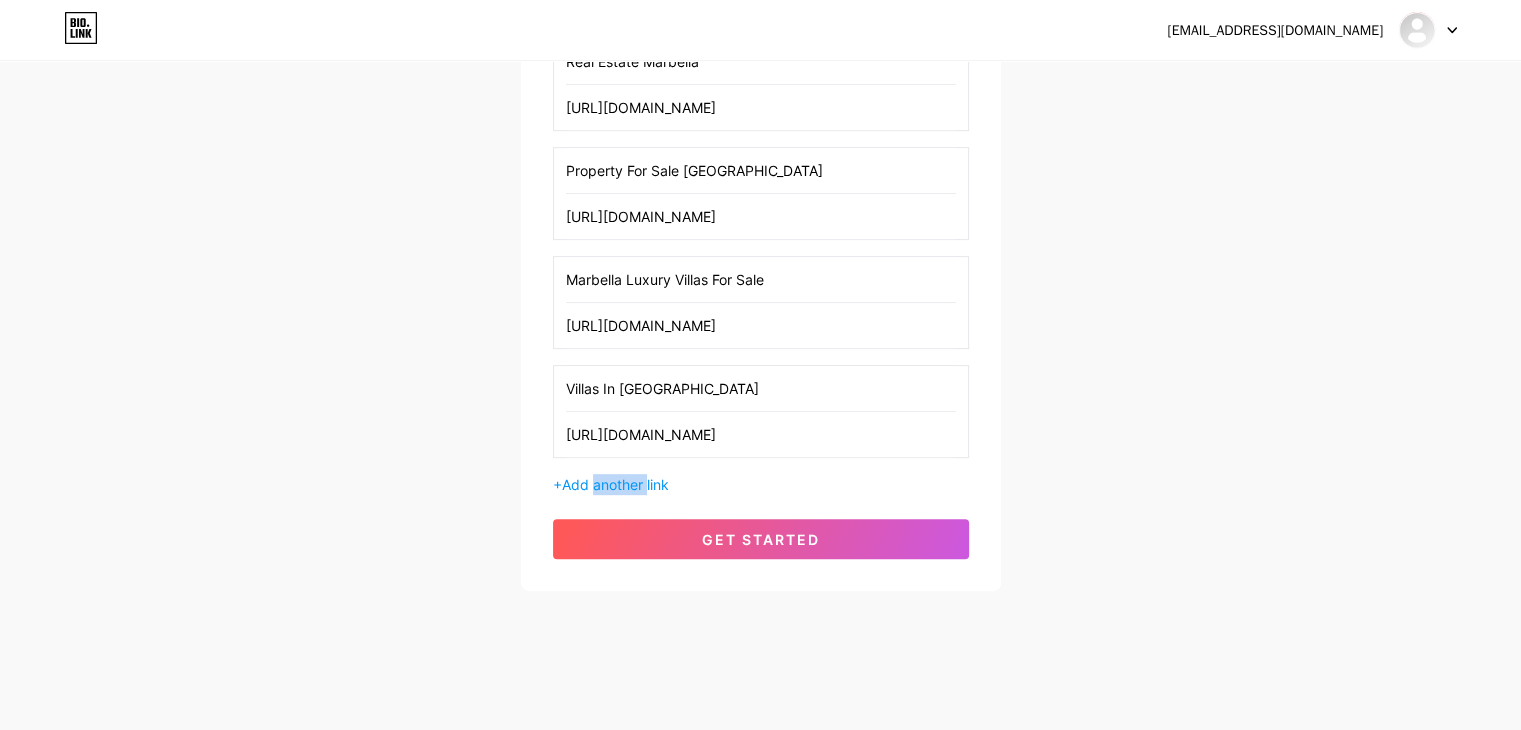 click on "+  Add another link" at bounding box center (761, 484) 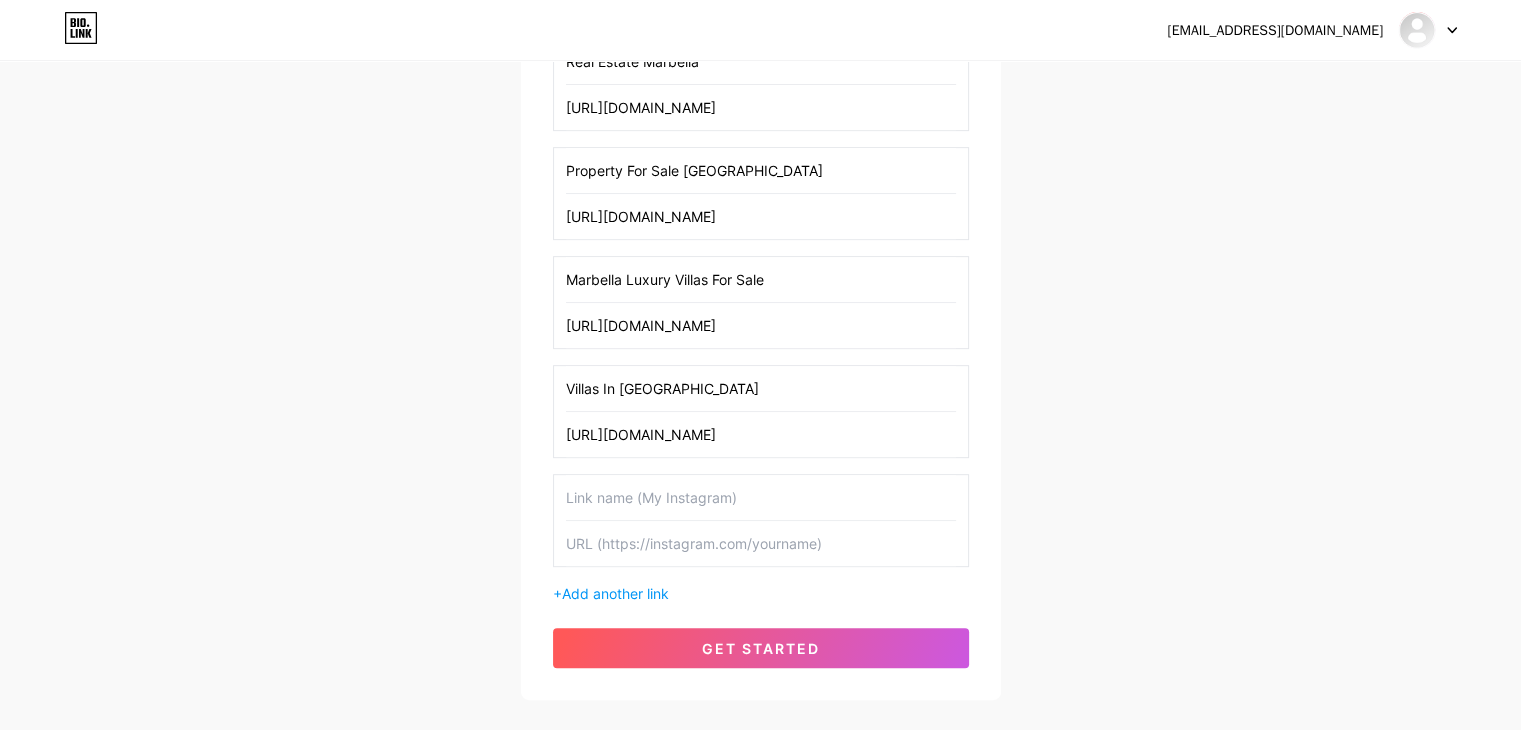click at bounding box center [761, 543] 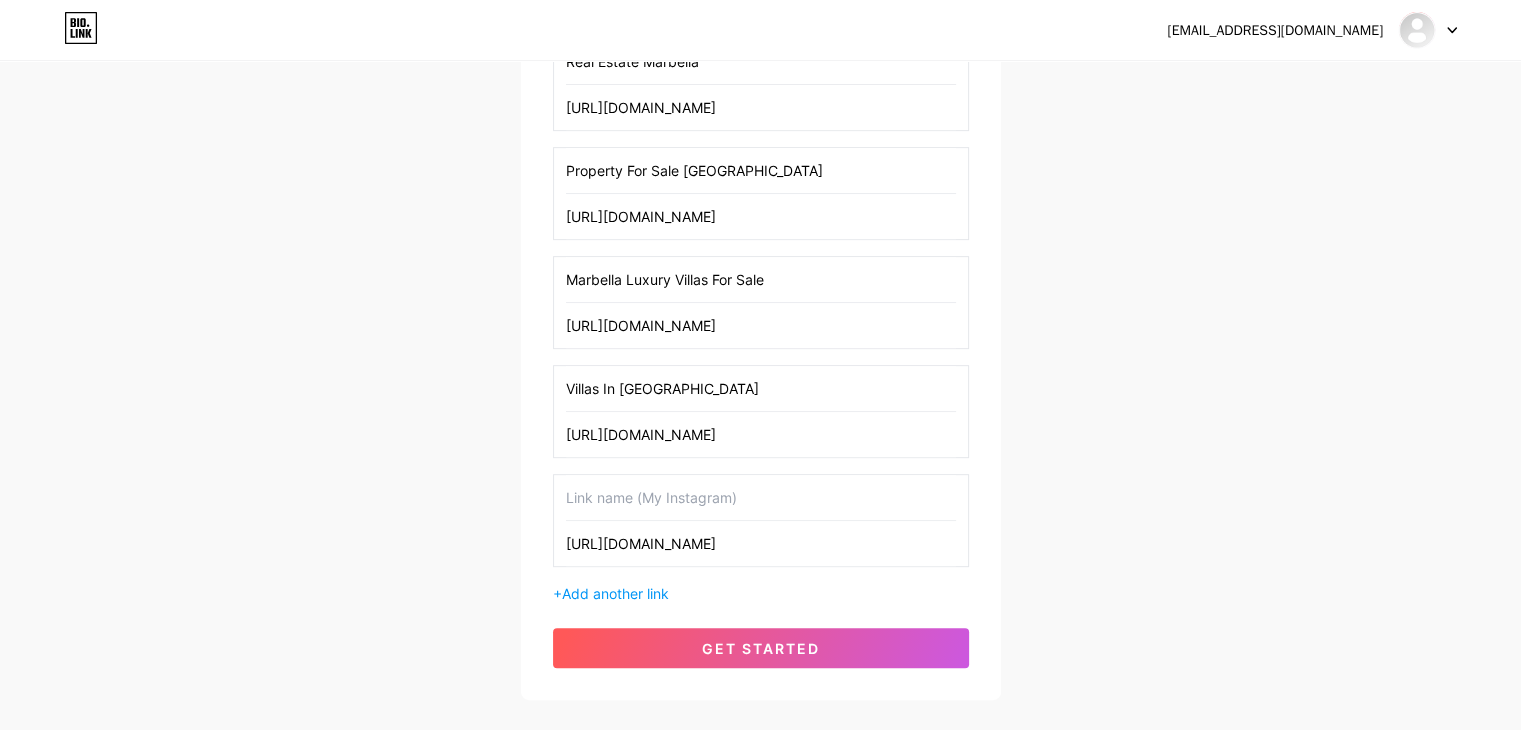 type on "[URL][DOMAIN_NAME]" 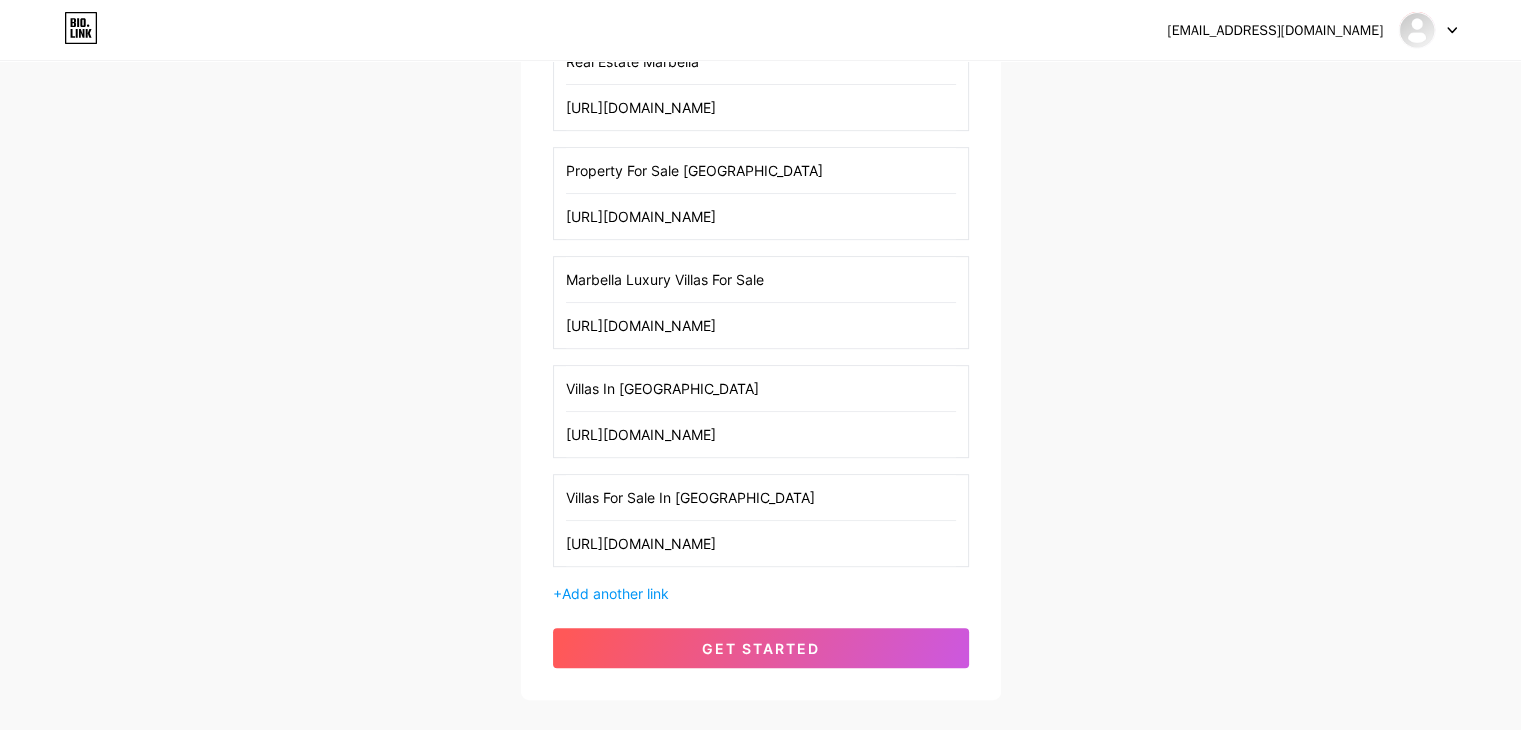 type on "Villas For Sale In [GEOGRAPHIC_DATA]" 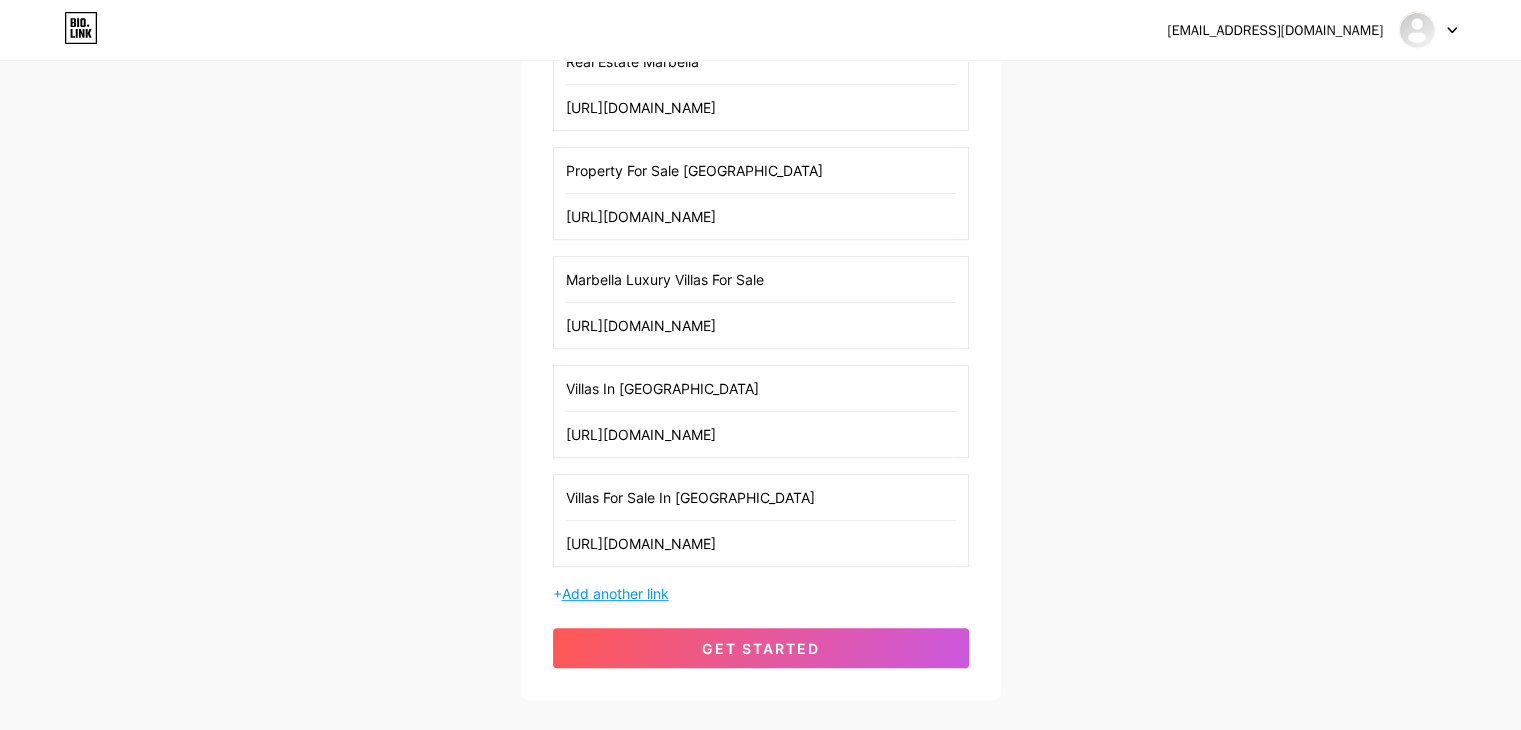 click on "Add another link" at bounding box center [615, 593] 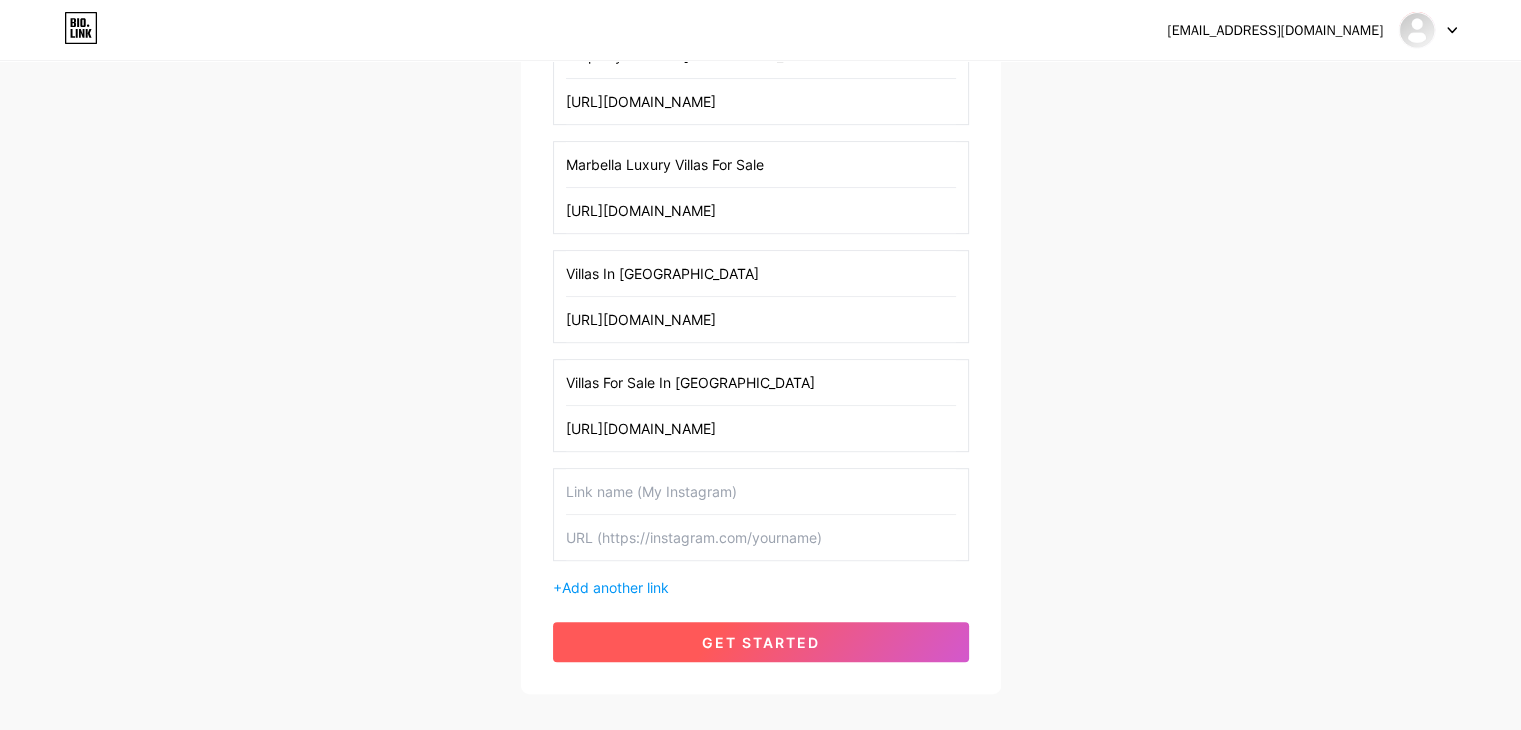 scroll, scrollTop: 1021, scrollLeft: 0, axis: vertical 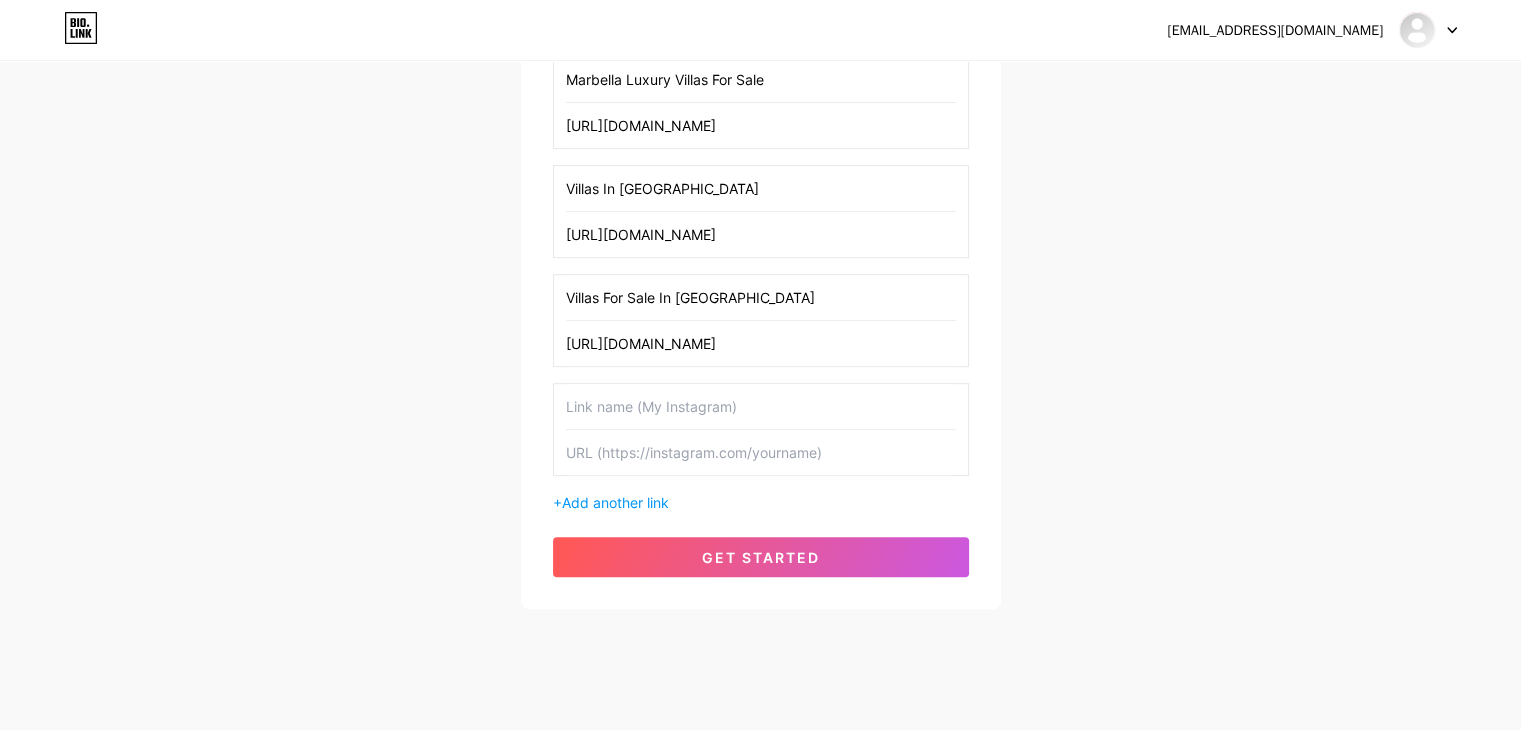 click at bounding box center [761, 452] 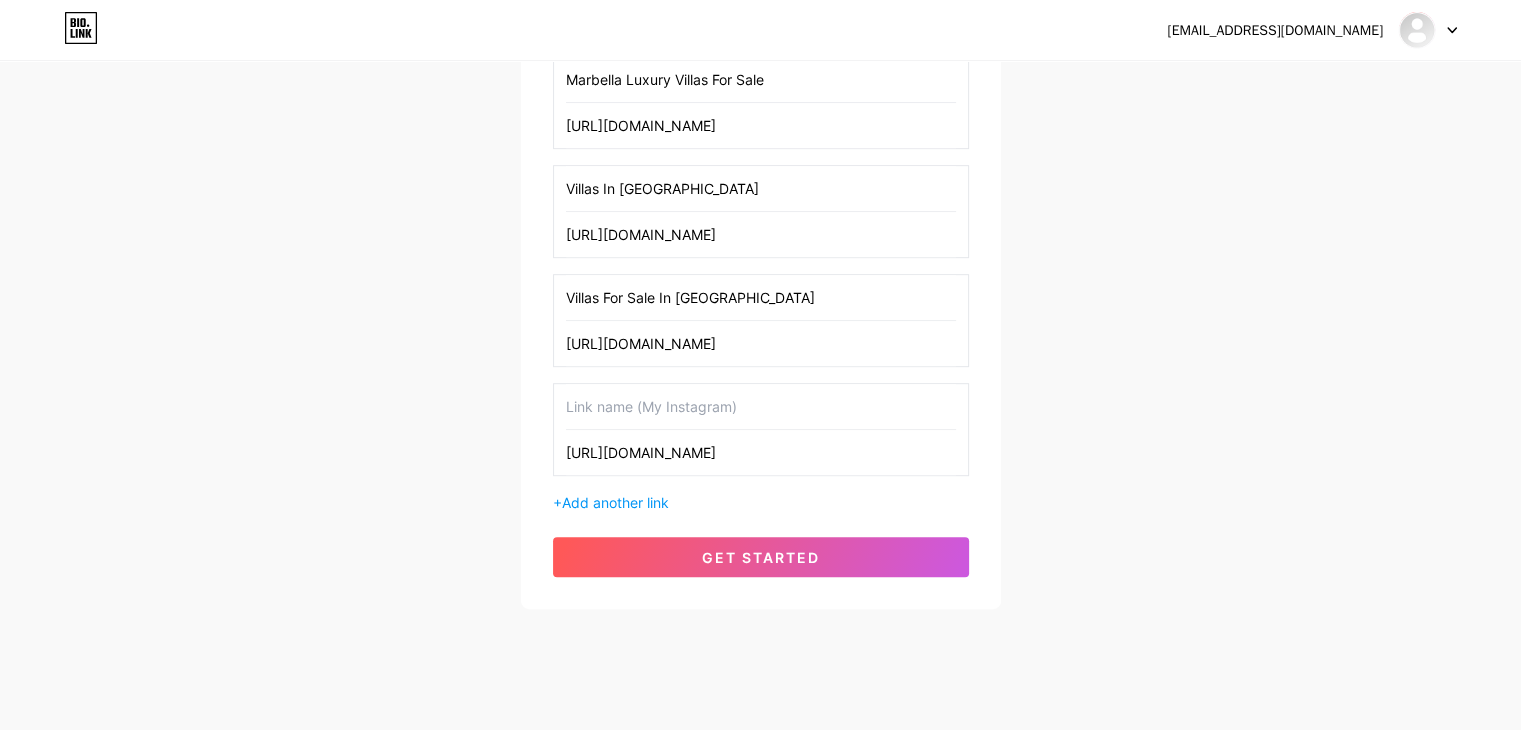 type on "[URL][DOMAIN_NAME]" 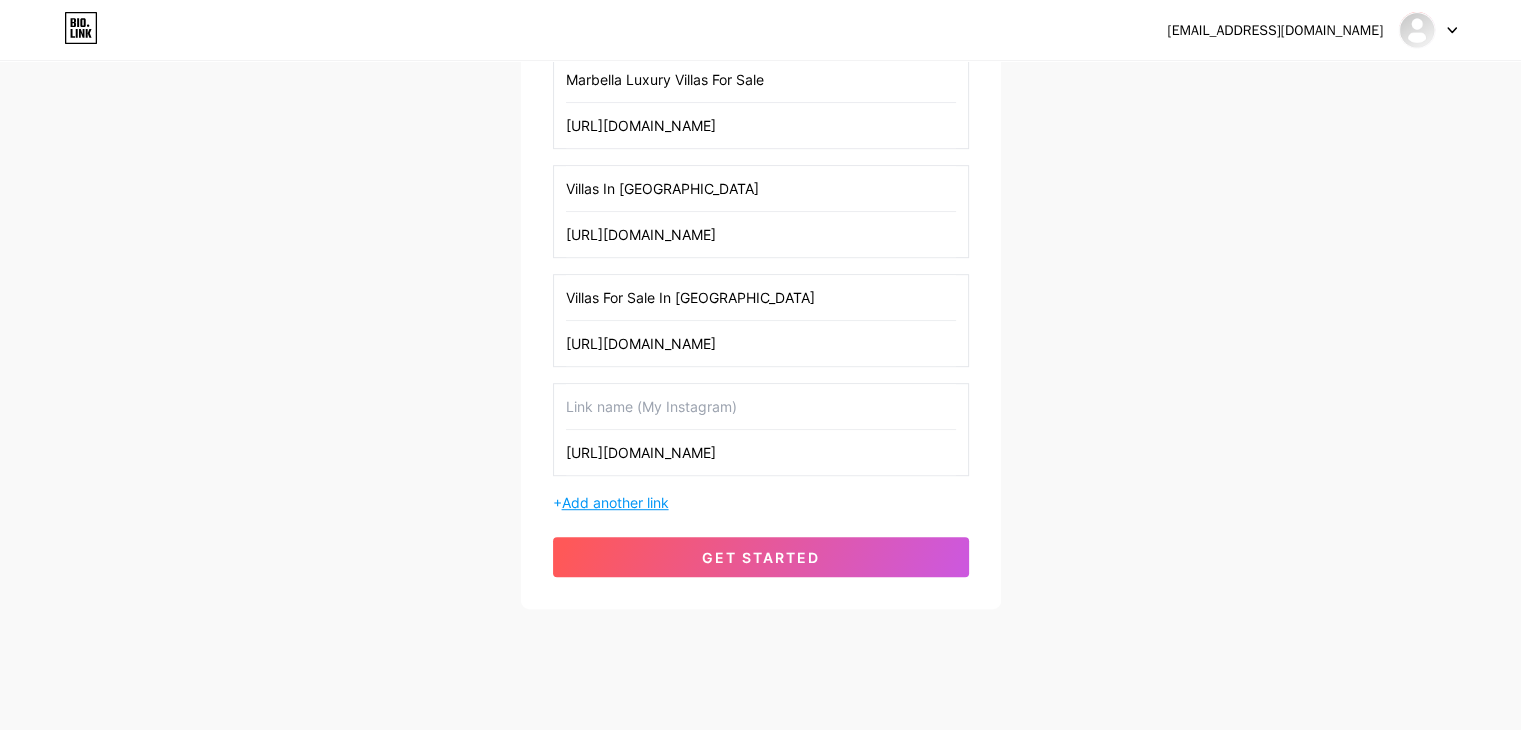 paste on "[PERSON_NAME]" 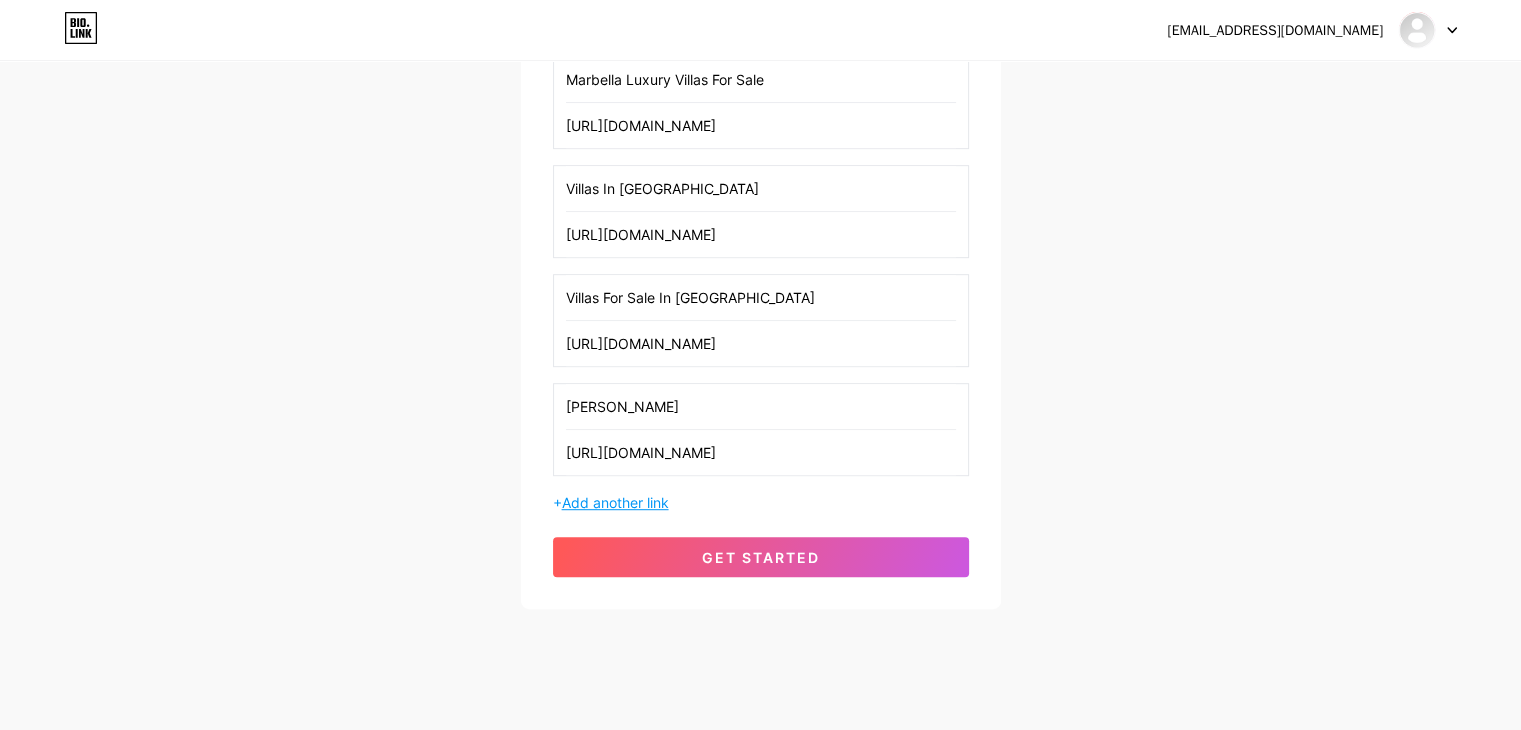 type on "[PERSON_NAME]" 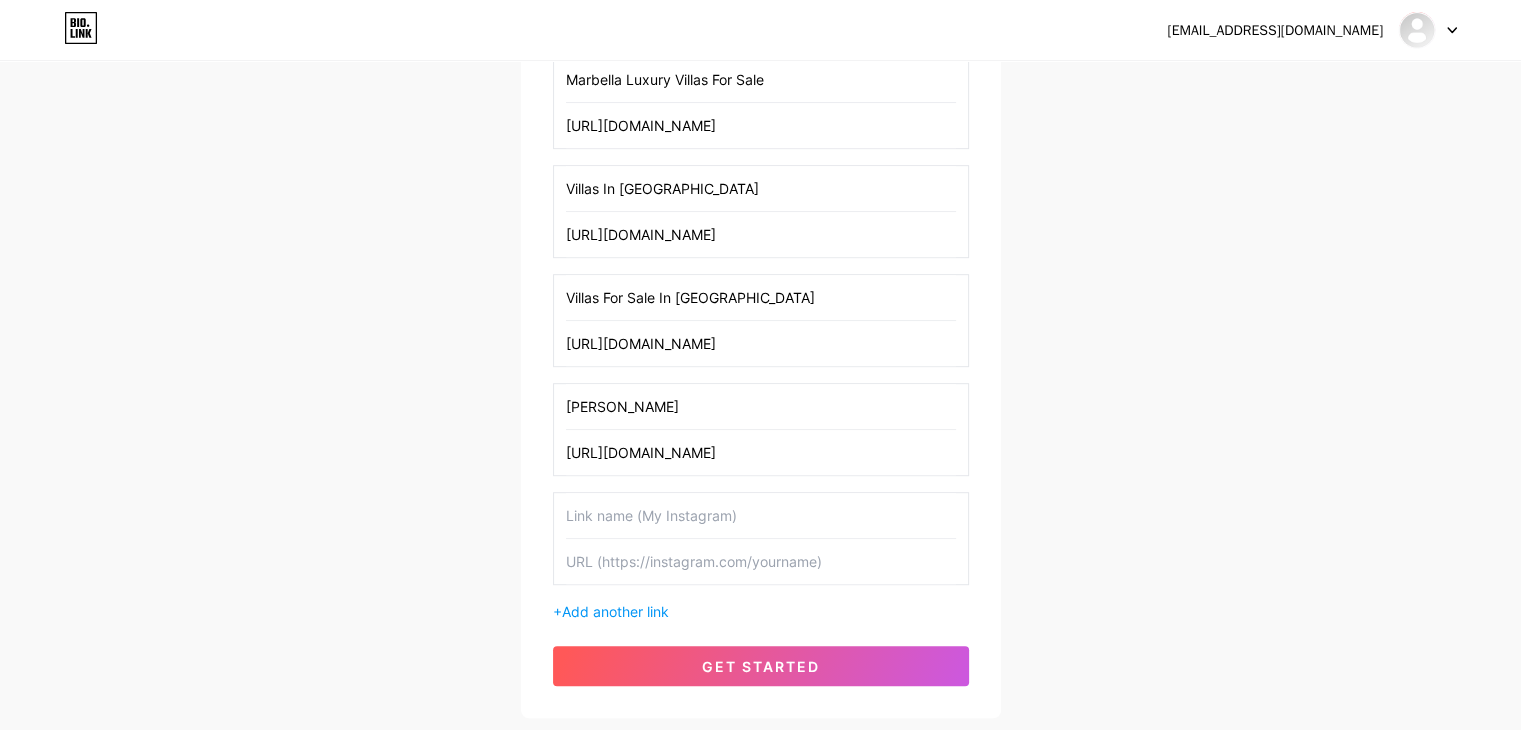click at bounding box center [761, 561] 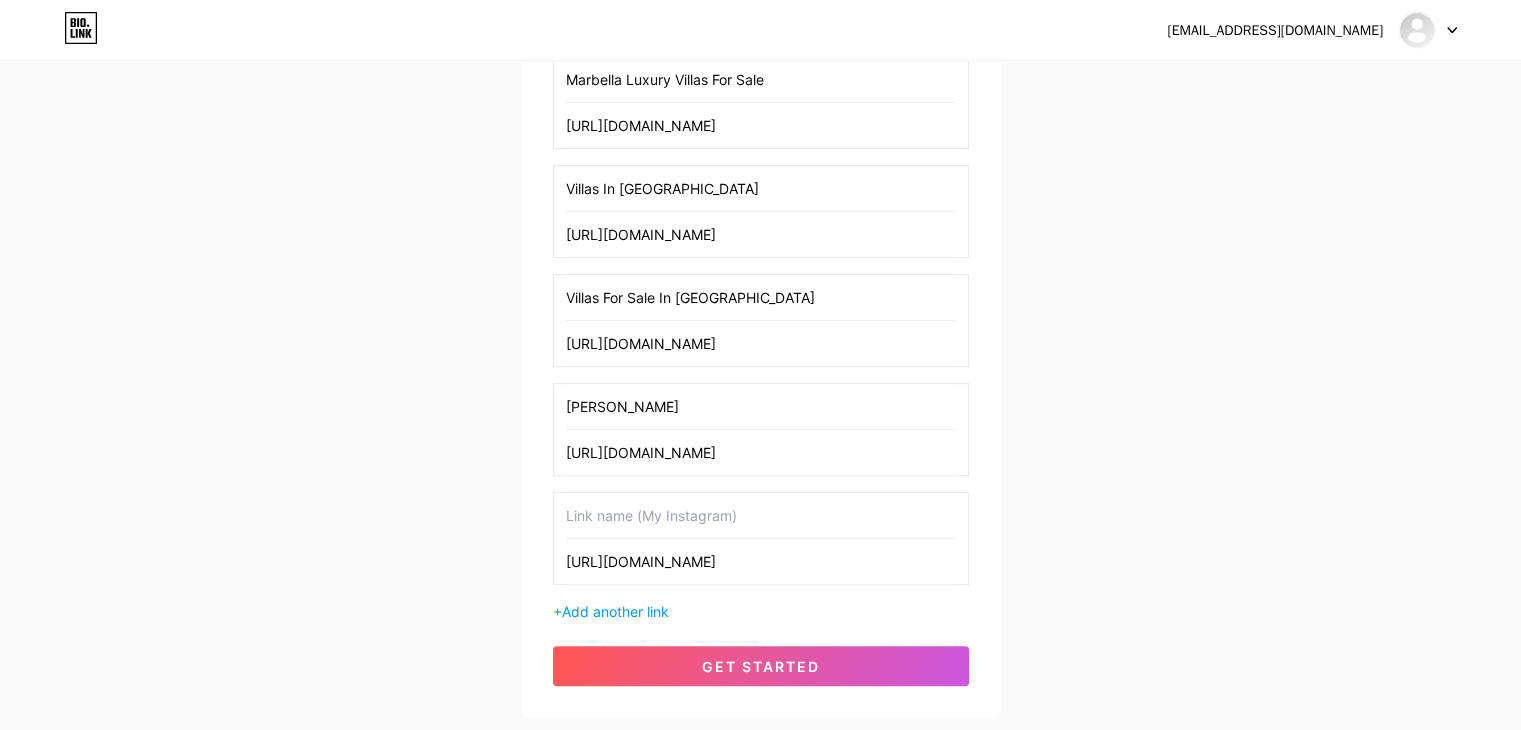 type on "[URL][DOMAIN_NAME]" 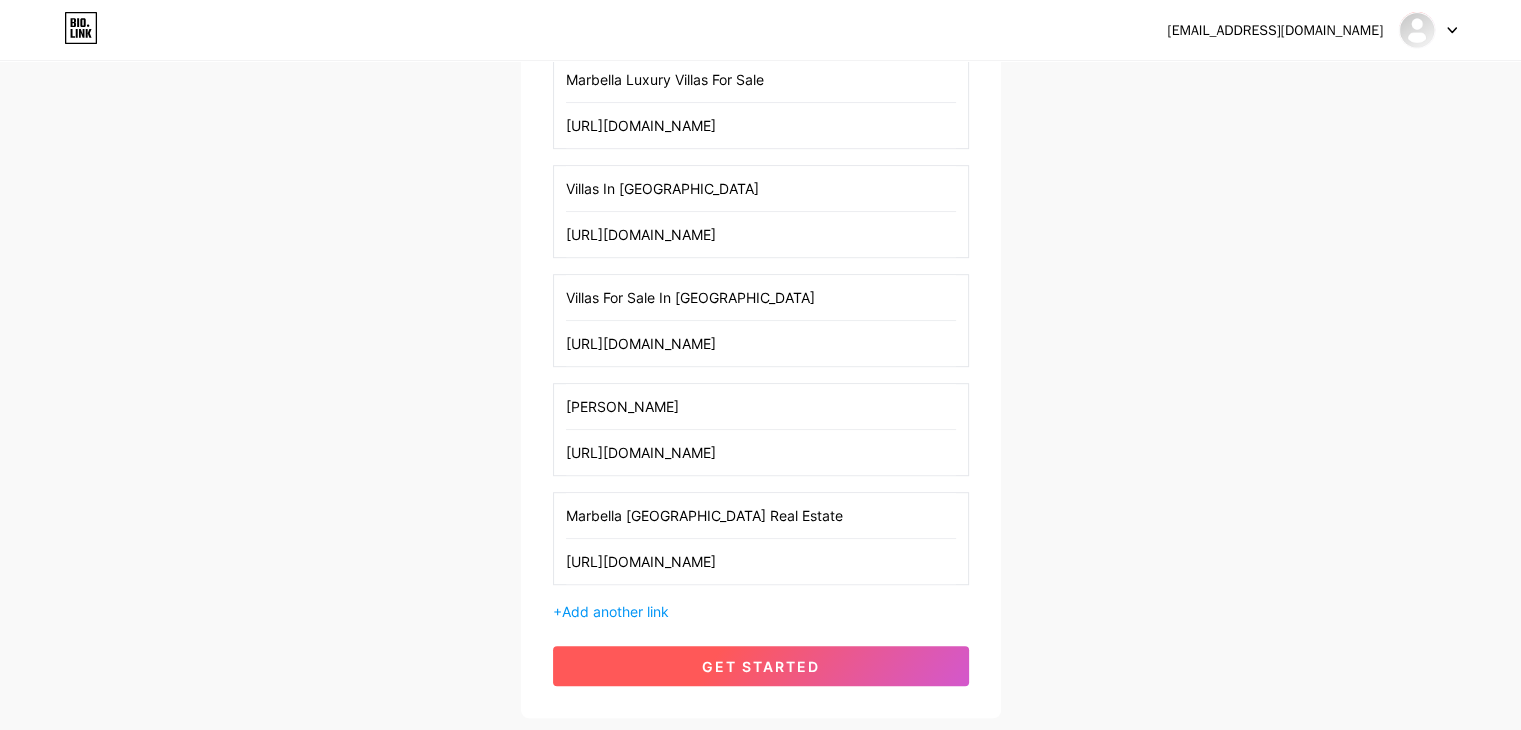 type on "Marbella [GEOGRAPHIC_DATA] Real Estate" 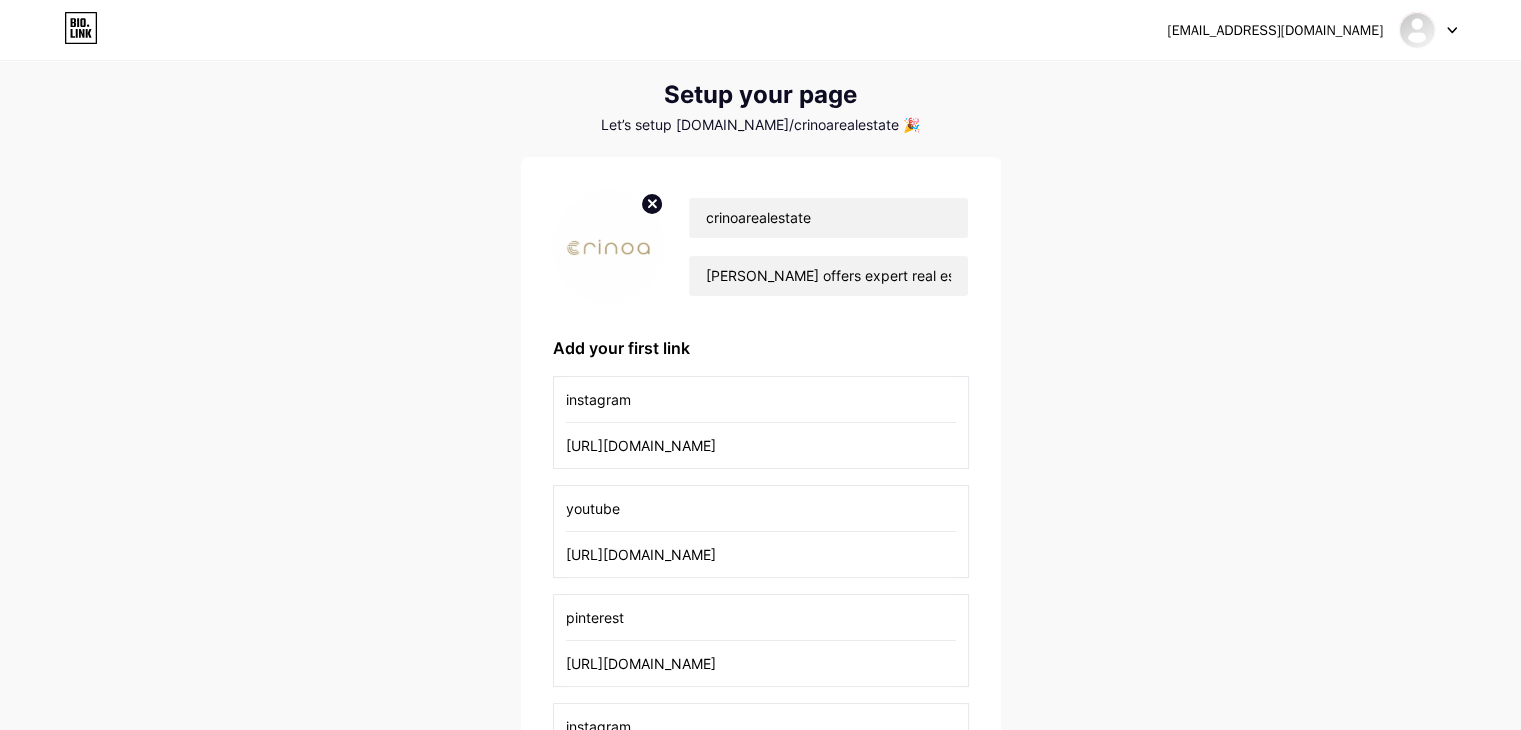 scroll, scrollTop: 0, scrollLeft: 0, axis: both 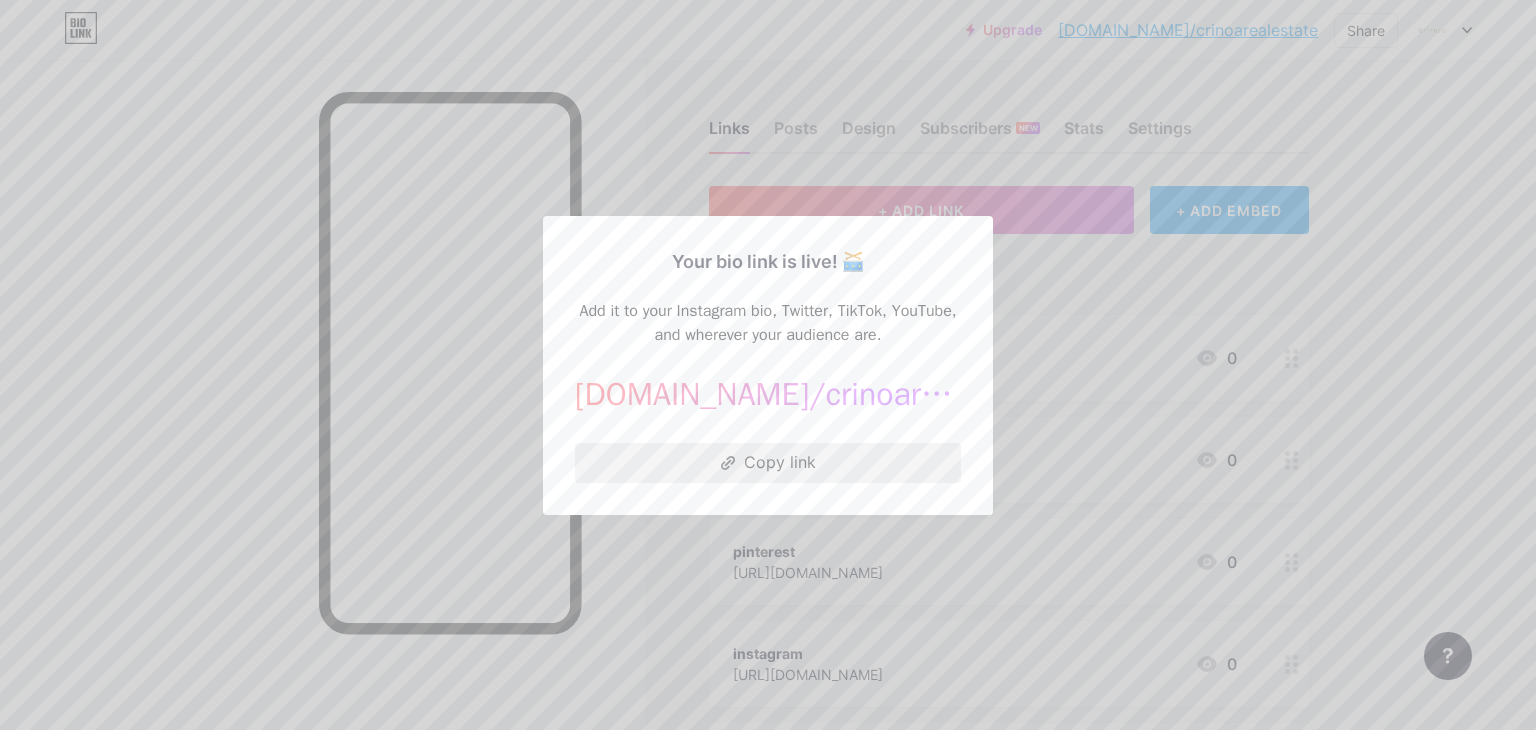 click on "Copy link" at bounding box center (768, 463) 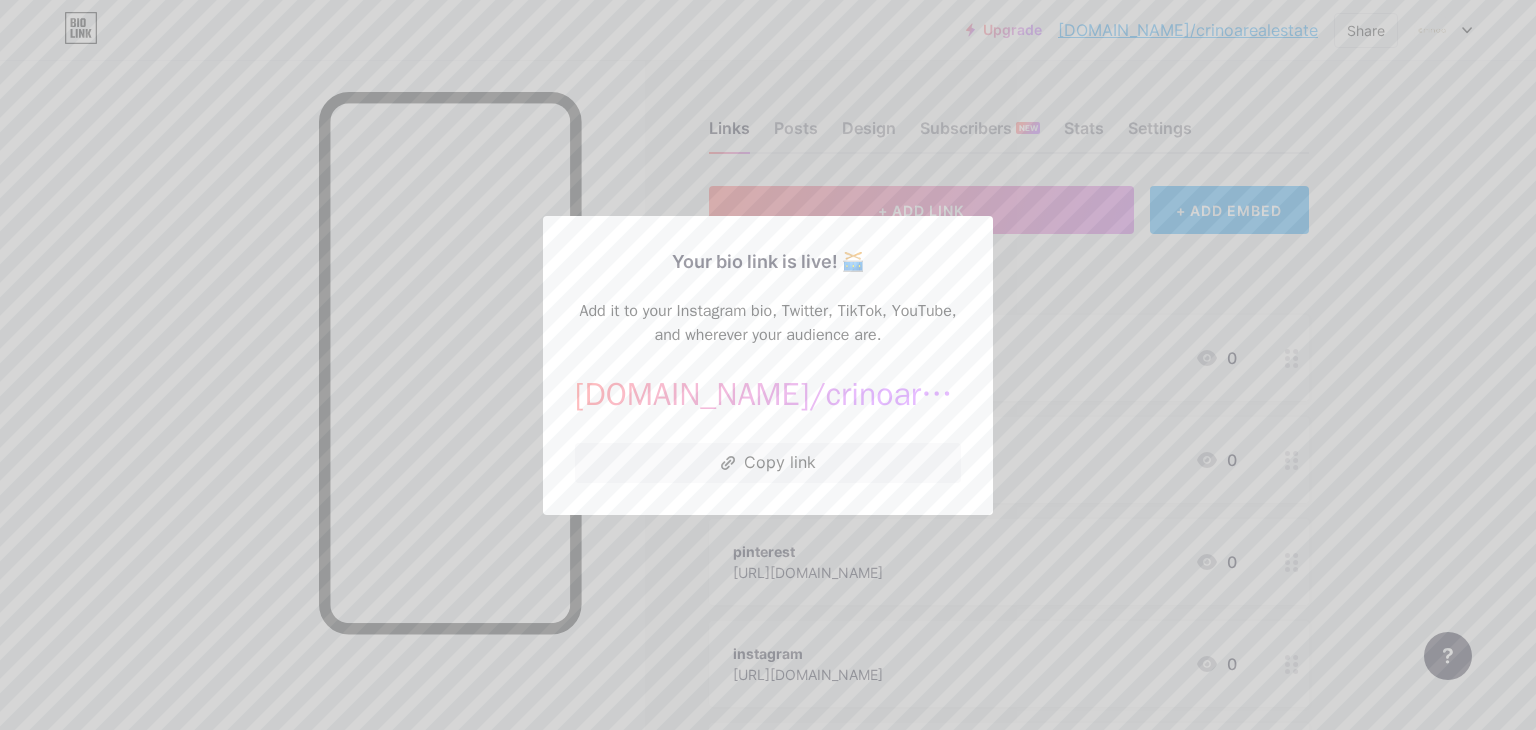 click at bounding box center [768, 365] 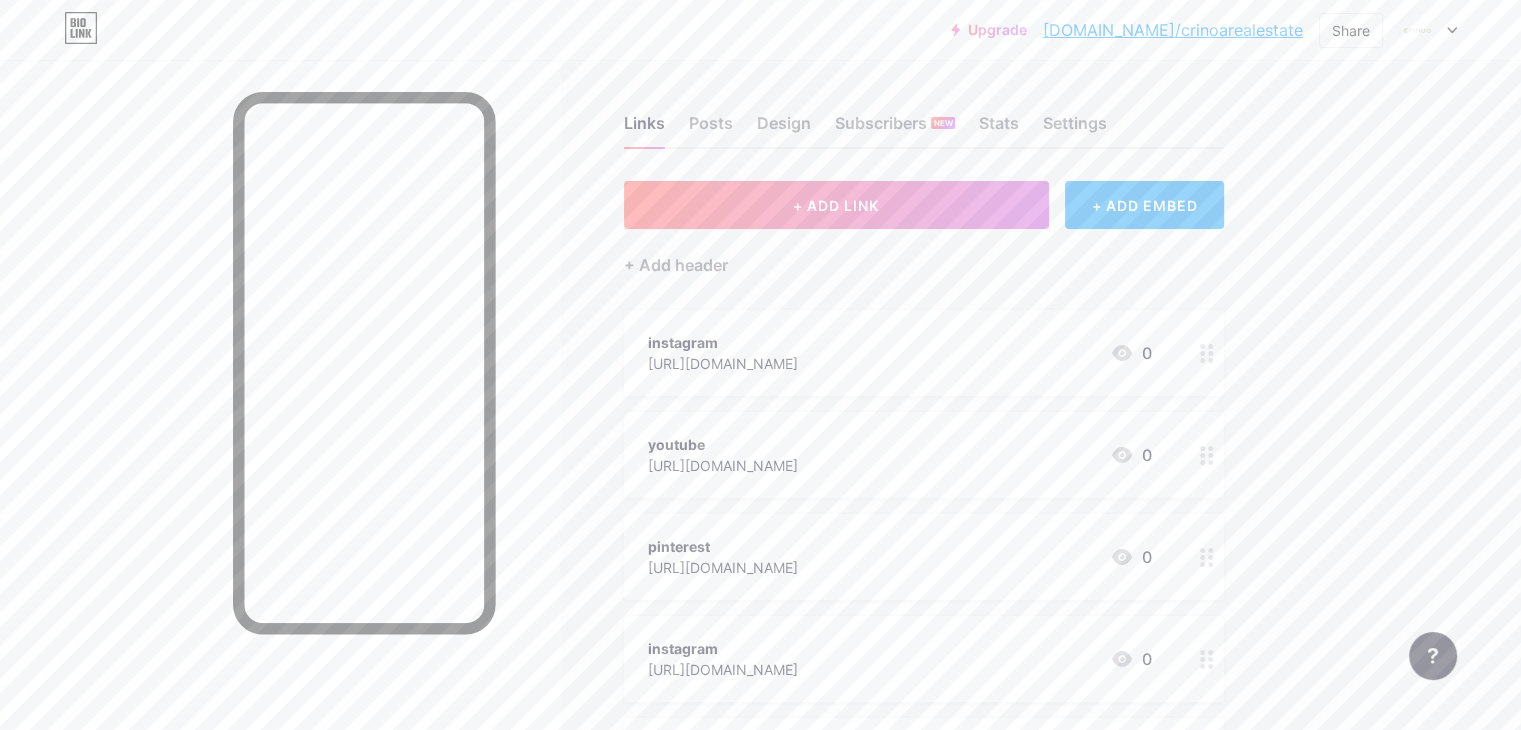 scroll, scrollTop: 0, scrollLeft: 0, axis: both 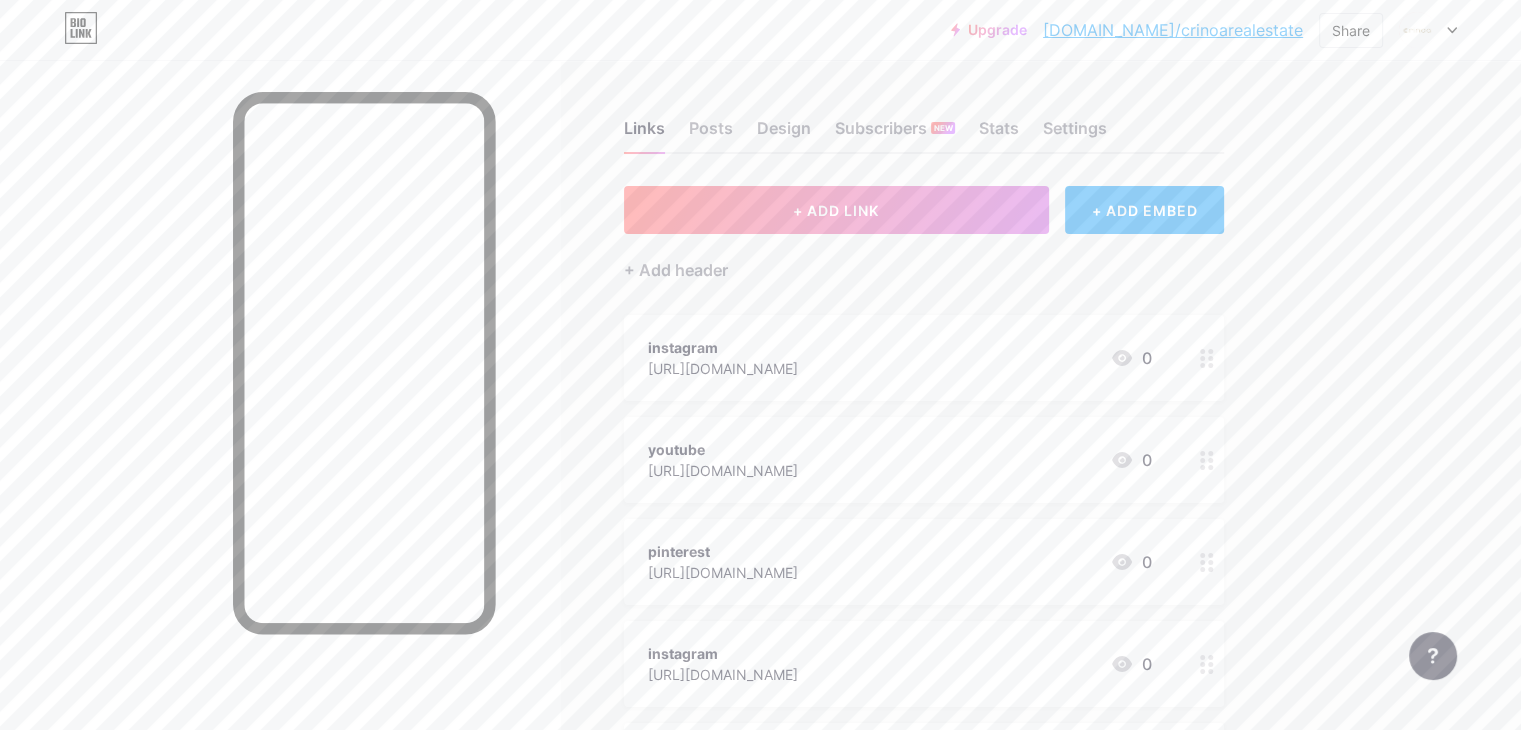 click on "[DOMAIN_NAME]/crinoarealestate" at bounding box center (1173, 30) 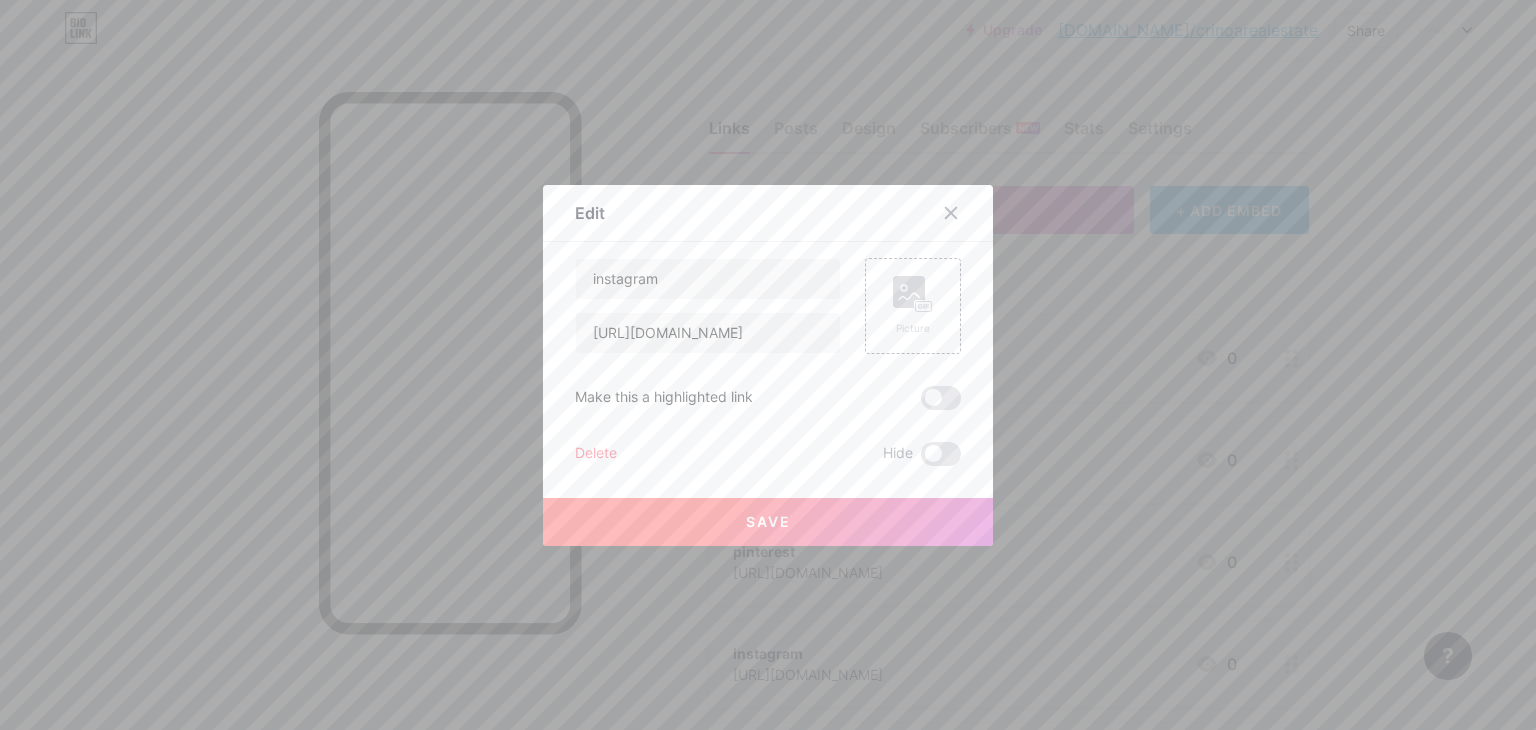 click at bounding box center [768, 365] 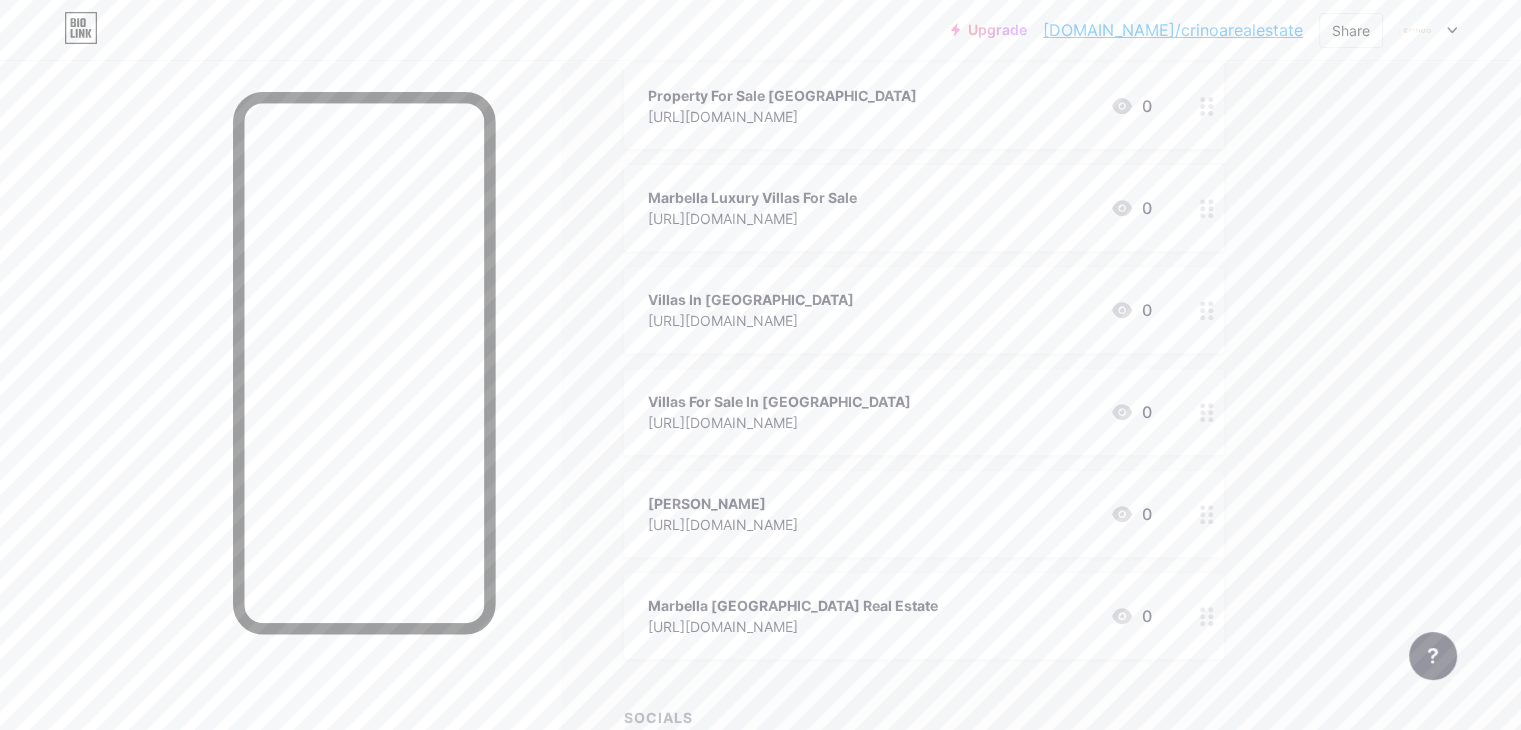 scroll, scrollTop: 923, scrollLeft: 0, axis: vertical 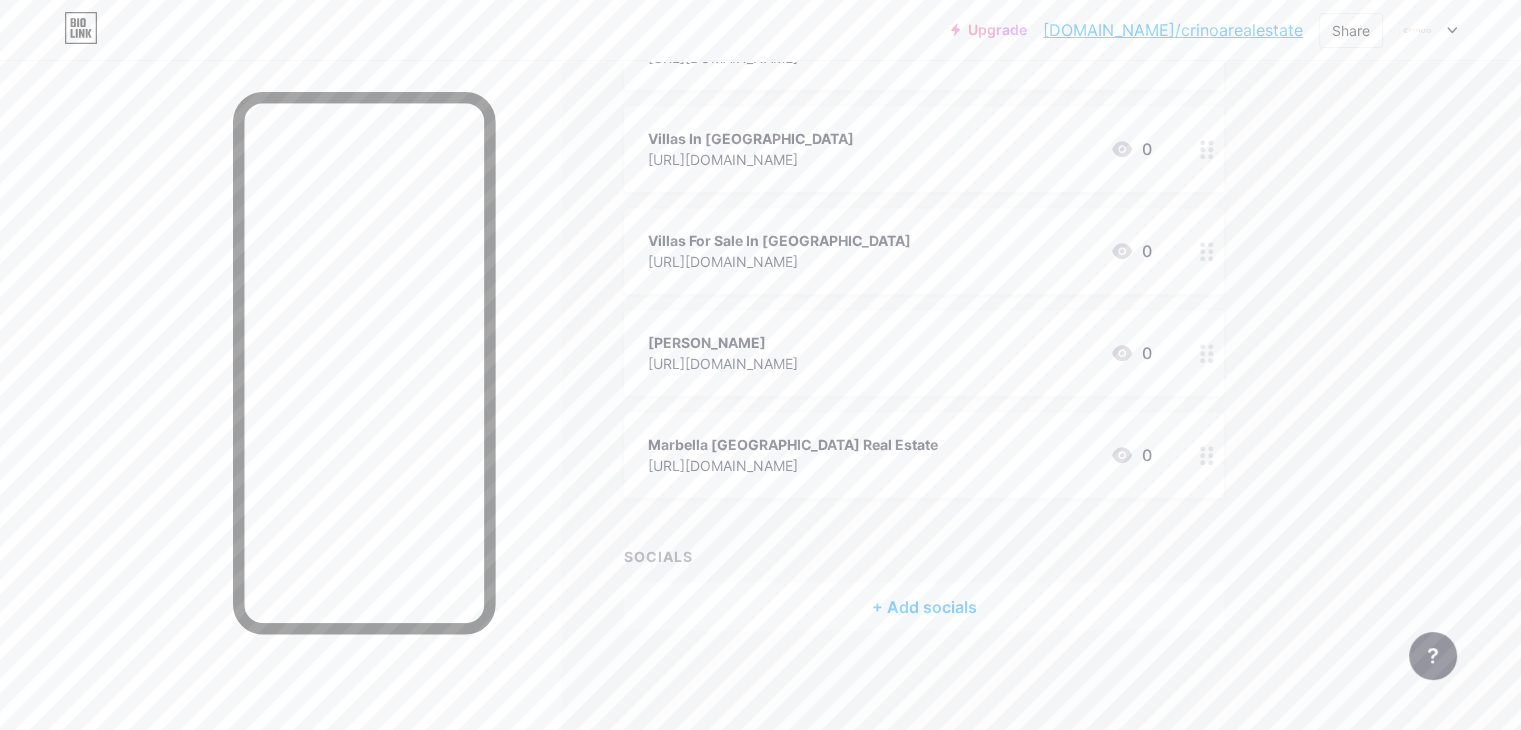 click 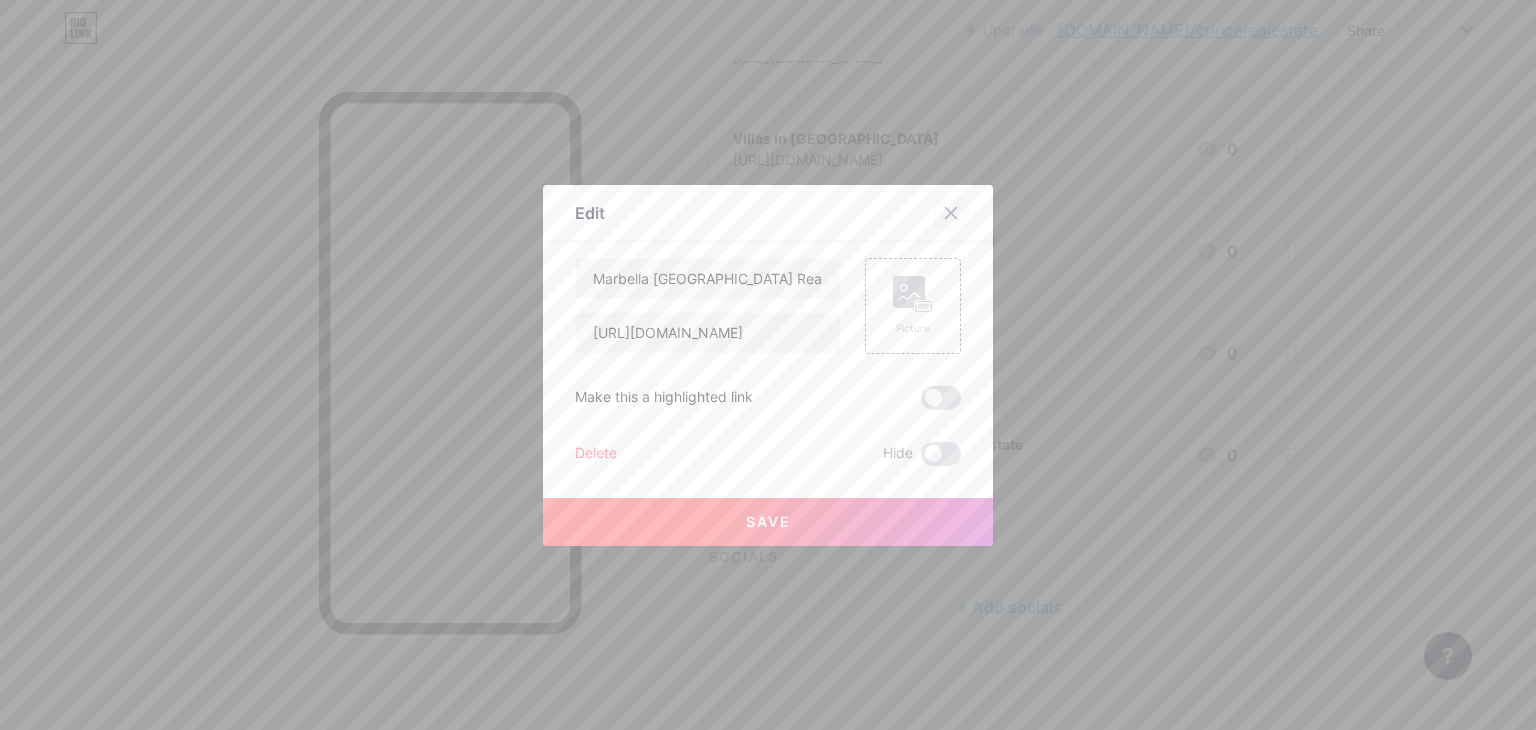click 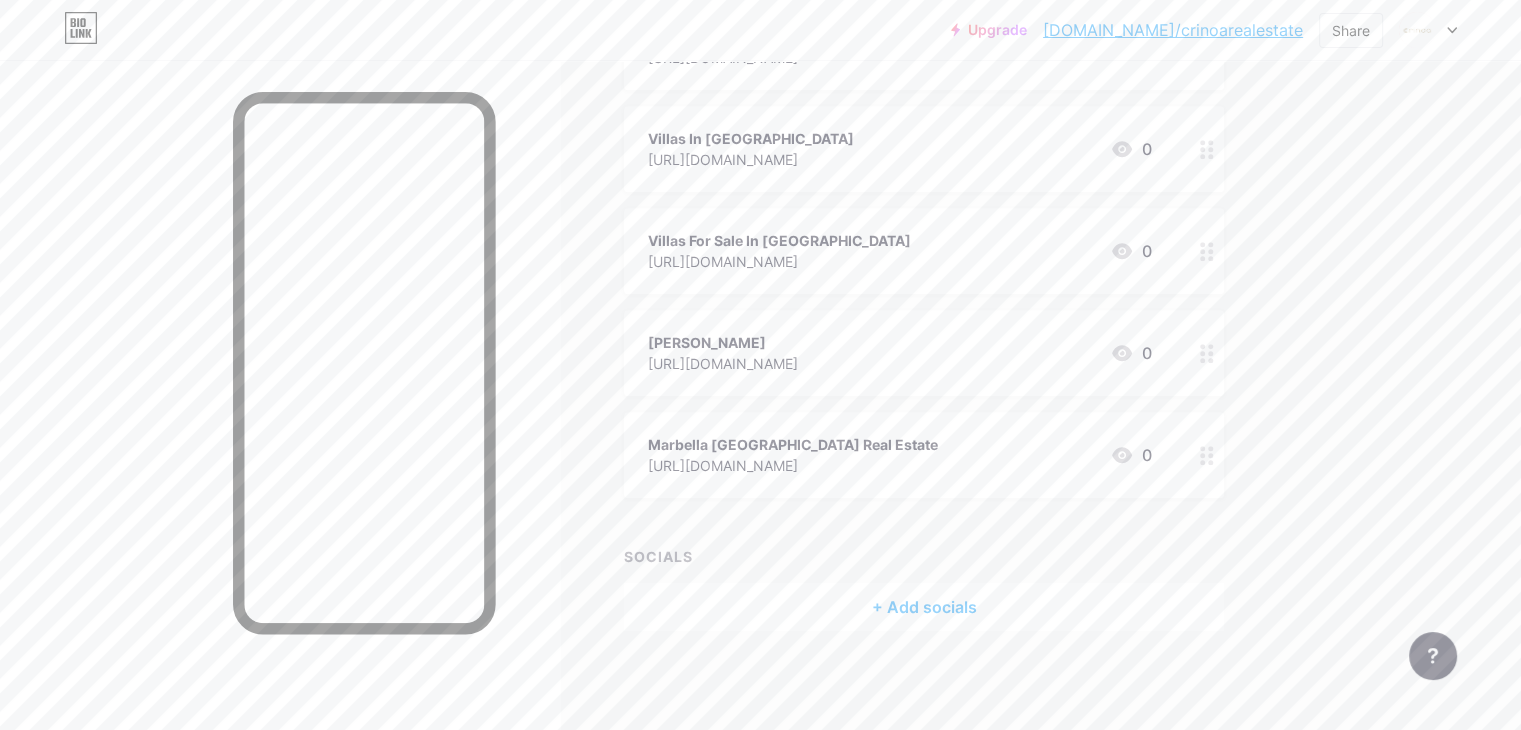 click 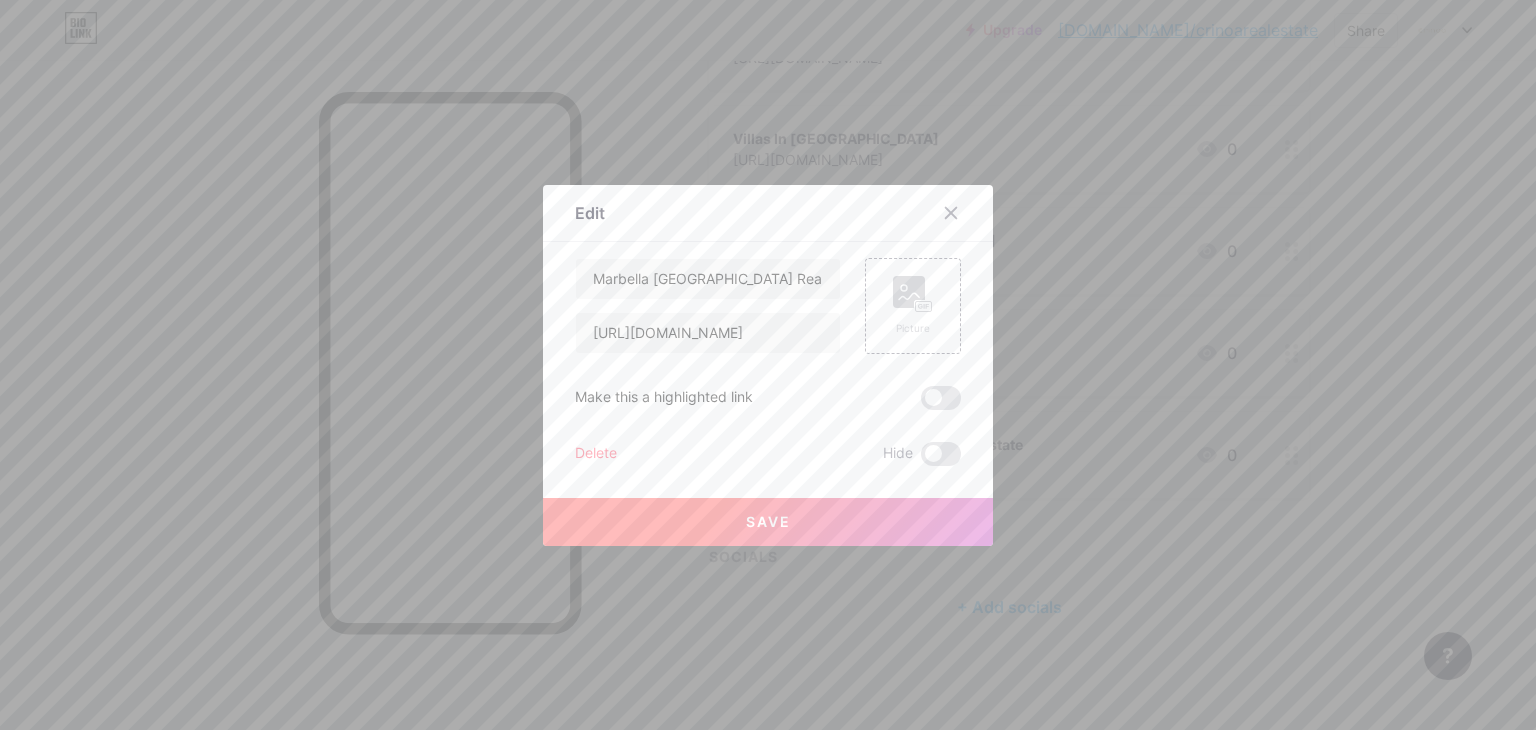 click at bounding box center (768, 365) 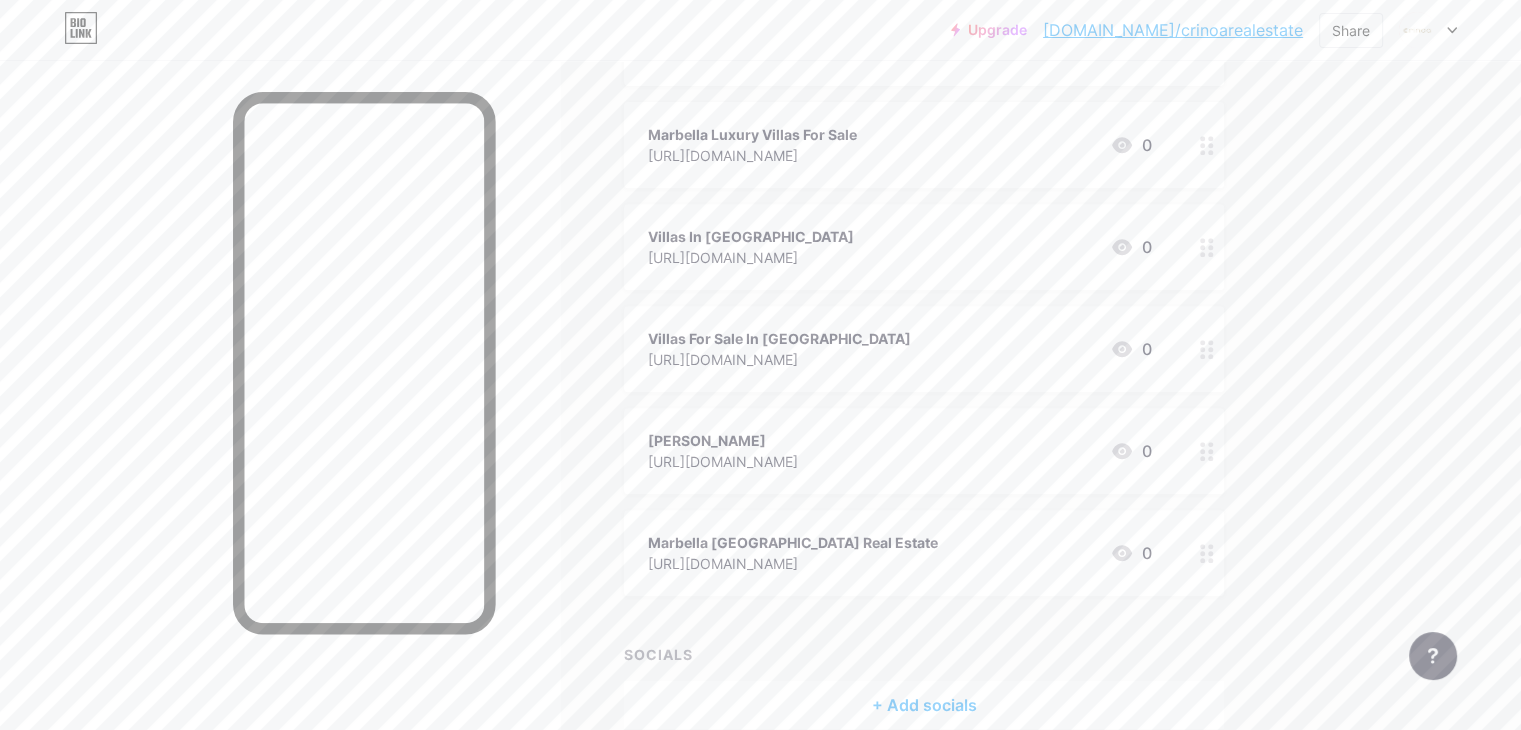 scroll, scrollTop: 923, scrollLeft: 0, axis: vertical 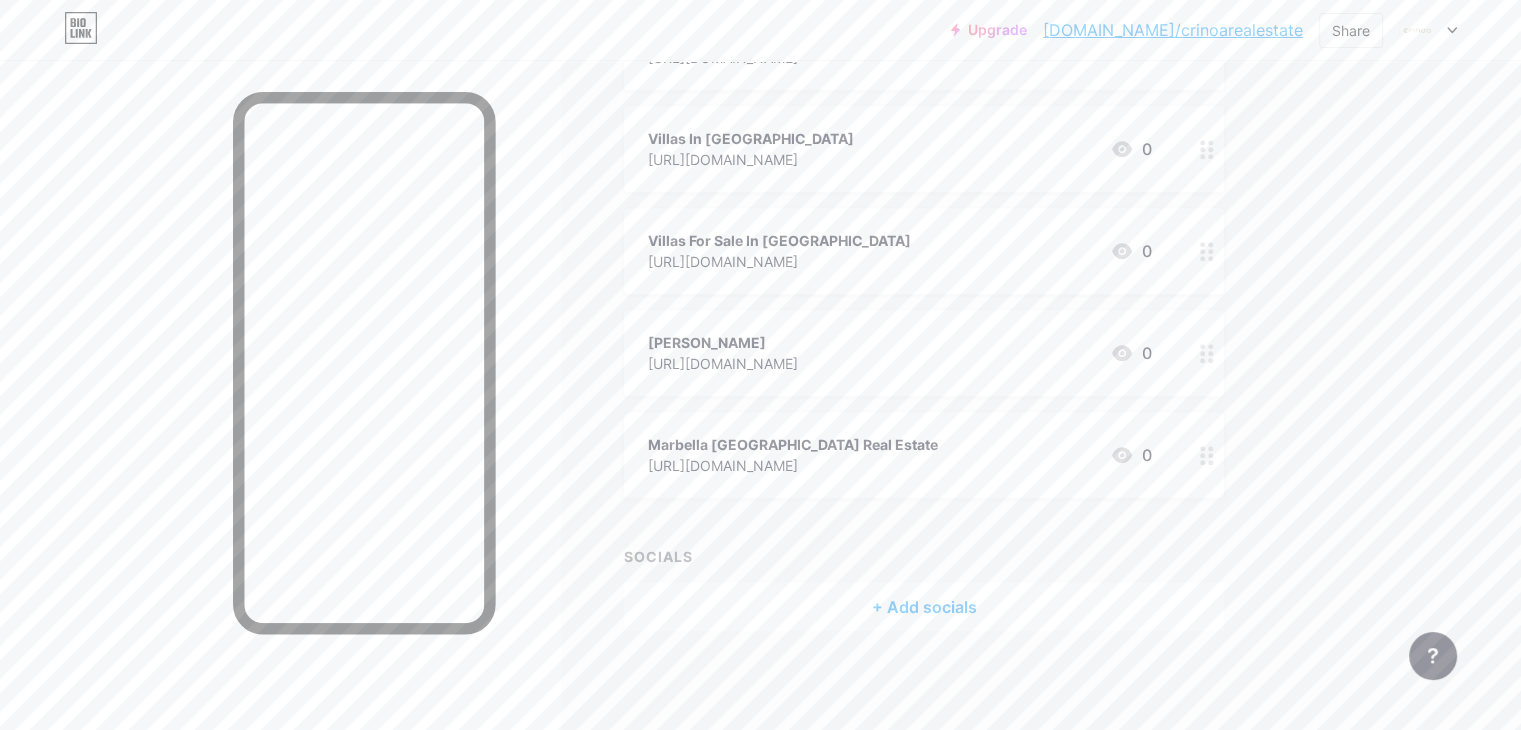 click on "+ Add socials" at bounding box center [924, 607] 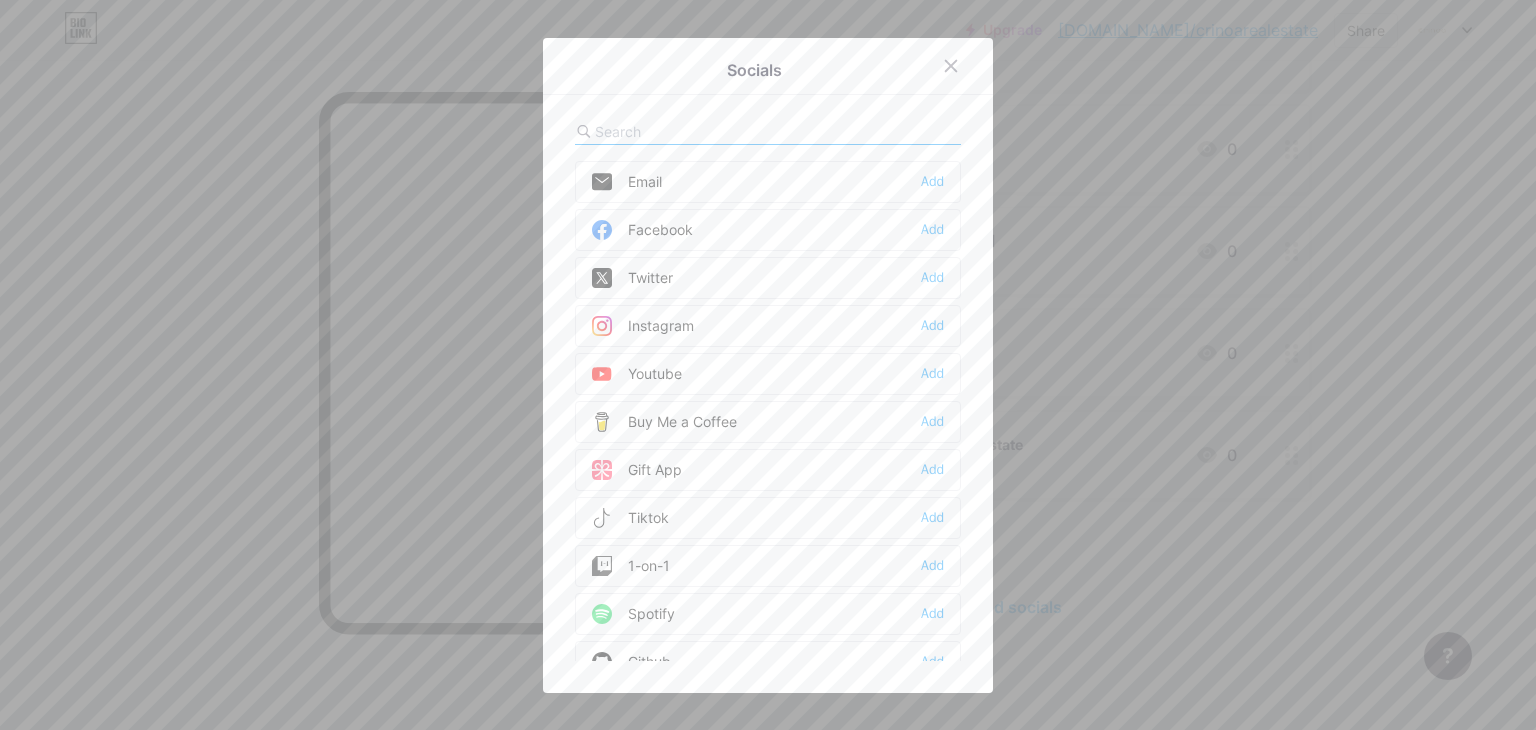 click on "Facebook" at bounding box center (642, 230) 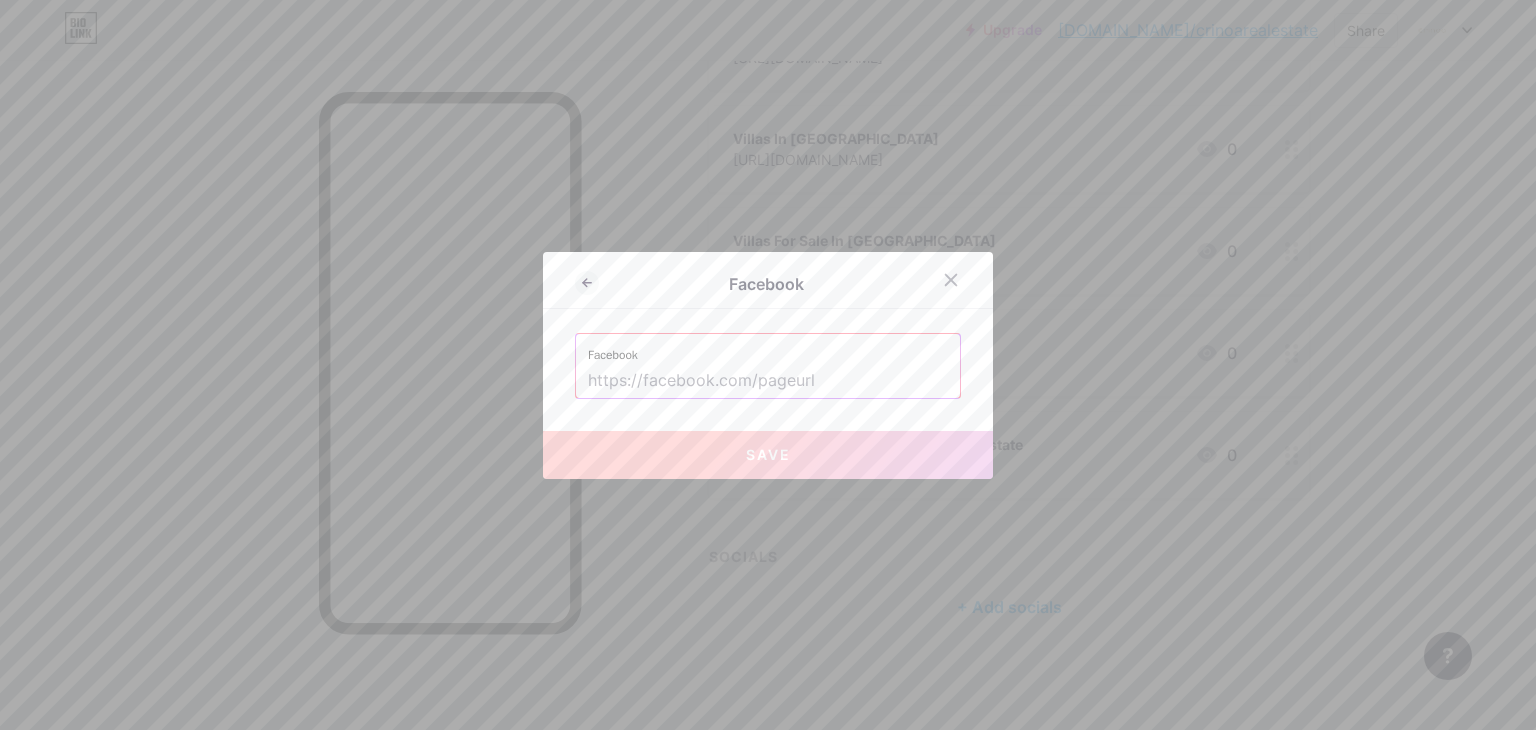 click at bounding box center [768, 381] 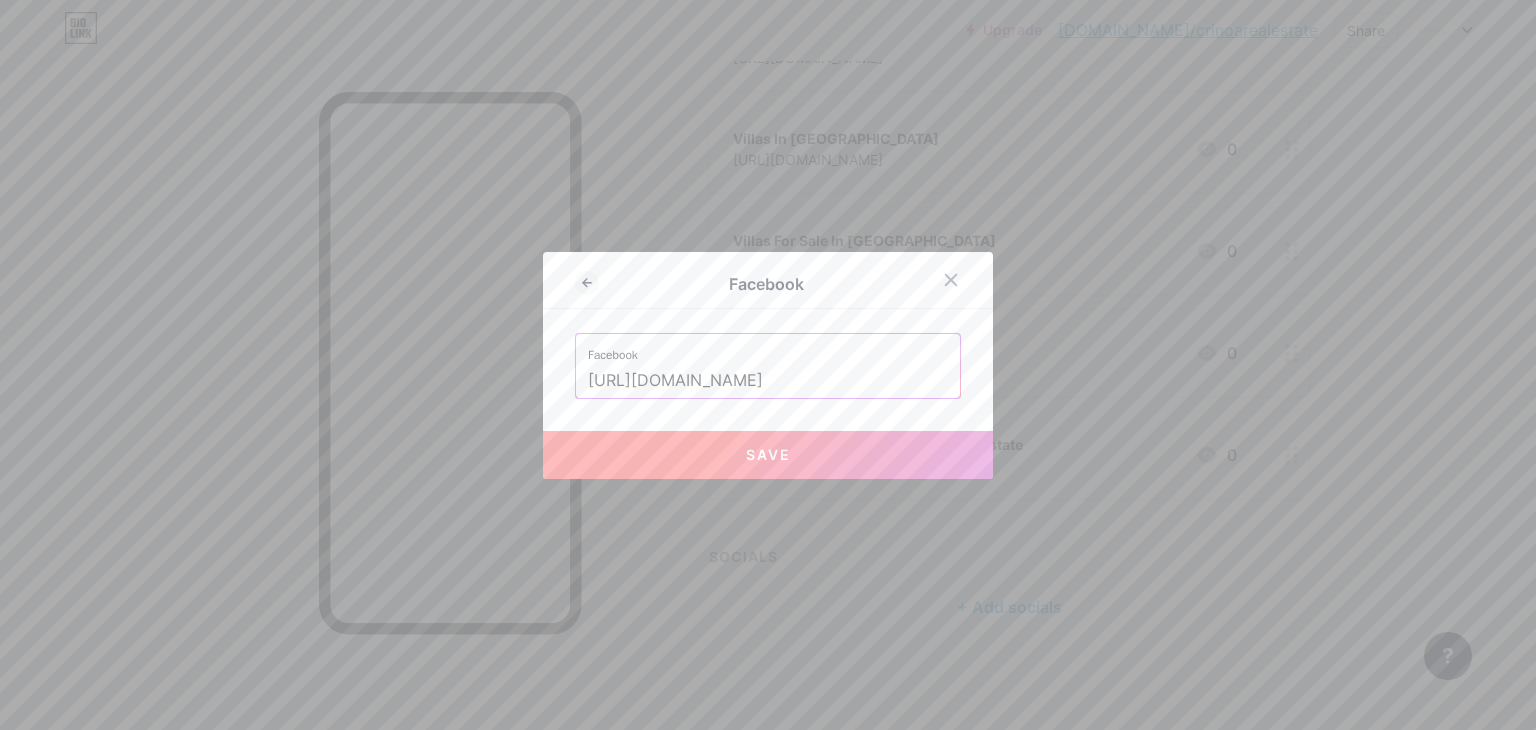 click on "Save" at bounding box center [768, 455] 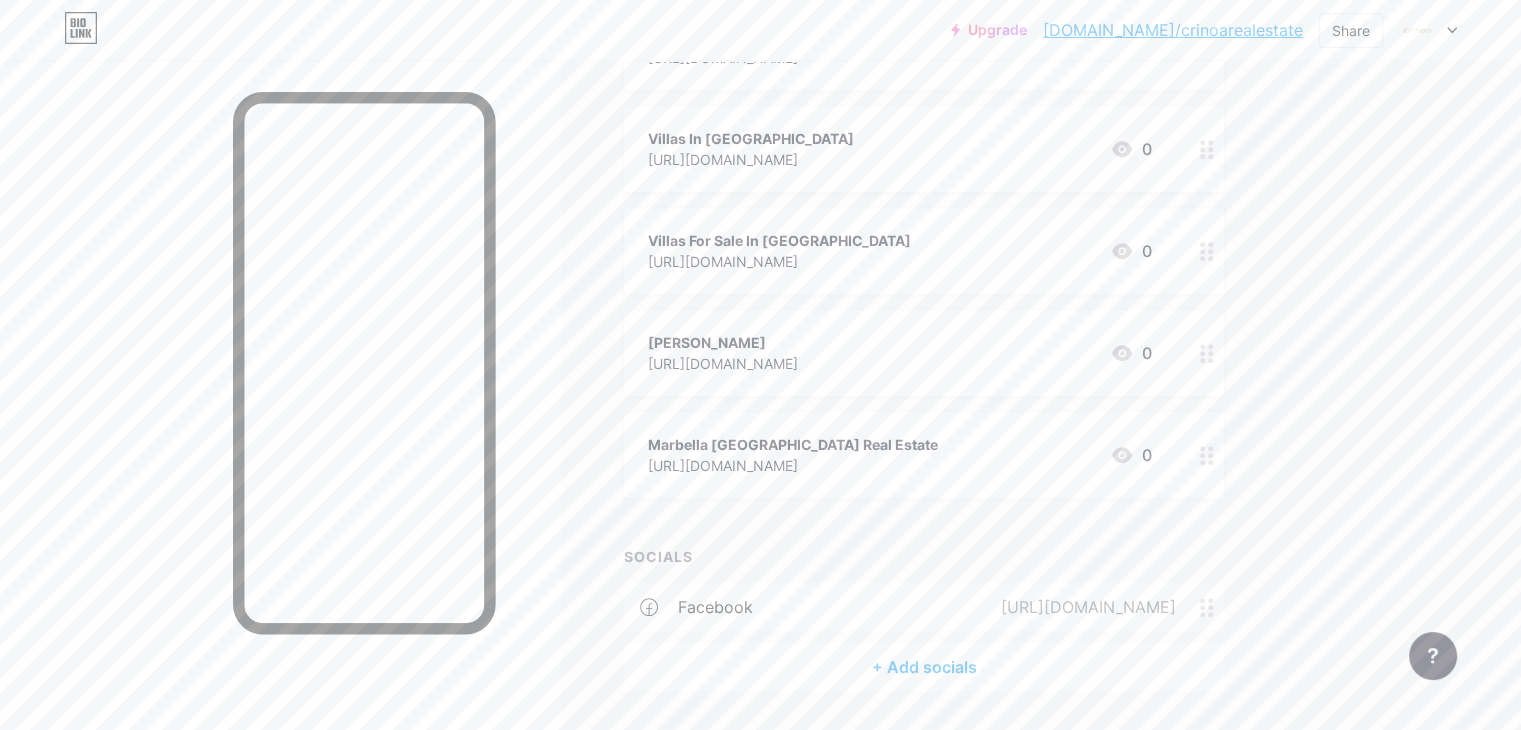 scroll, scrollTop: 983, scrollLeft: 0, axis: vertical 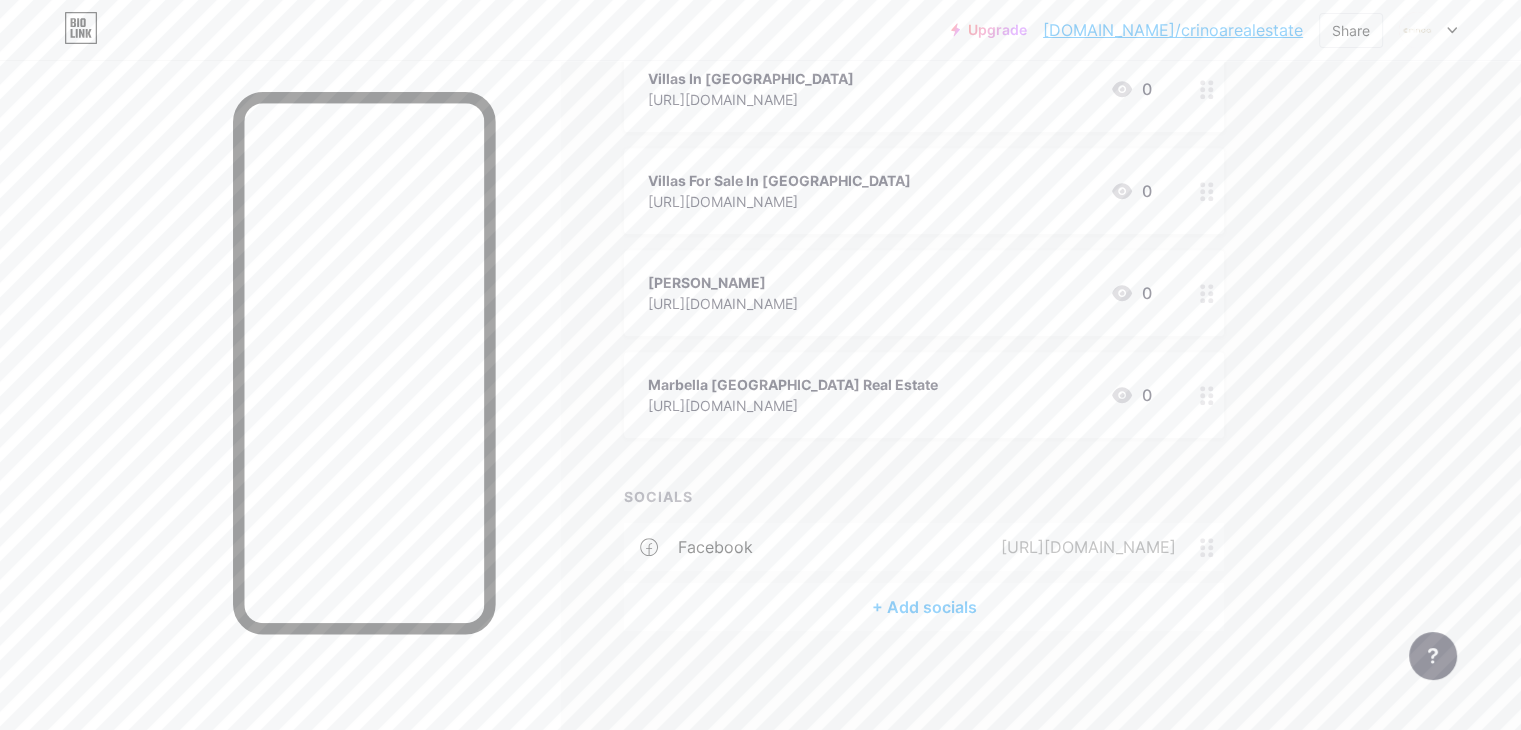 click on "+ Add socials" at bounding box center [924, 607] 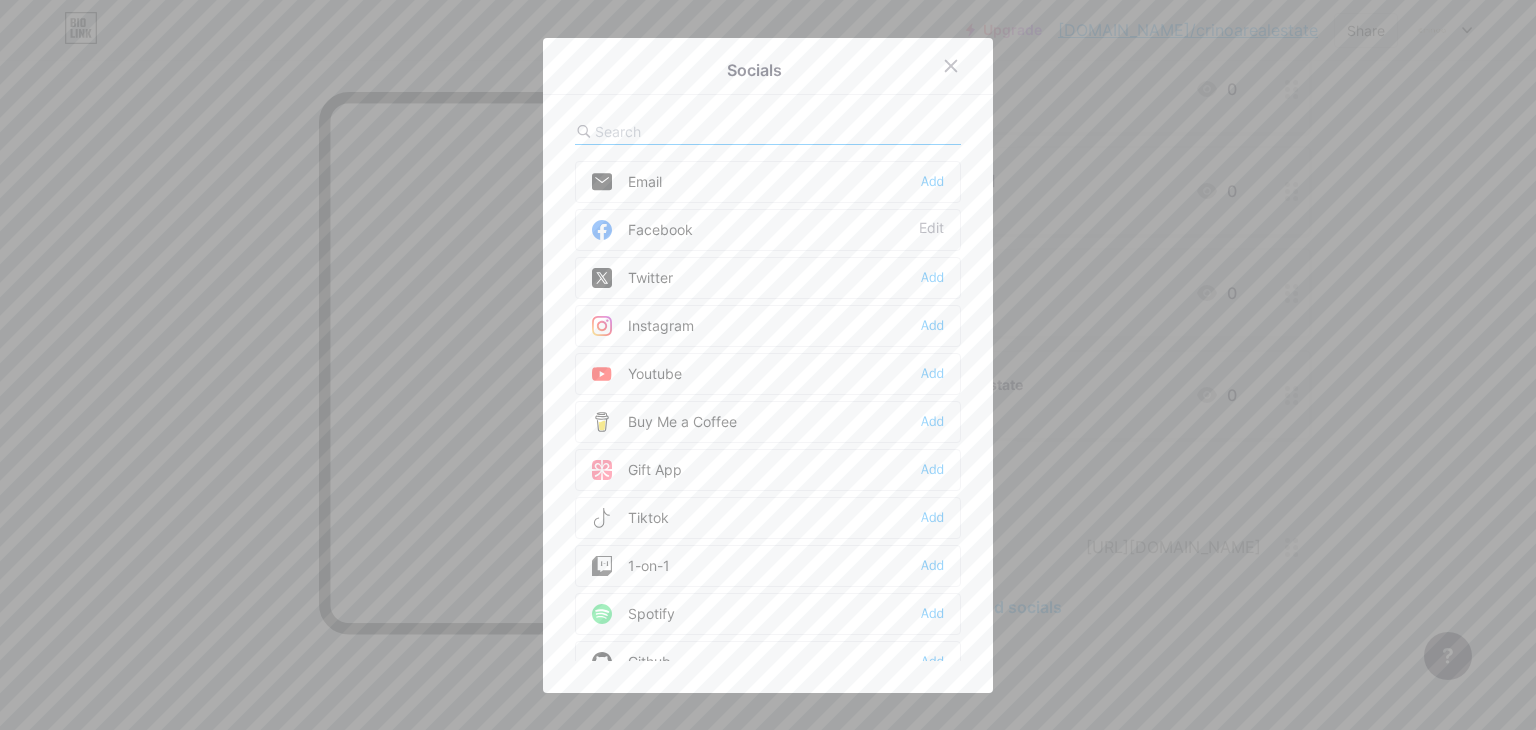 click on "Twitter
Add" at bounding box center [768, 278] 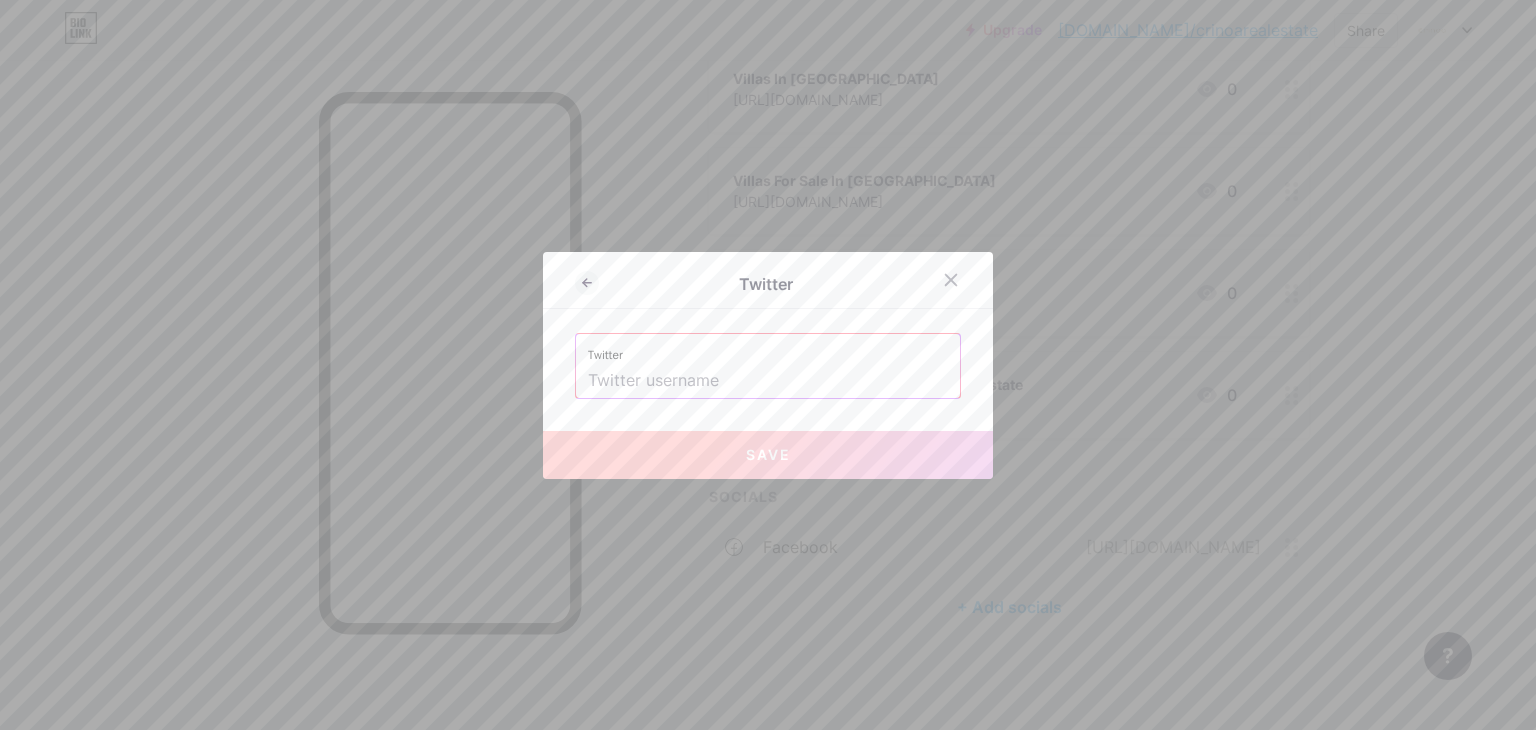 click at bounding box center [768, 381] 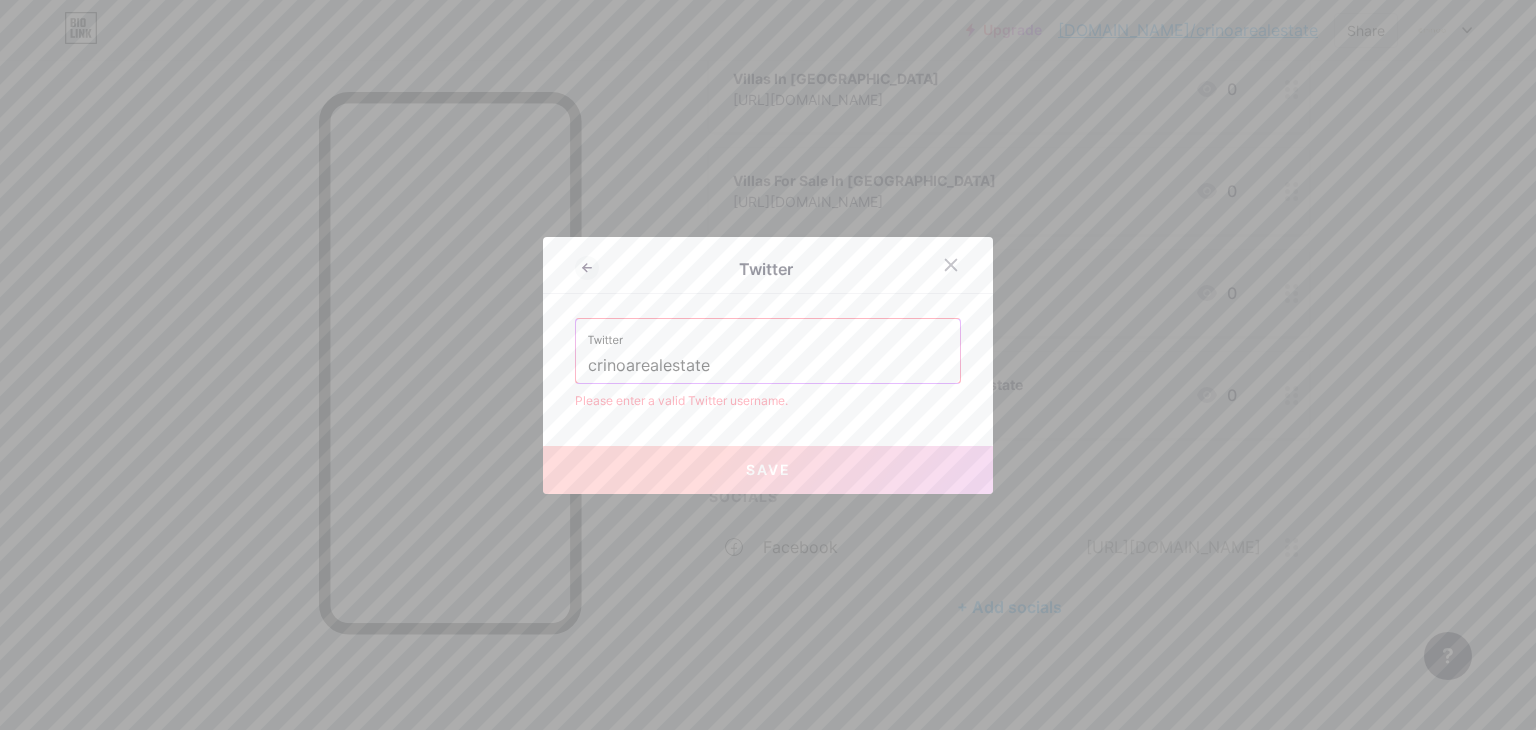 click on "crinoarealestate" at bounding box center (768, 366) 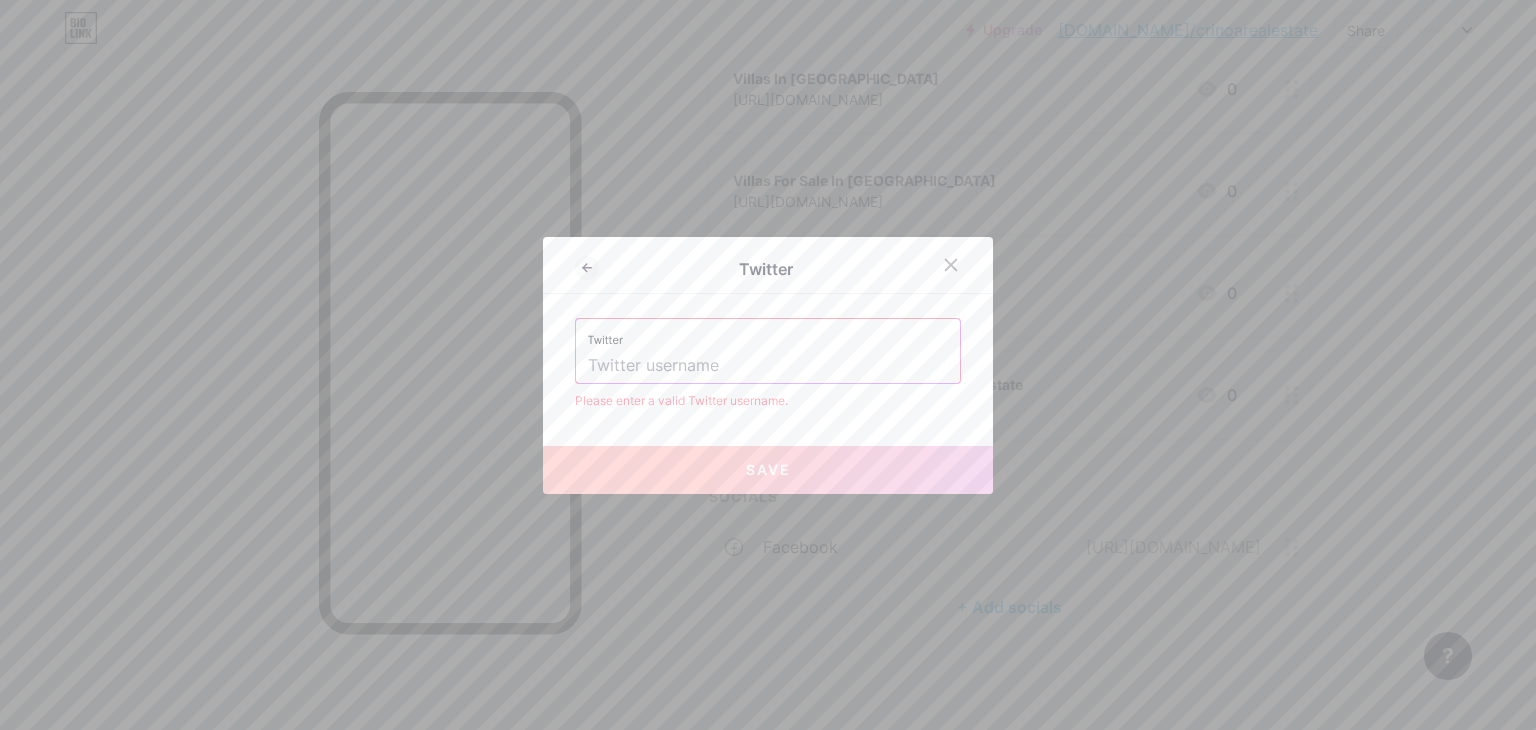 paste on "Crinoa22" 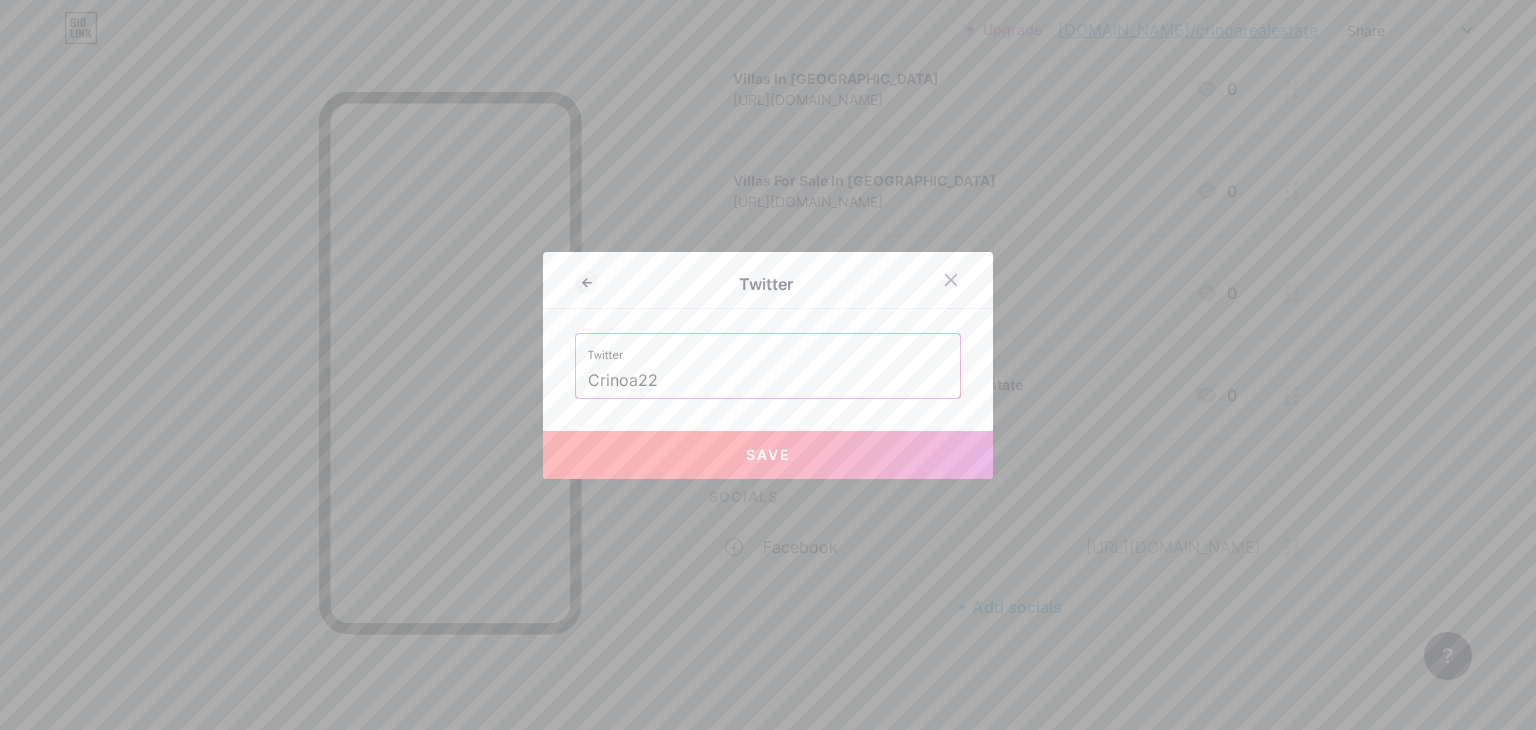 click on "Save" at bounding box center [768, 454] 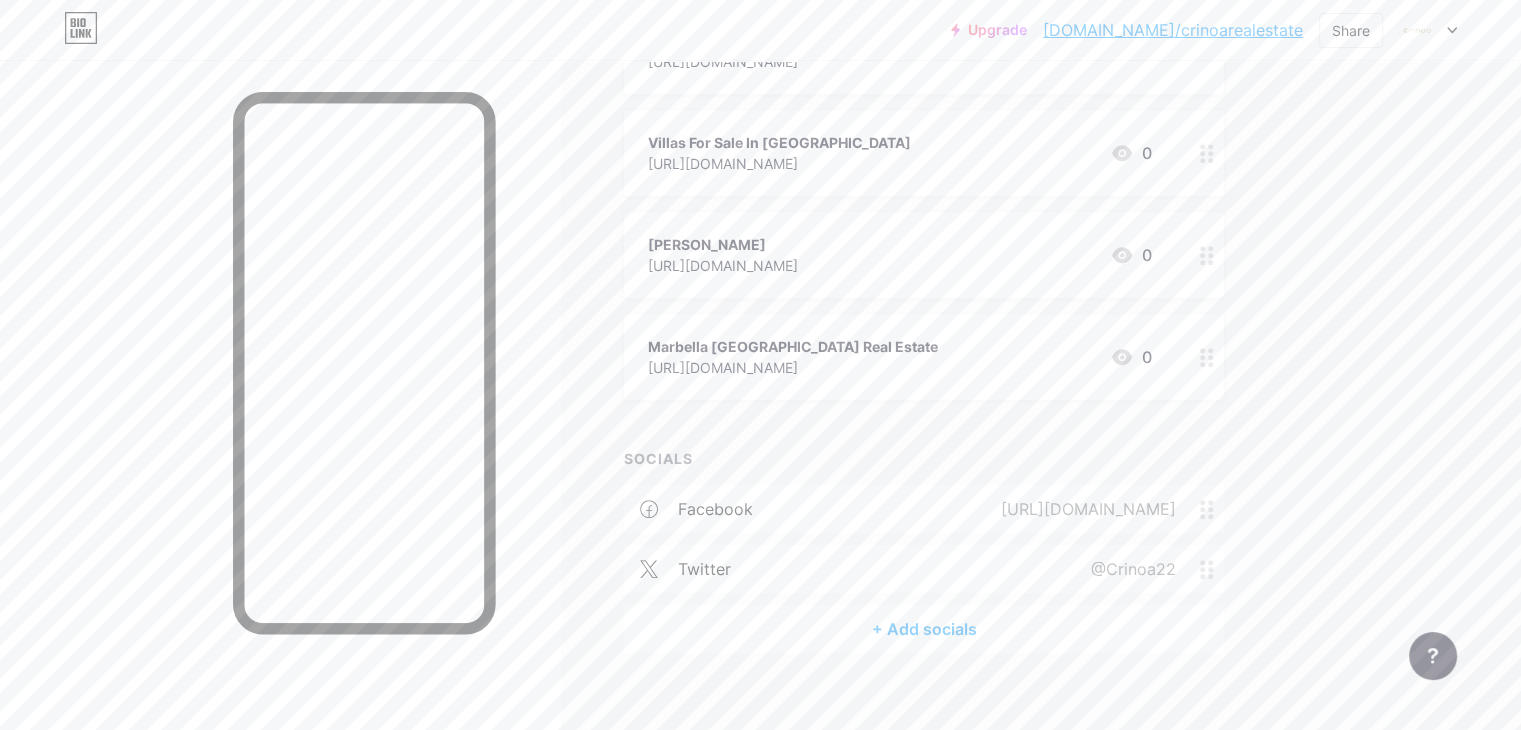 scroll, scrollTop: 1043, scrollLeft: 0, axis: vertical 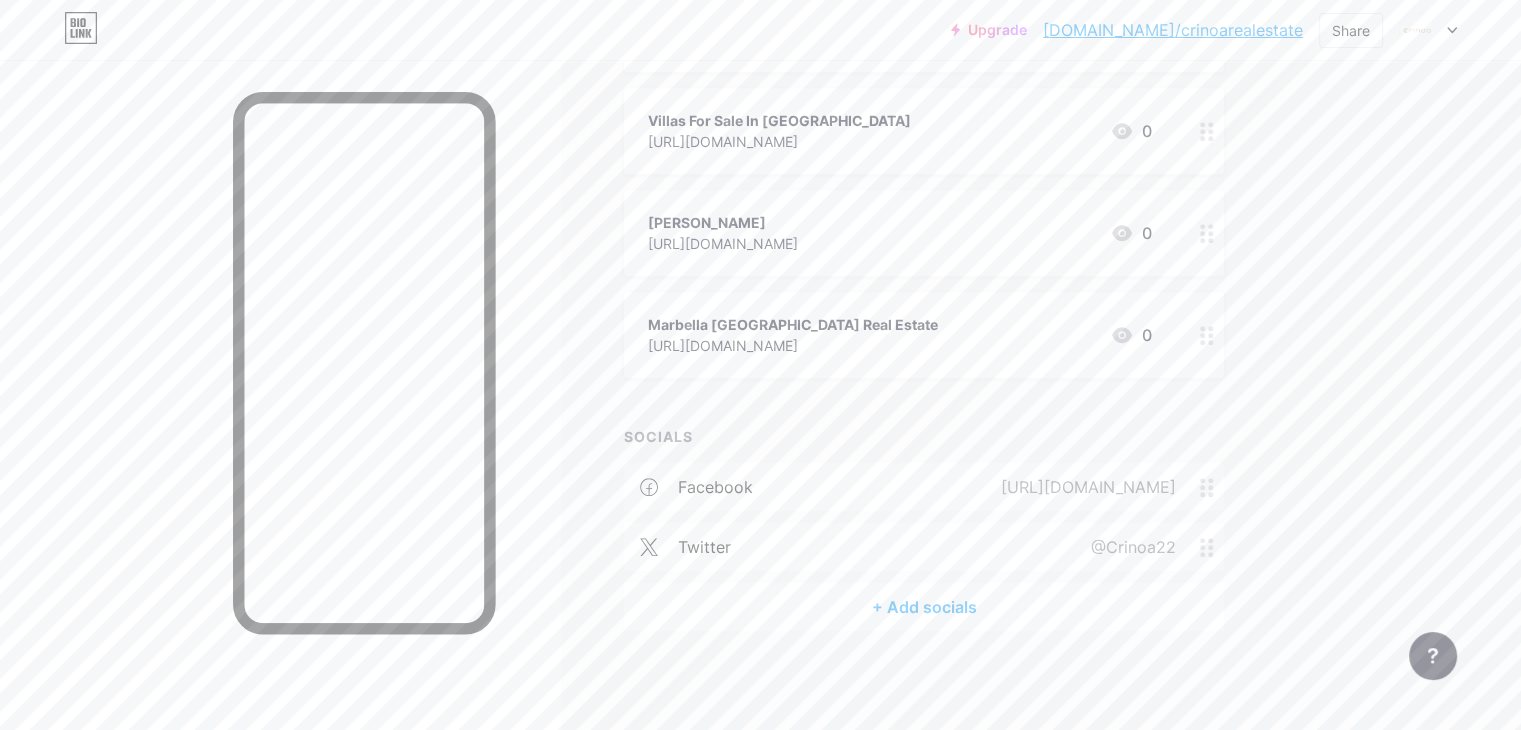 click on "+ Add socials" at bounding box center [924, 607] 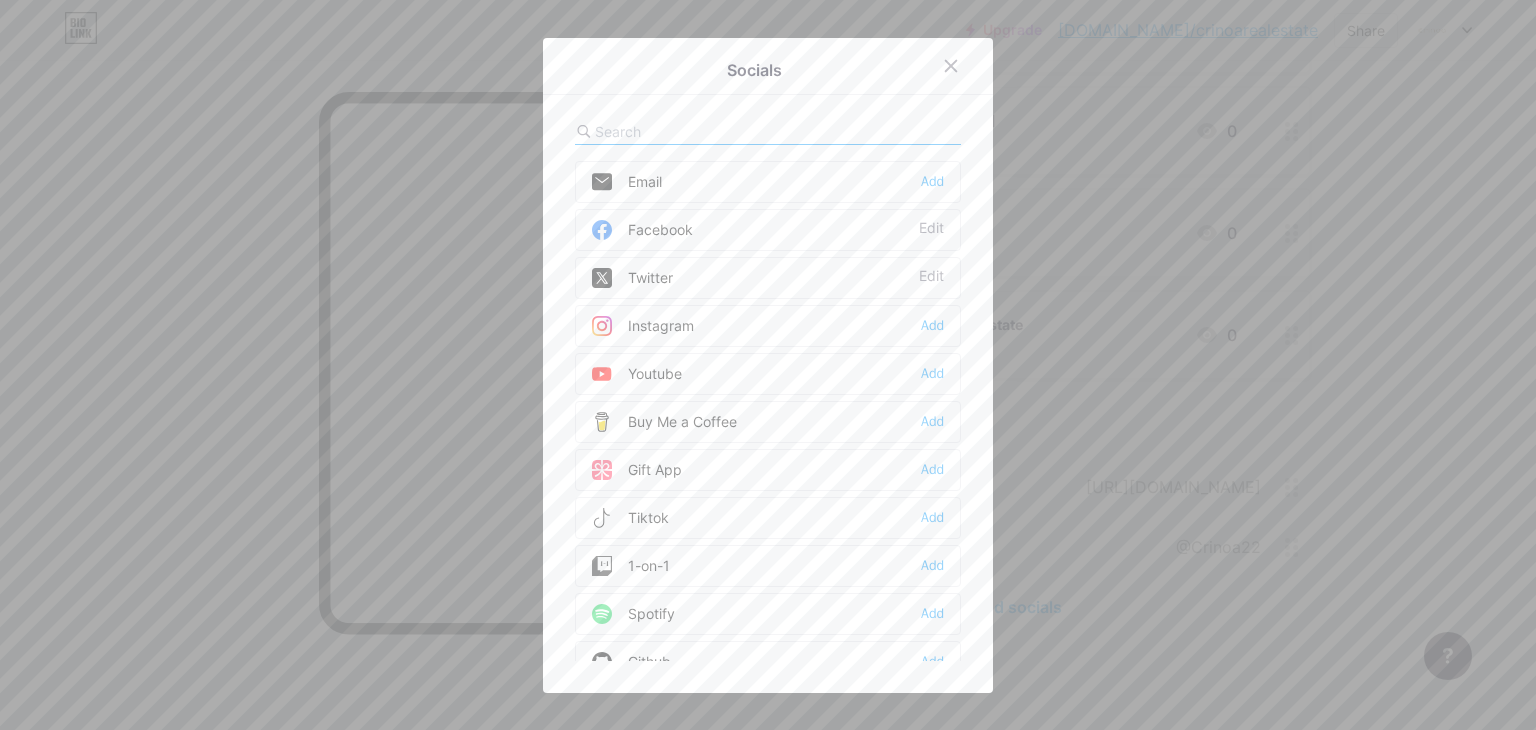 click on "Instagram
Add" at bounding box center [768, 326] 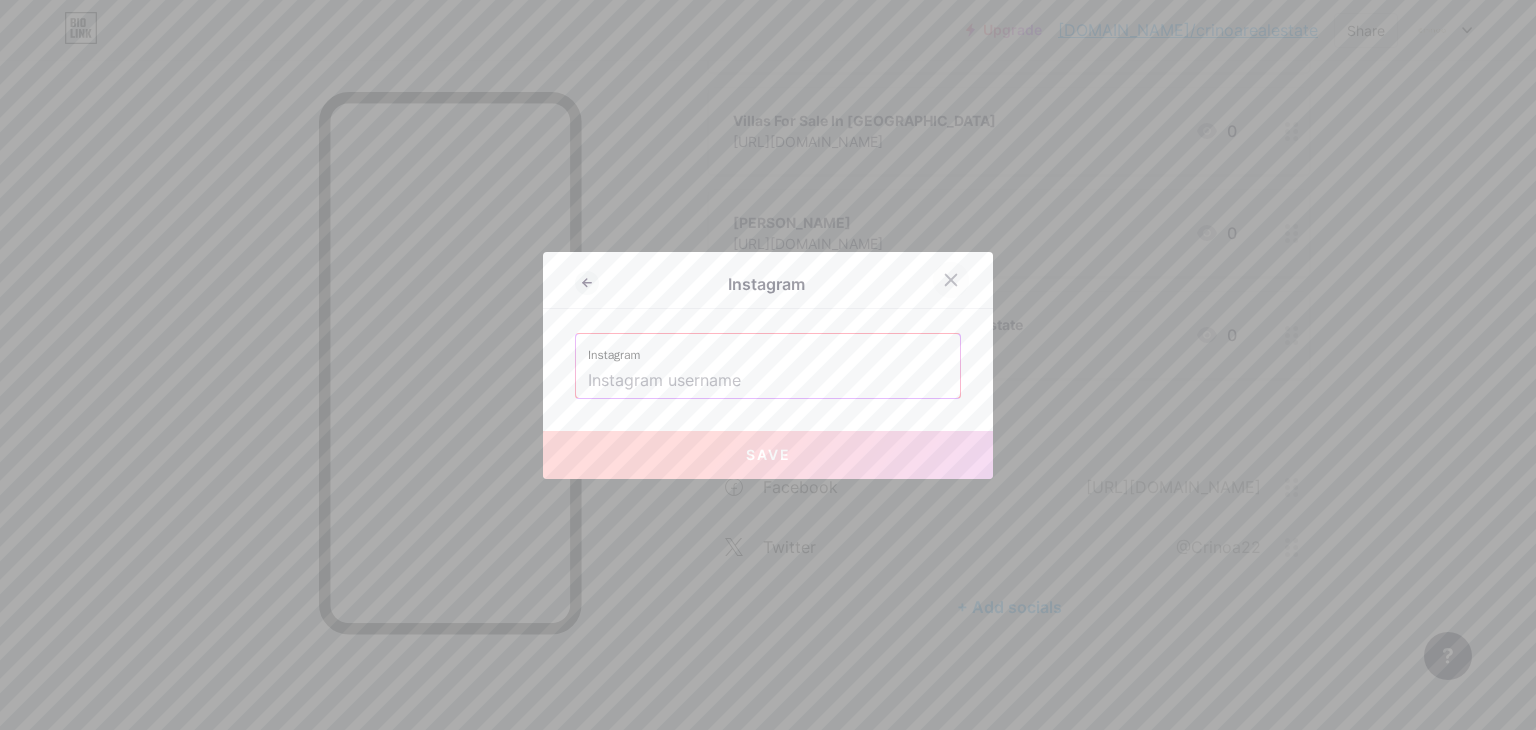 click 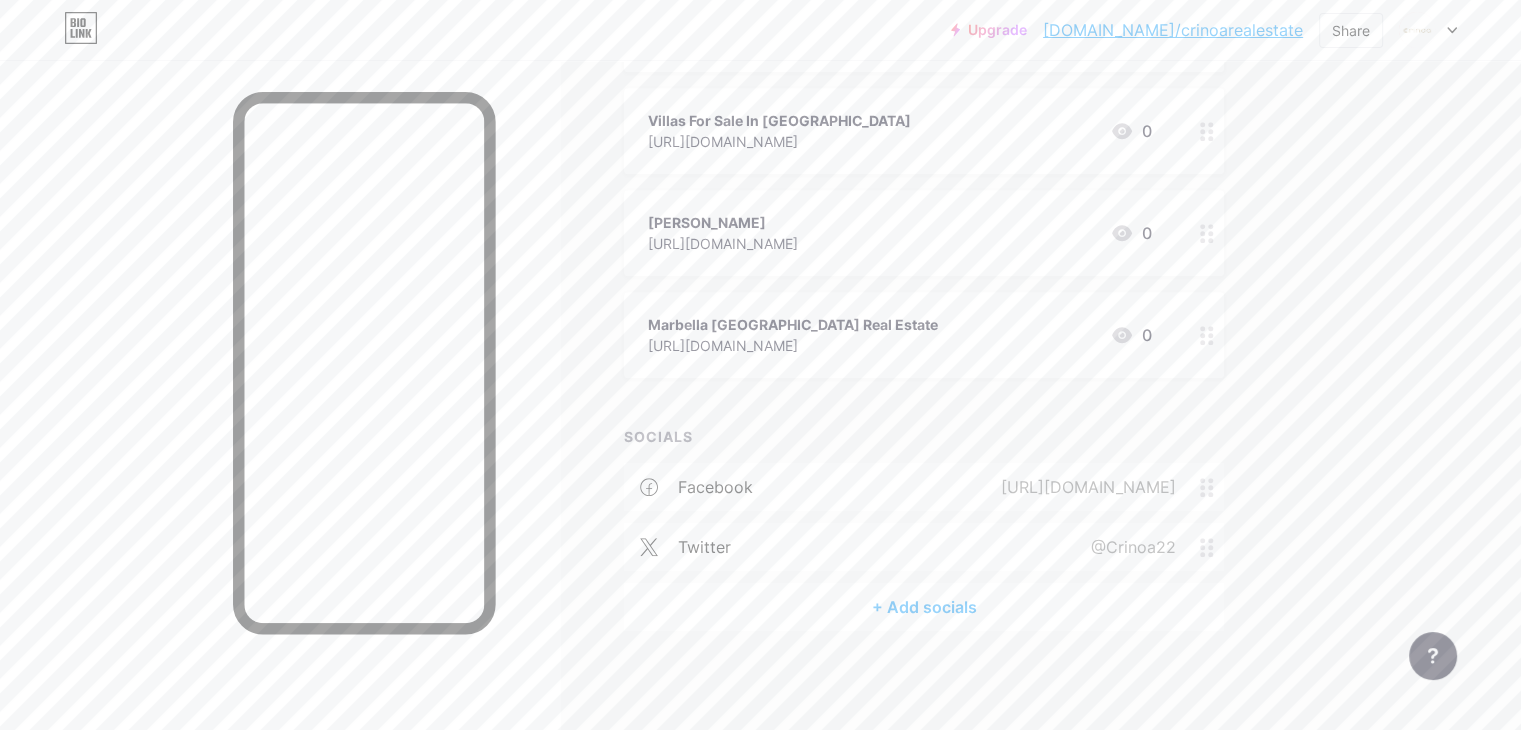 click on "+ Add socials" at bounding box center (924, 607) 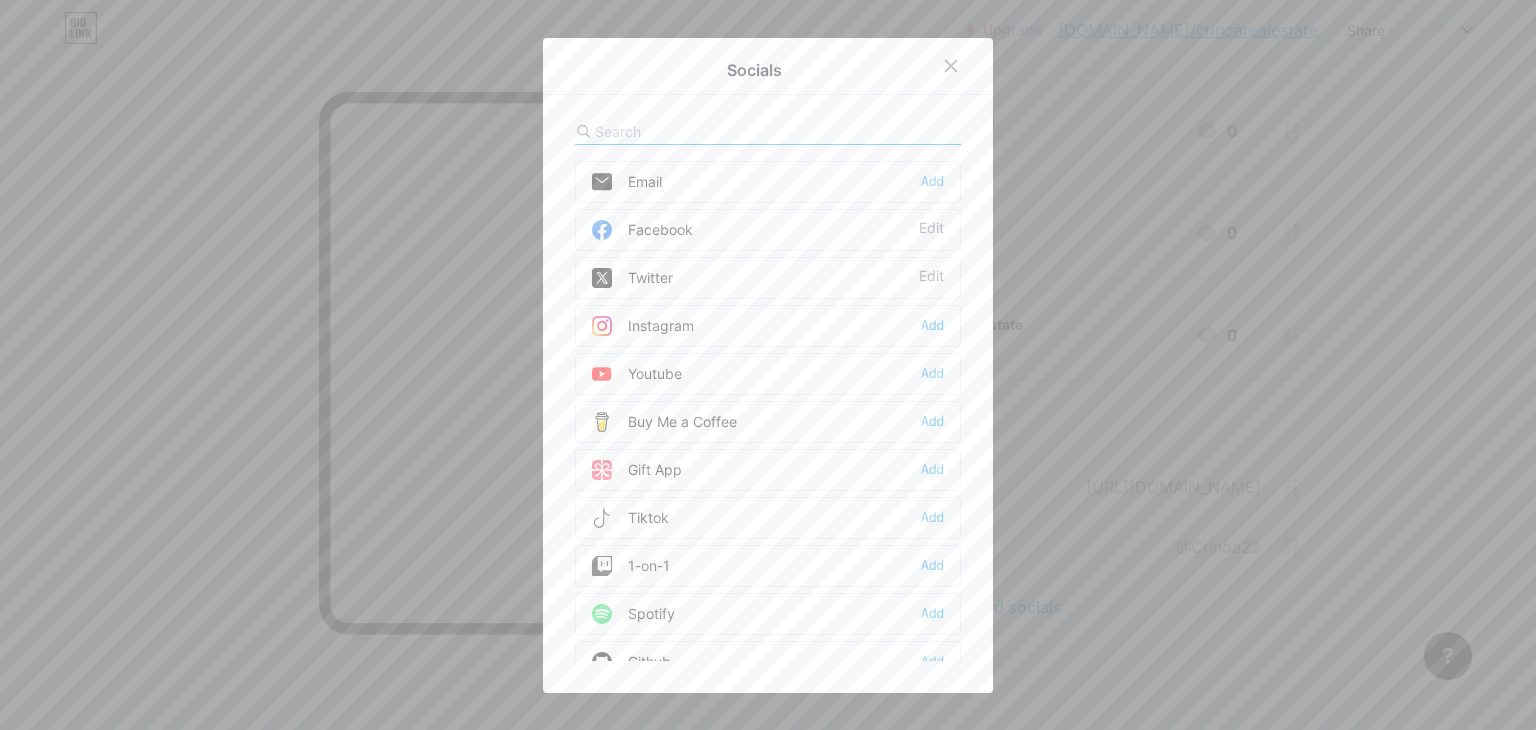 click on "Instagram" at bounding box center (643, 326) 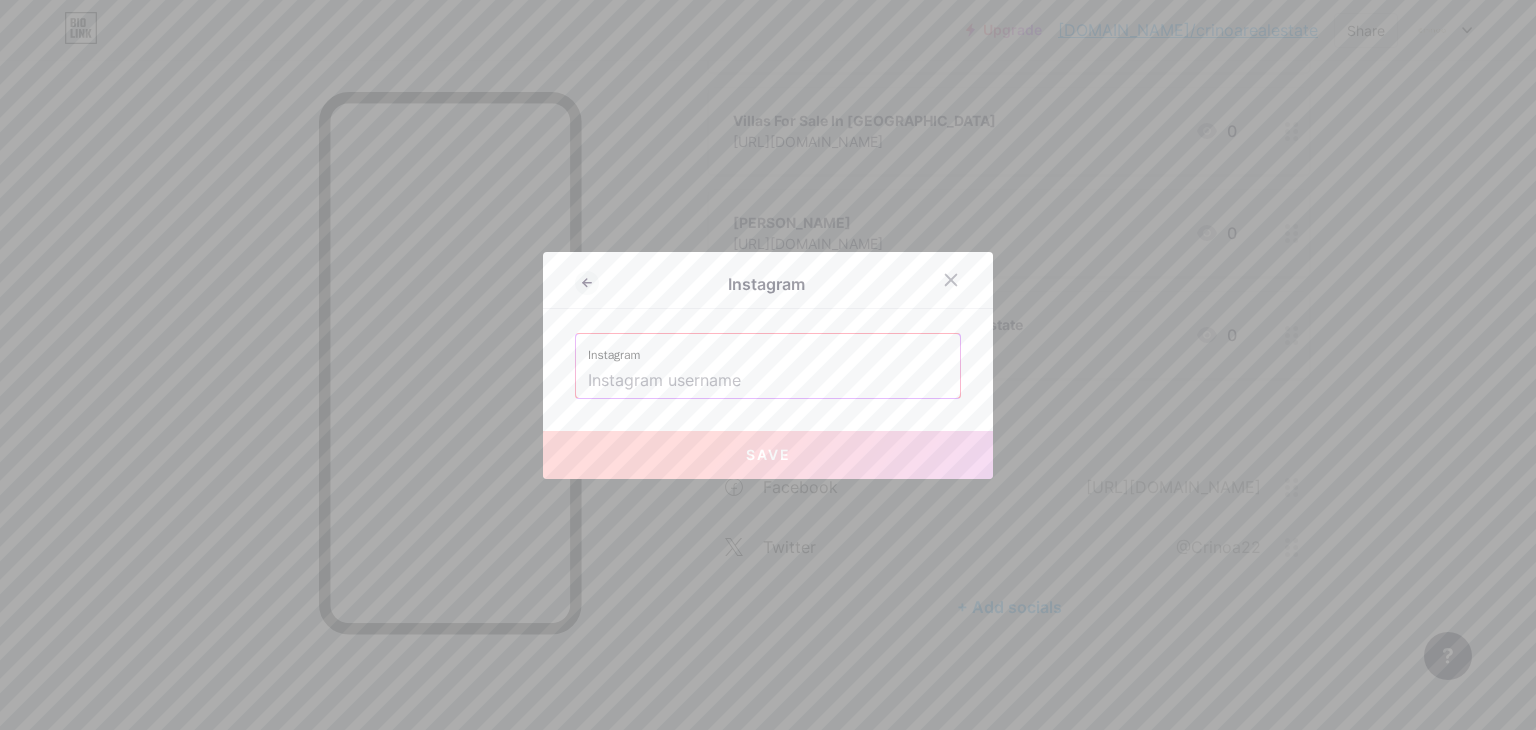 click at bounding box center (768, 381) 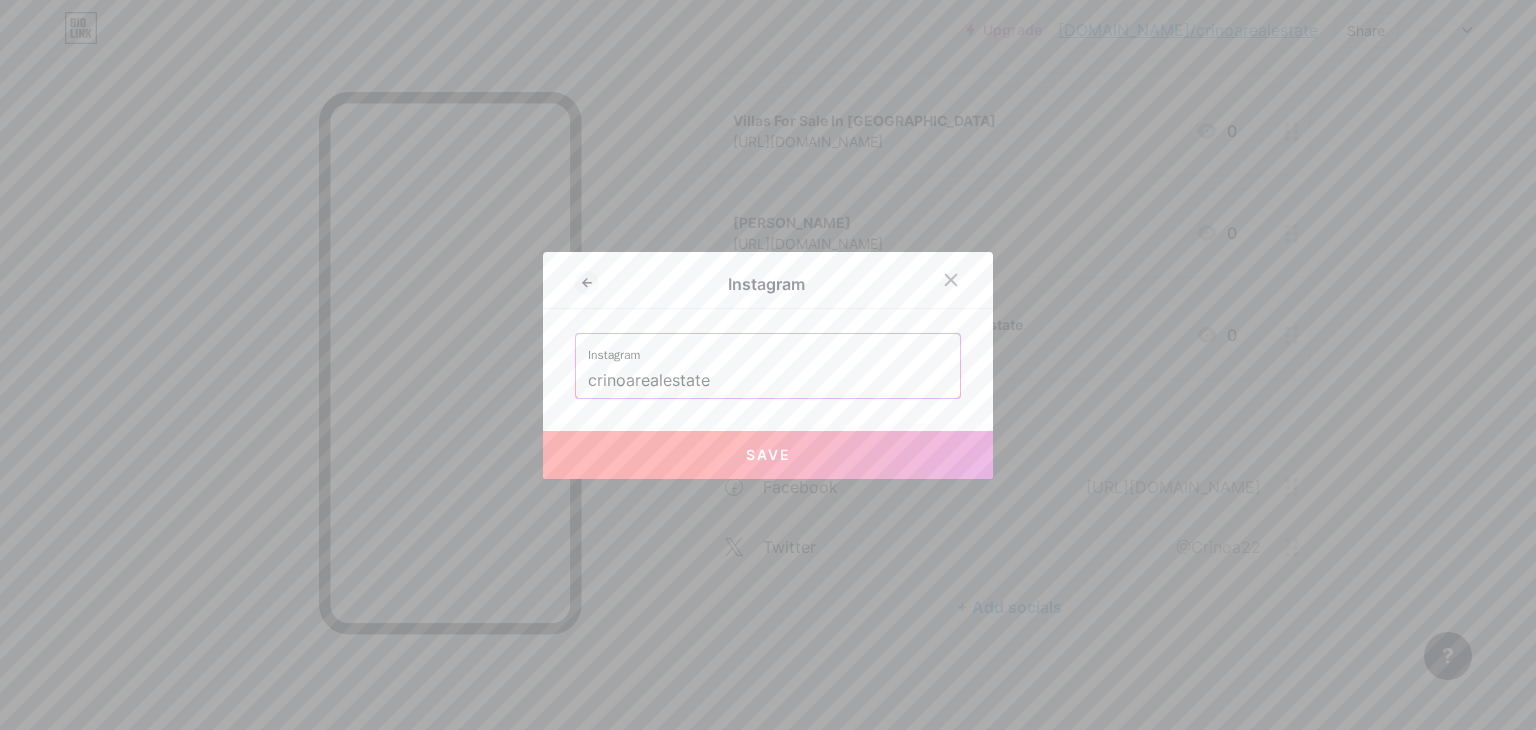 click on "Save" at bounding box center (768, 455) 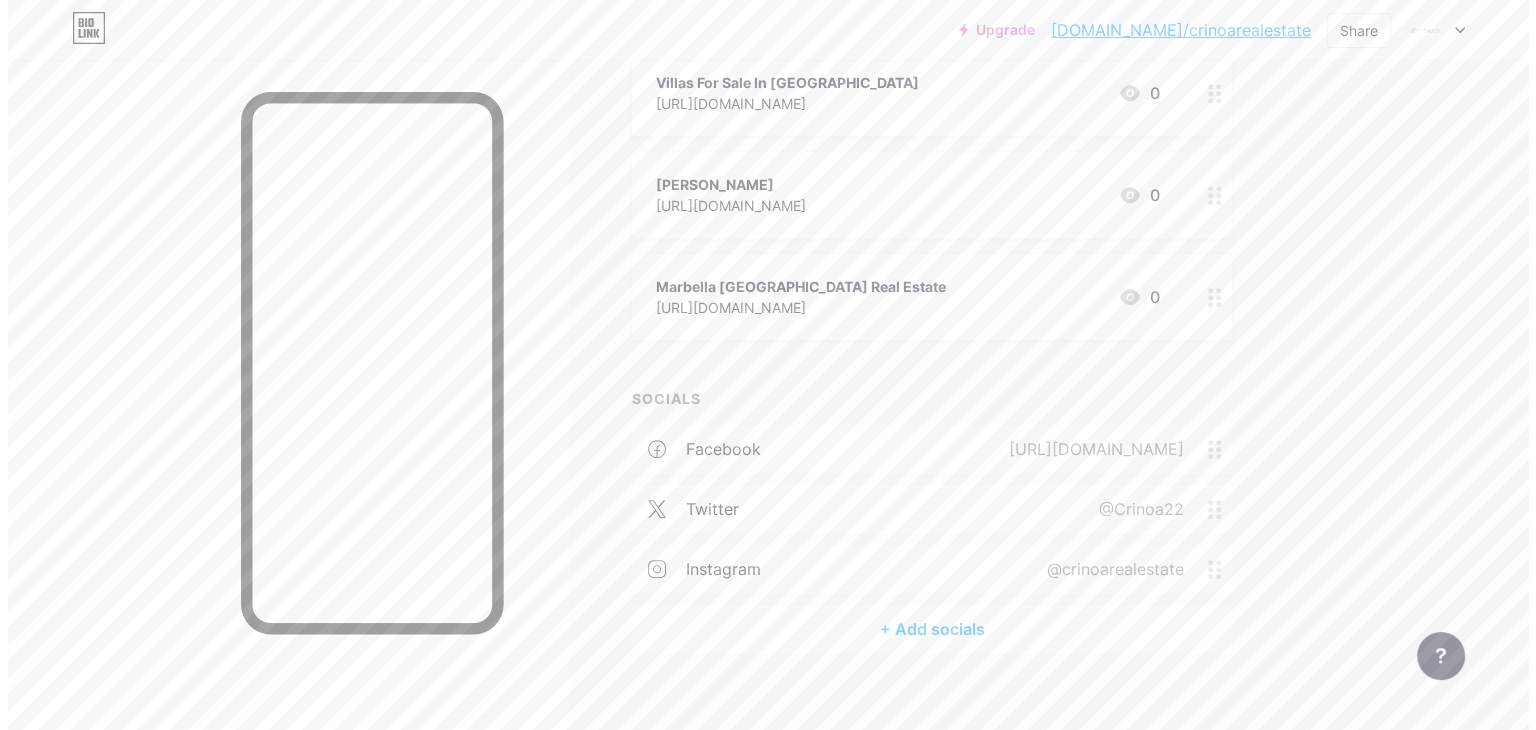 scroll, scrollTop: 1103, scrollLeft: 0, axis: vertical 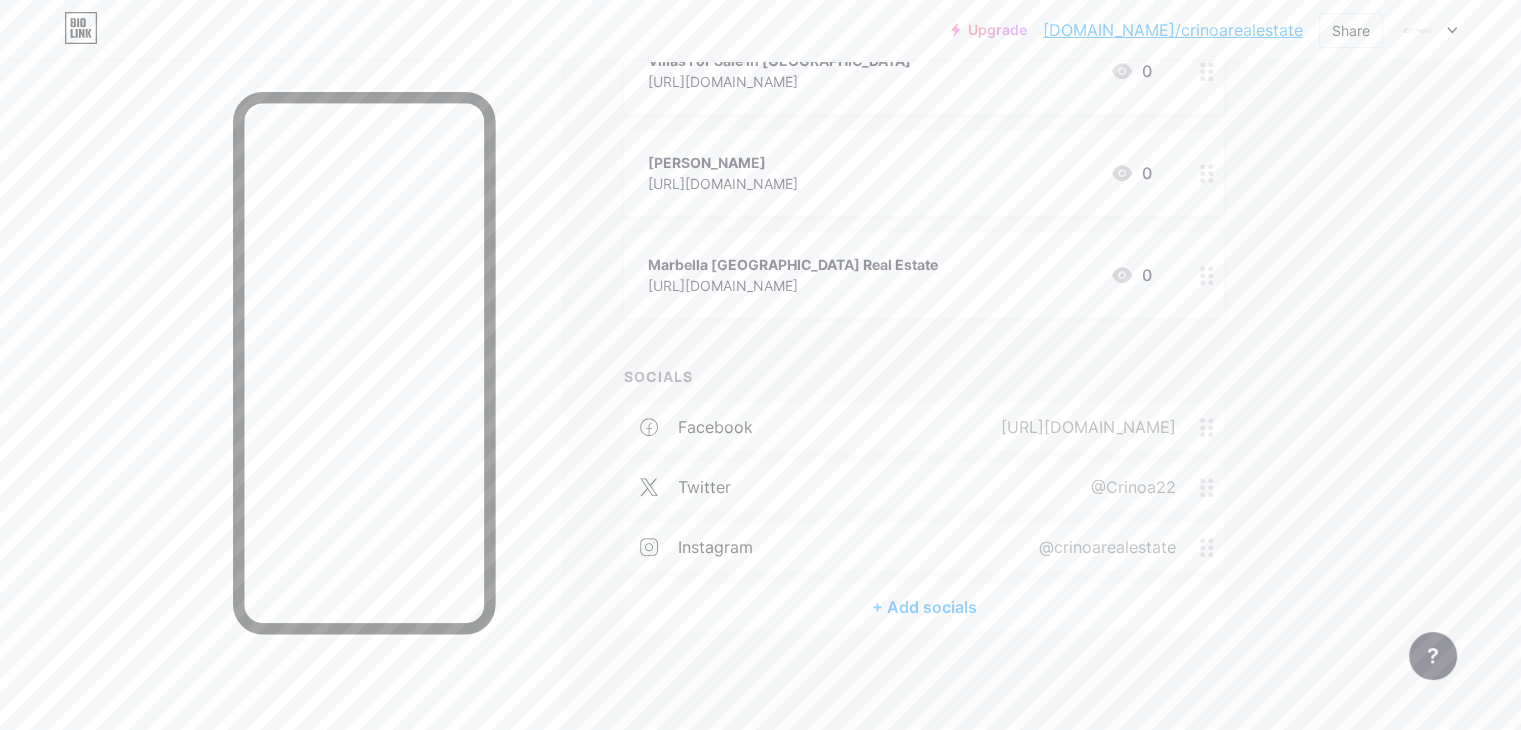 click on "+ Add socials" at bounding box center [924, 607] 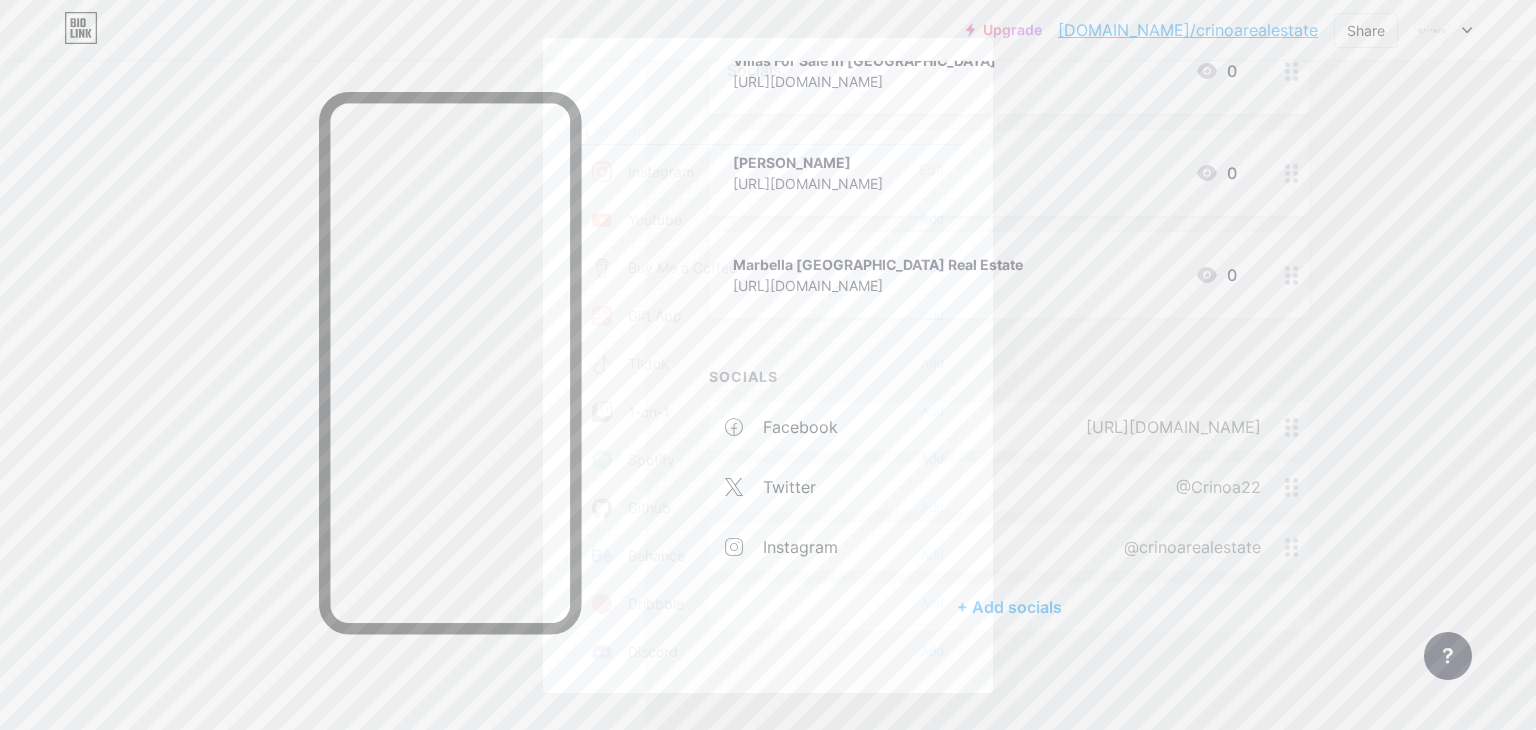 scroll, scrollTop: 200, scrollLeft: 0, axis: vertical 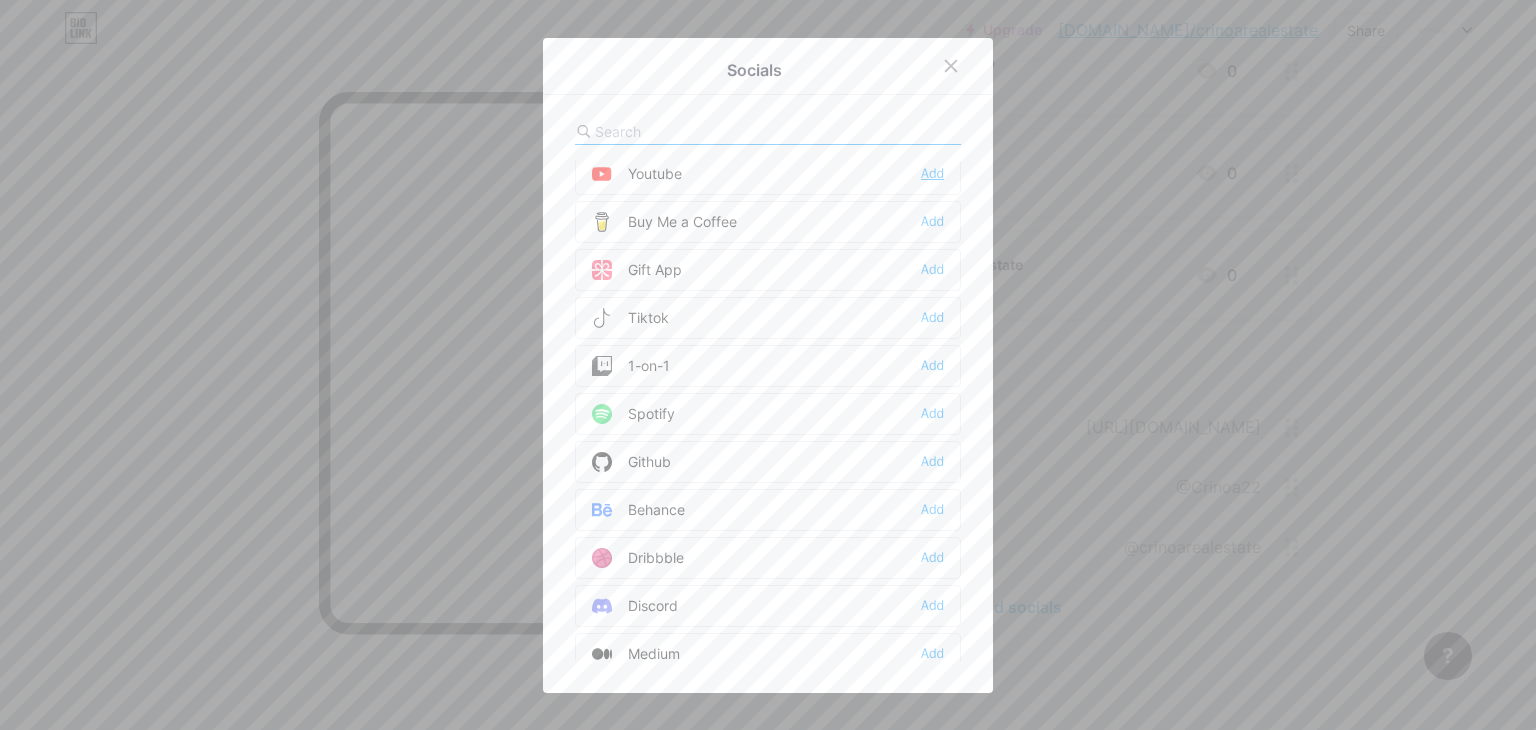 click on "Add" at bounding box center [932, 174] 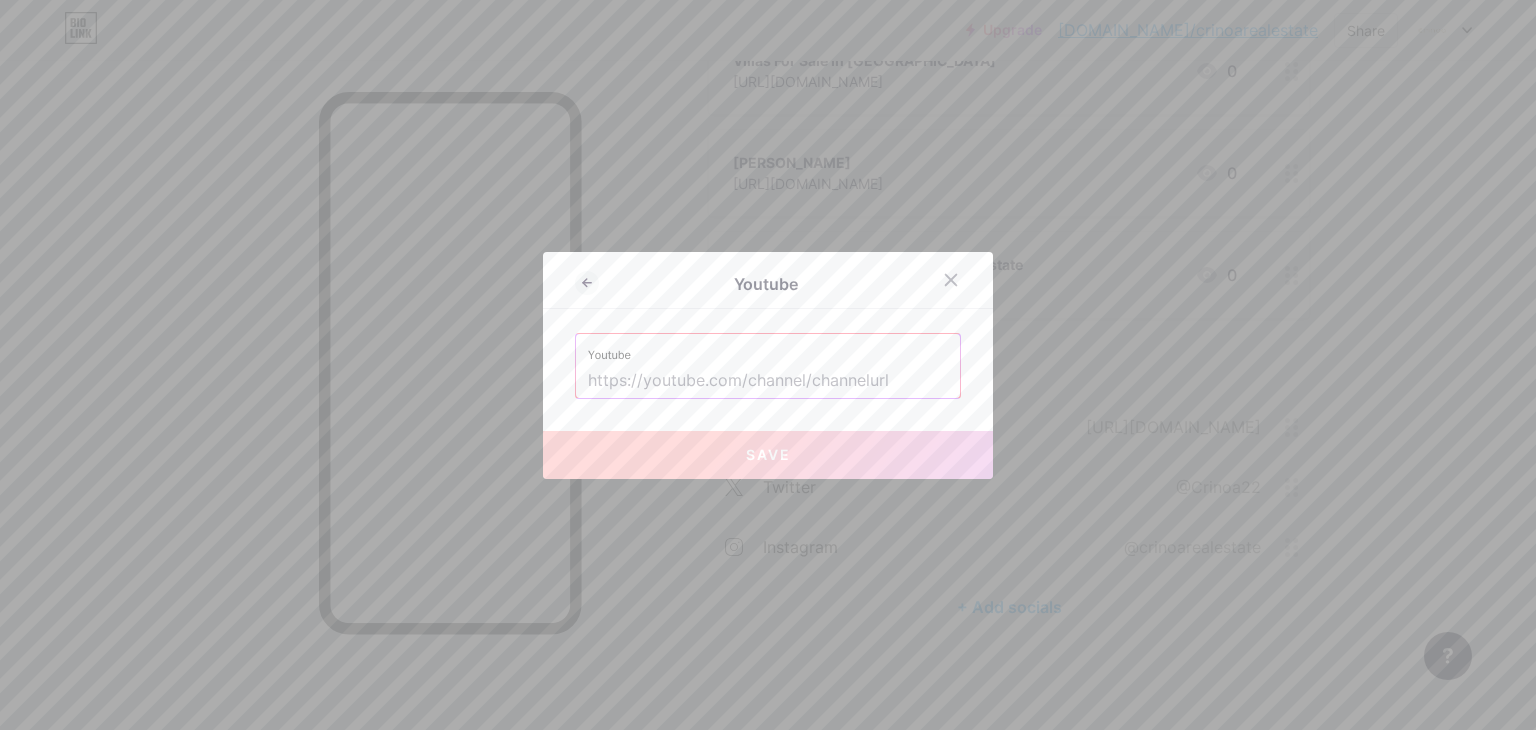 click at bounding box center [768, 381] 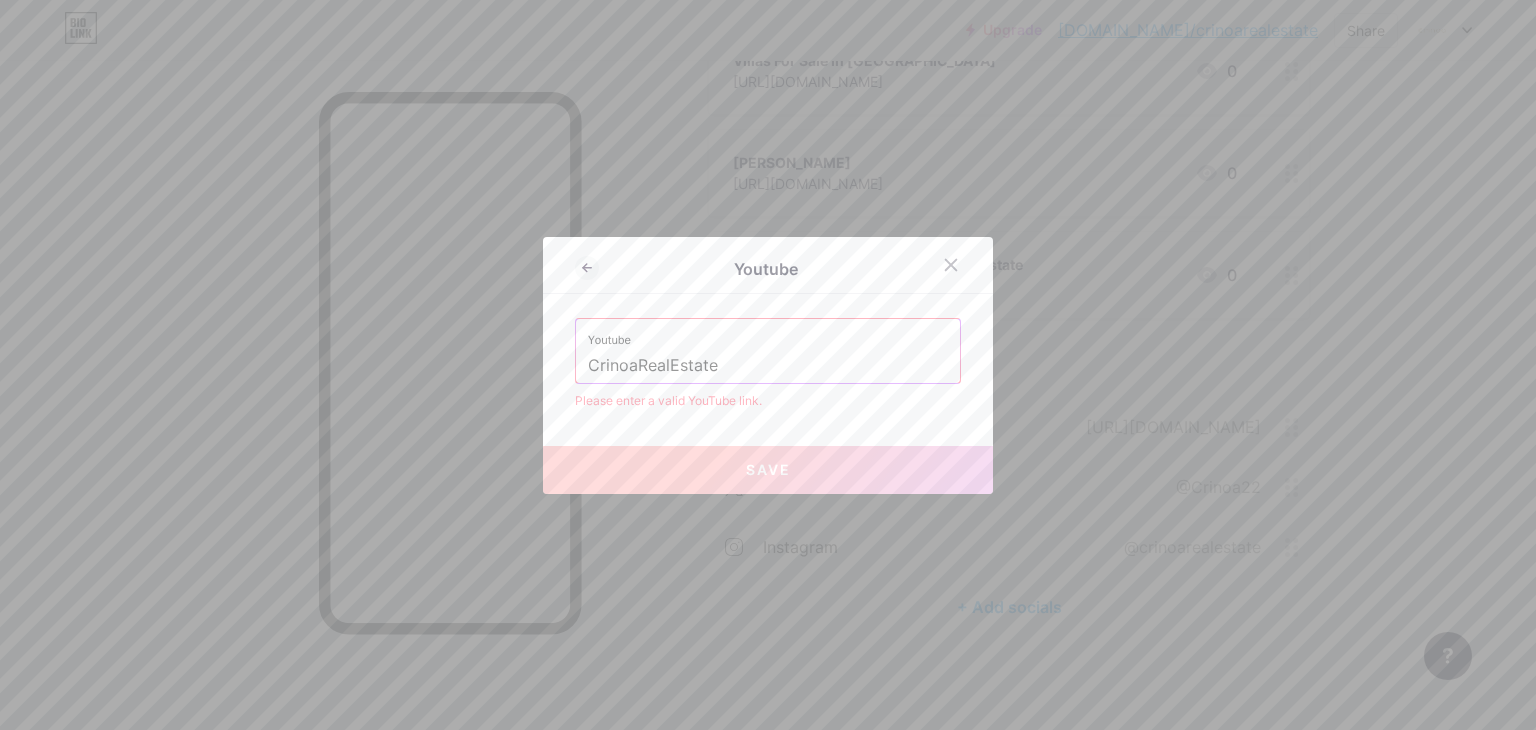 click on "CrinoaRealEstate" at bounding box center (768, 366) 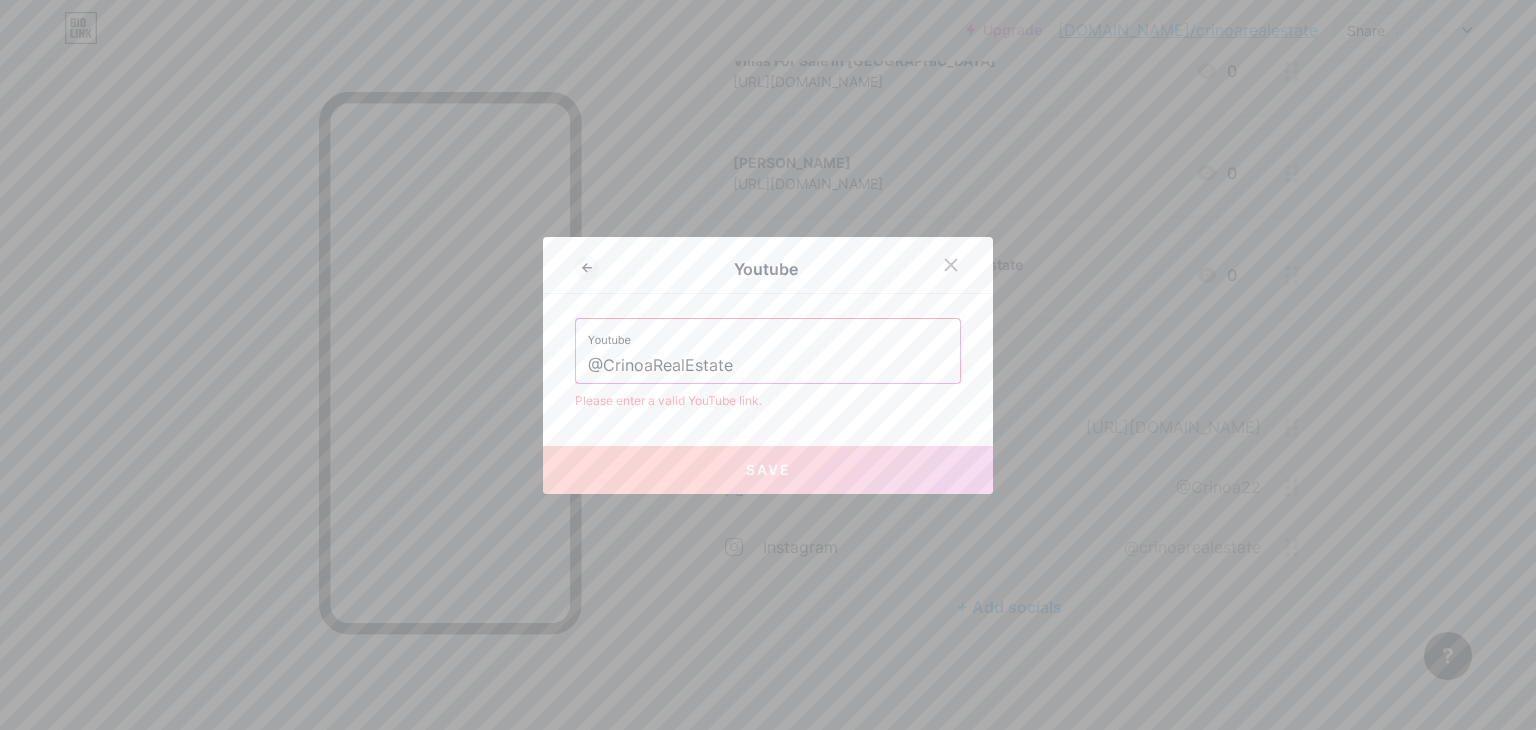 click on "@CrinoaRealEstate" at bounding box center (768, 366) 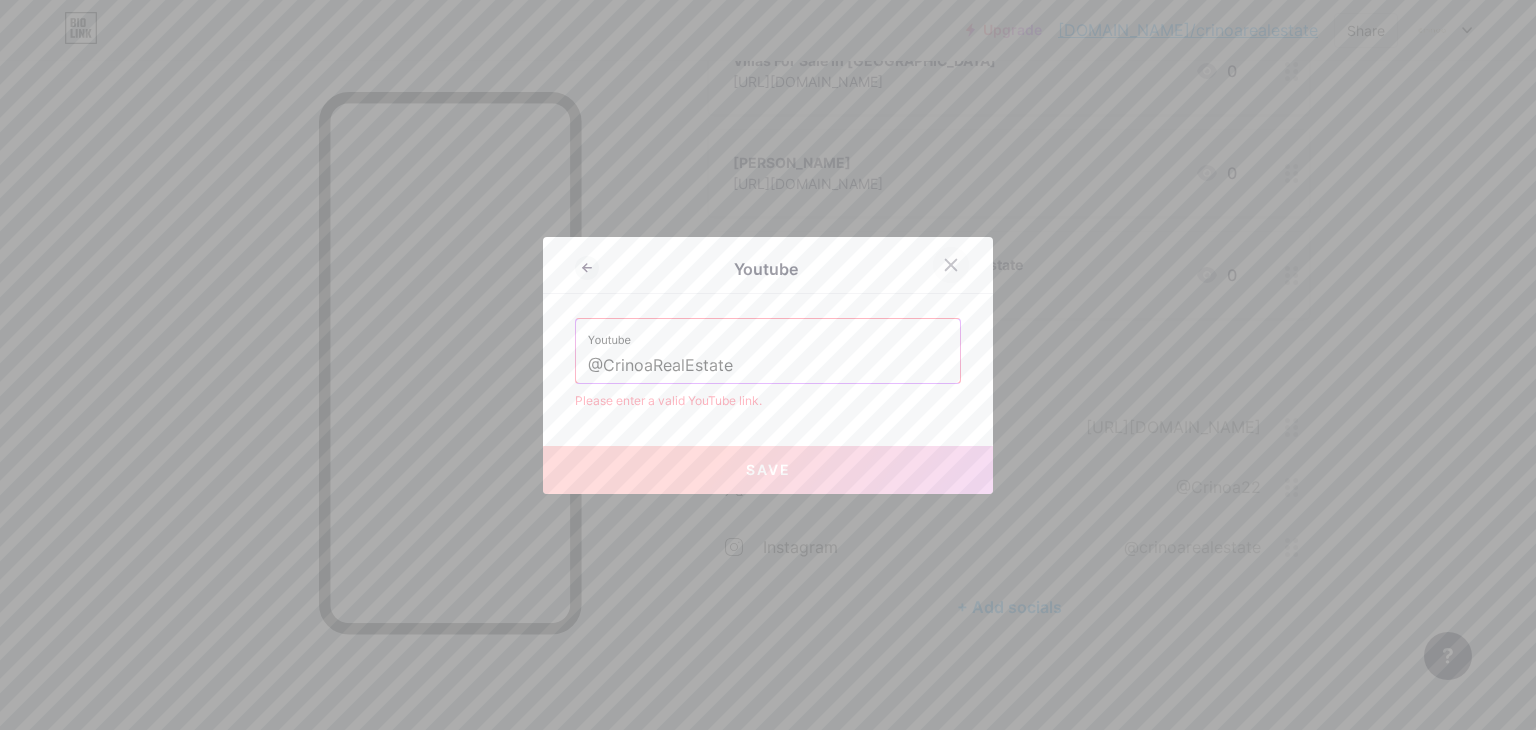 click 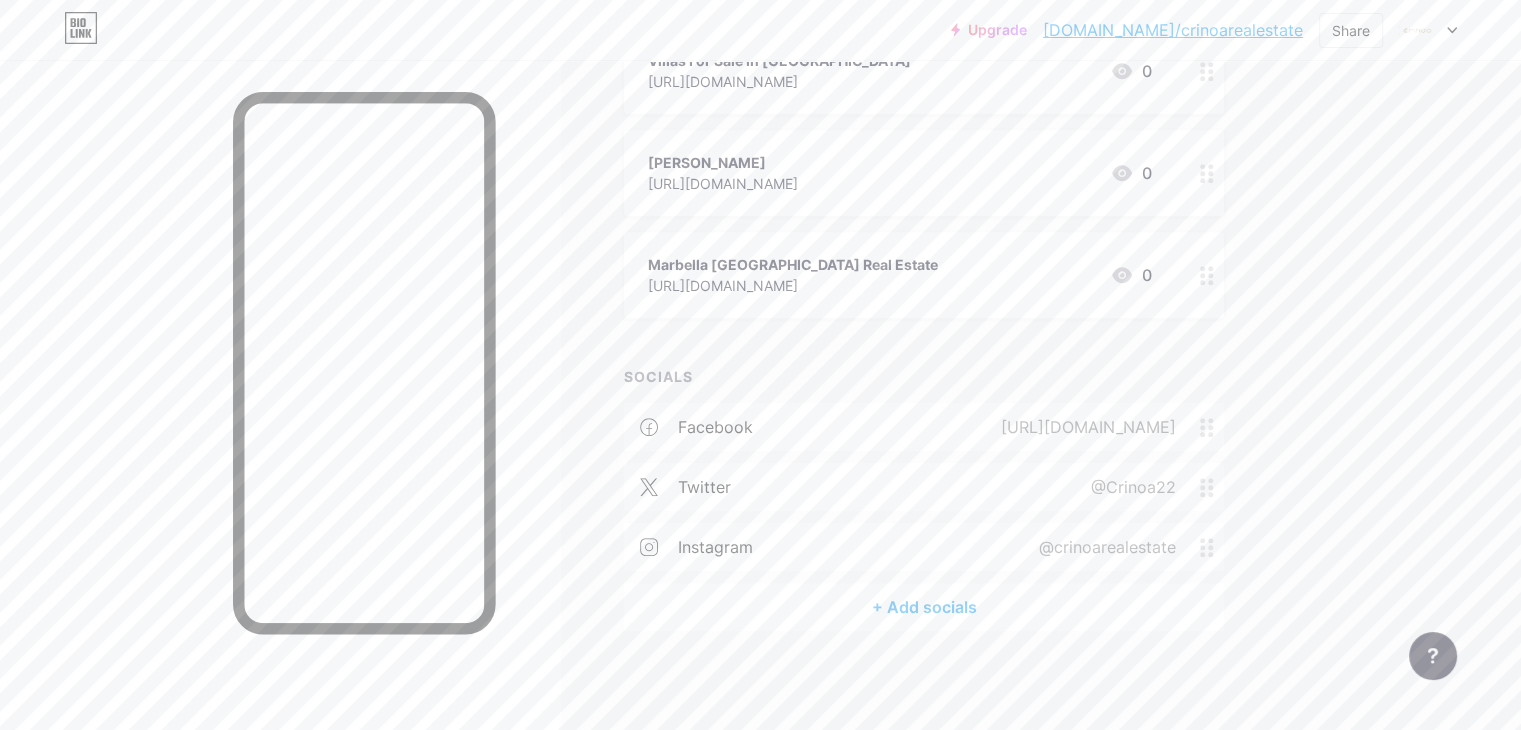 click on "+ Add socials" at bounding box center [924, 607] 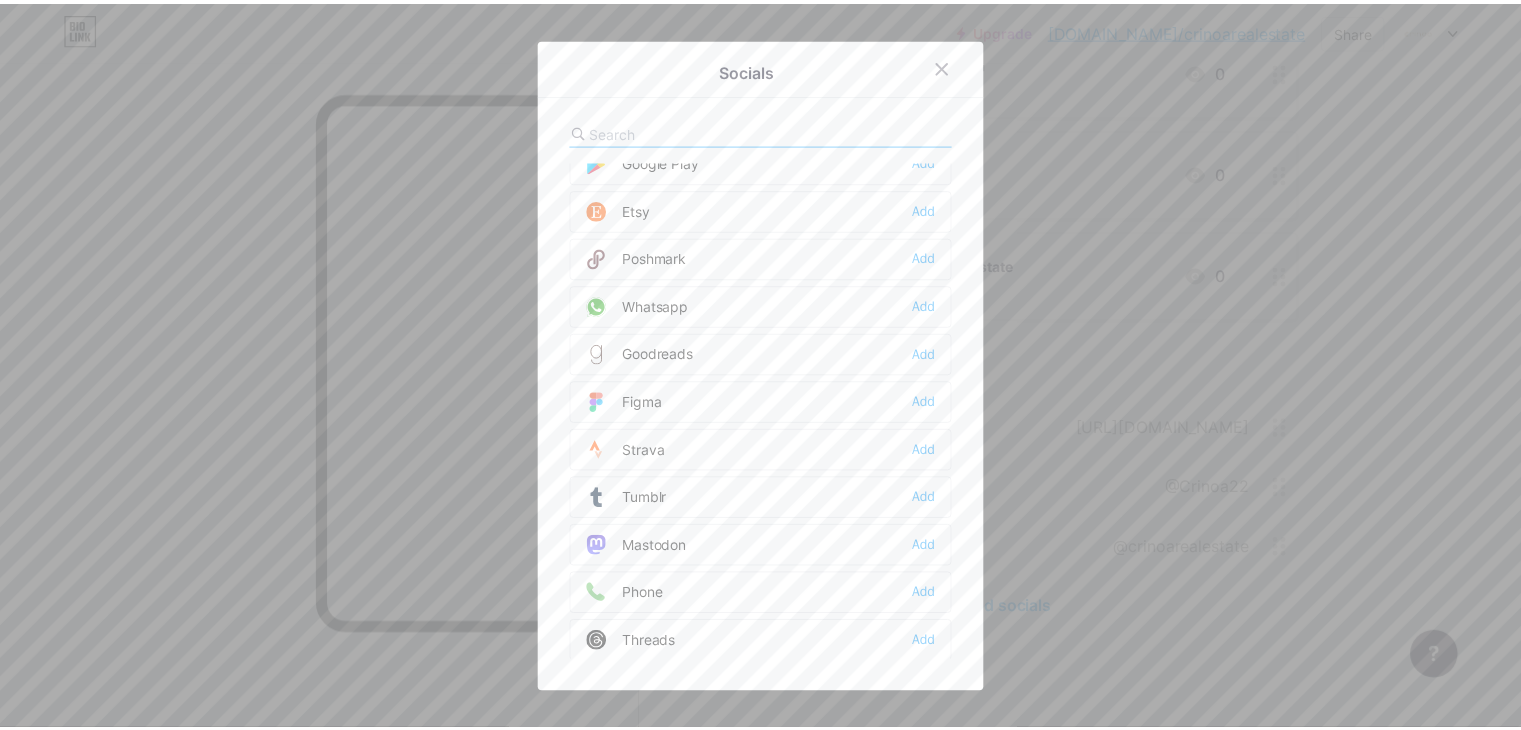 scroll, scrollTop: 1784, scrollLeft: 0, axis: vertical 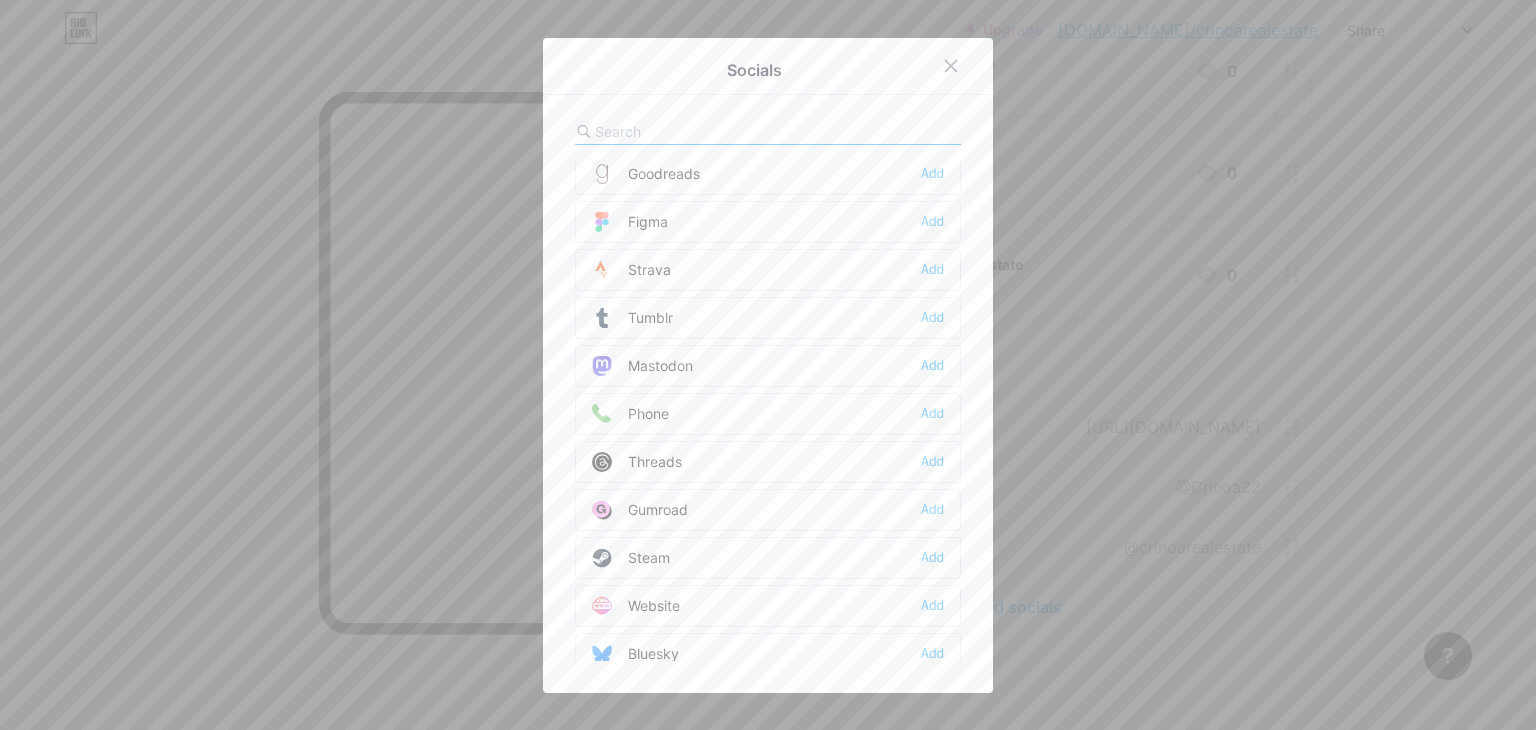 click on "Website
Add" at bounding box center (768, 606) 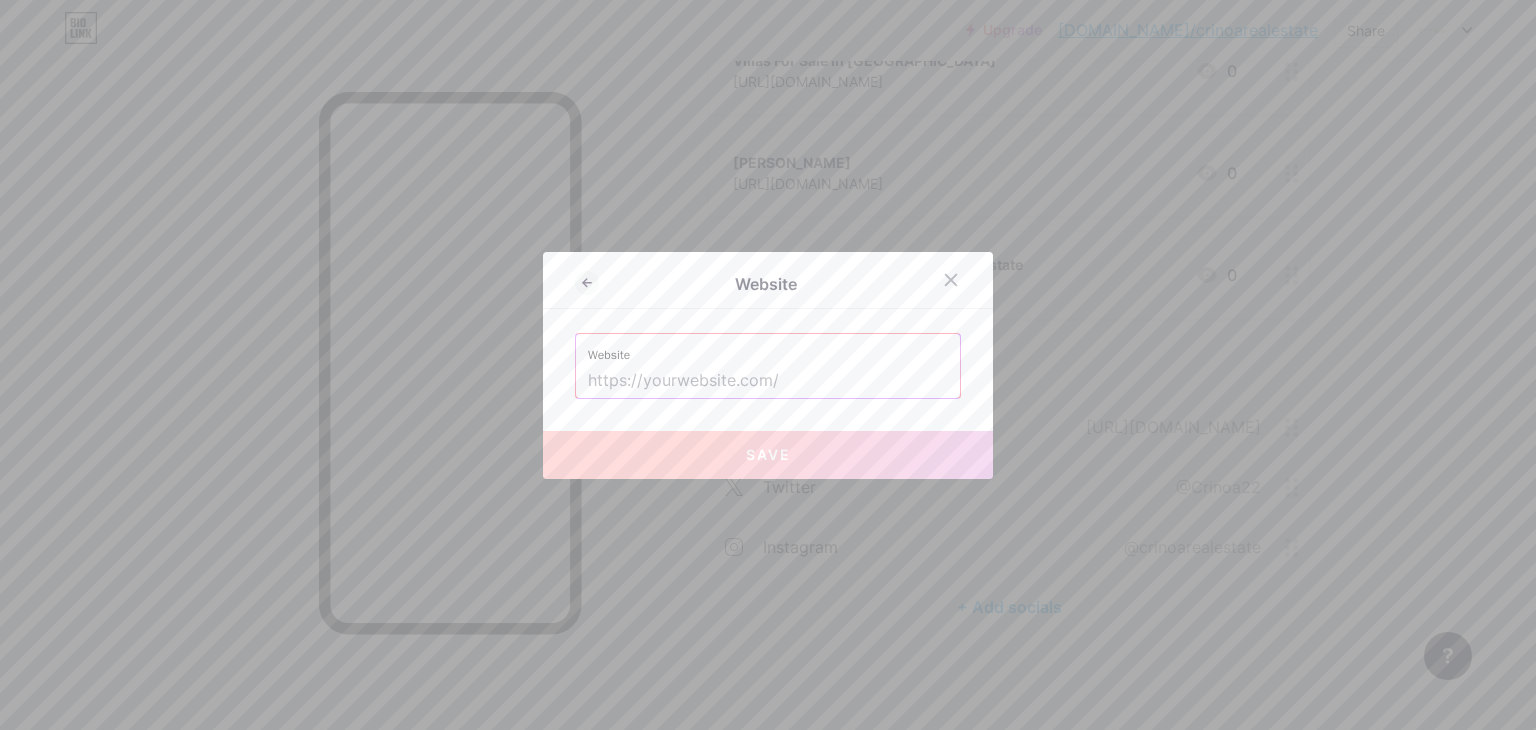 click at bounding box center (768, 381) 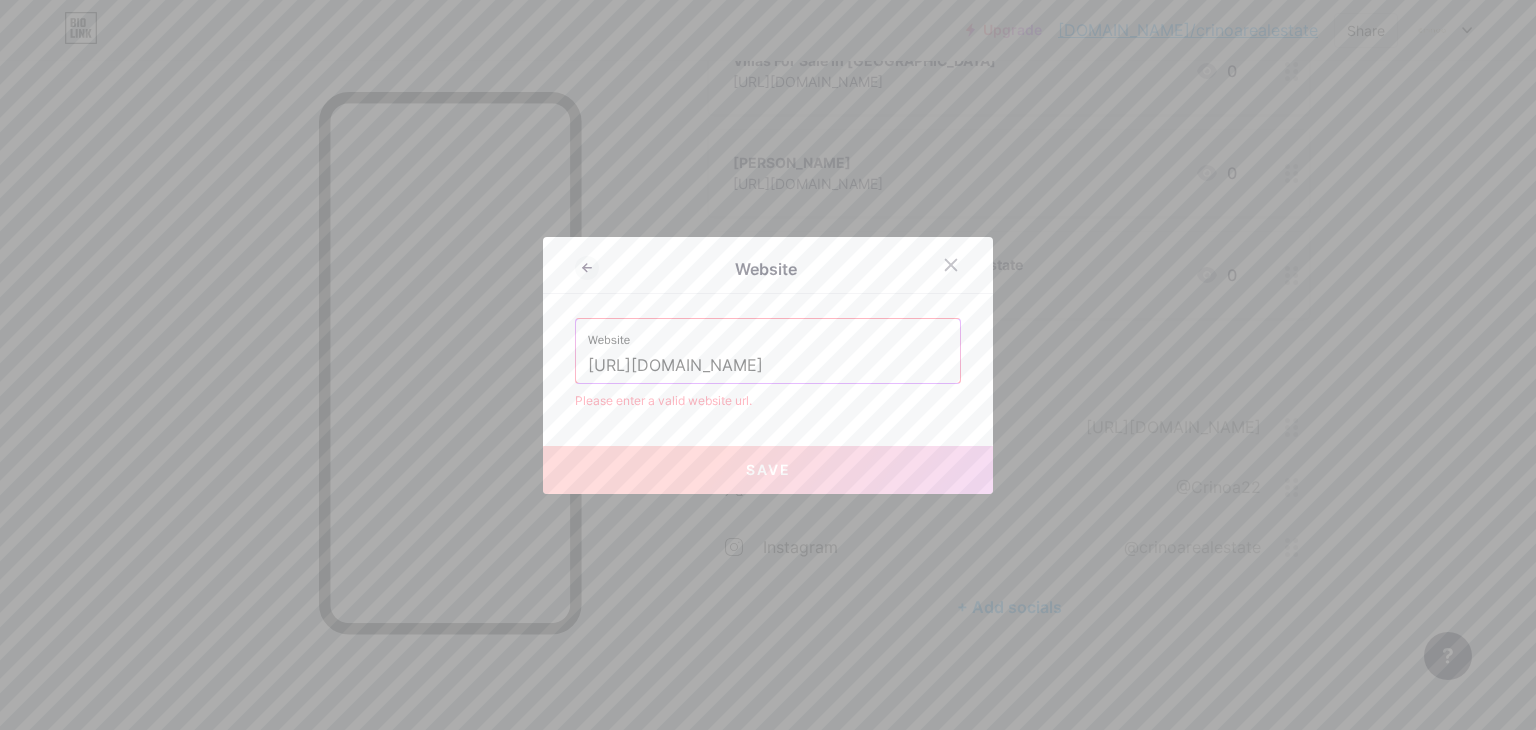 click on "Please enter a valid website url." at bounding box center (768, 401) 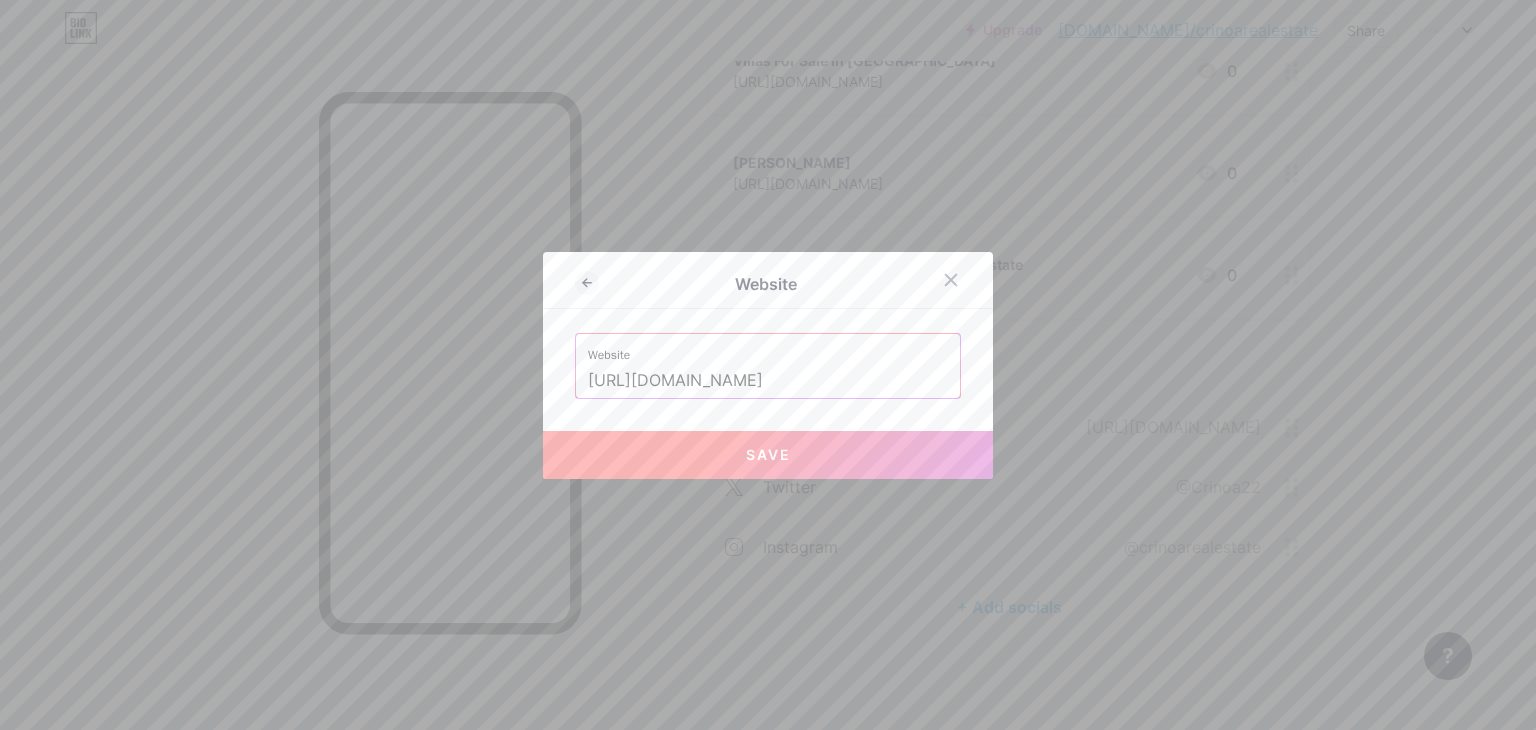 type on "[URL][DOMAIN_NAME]" 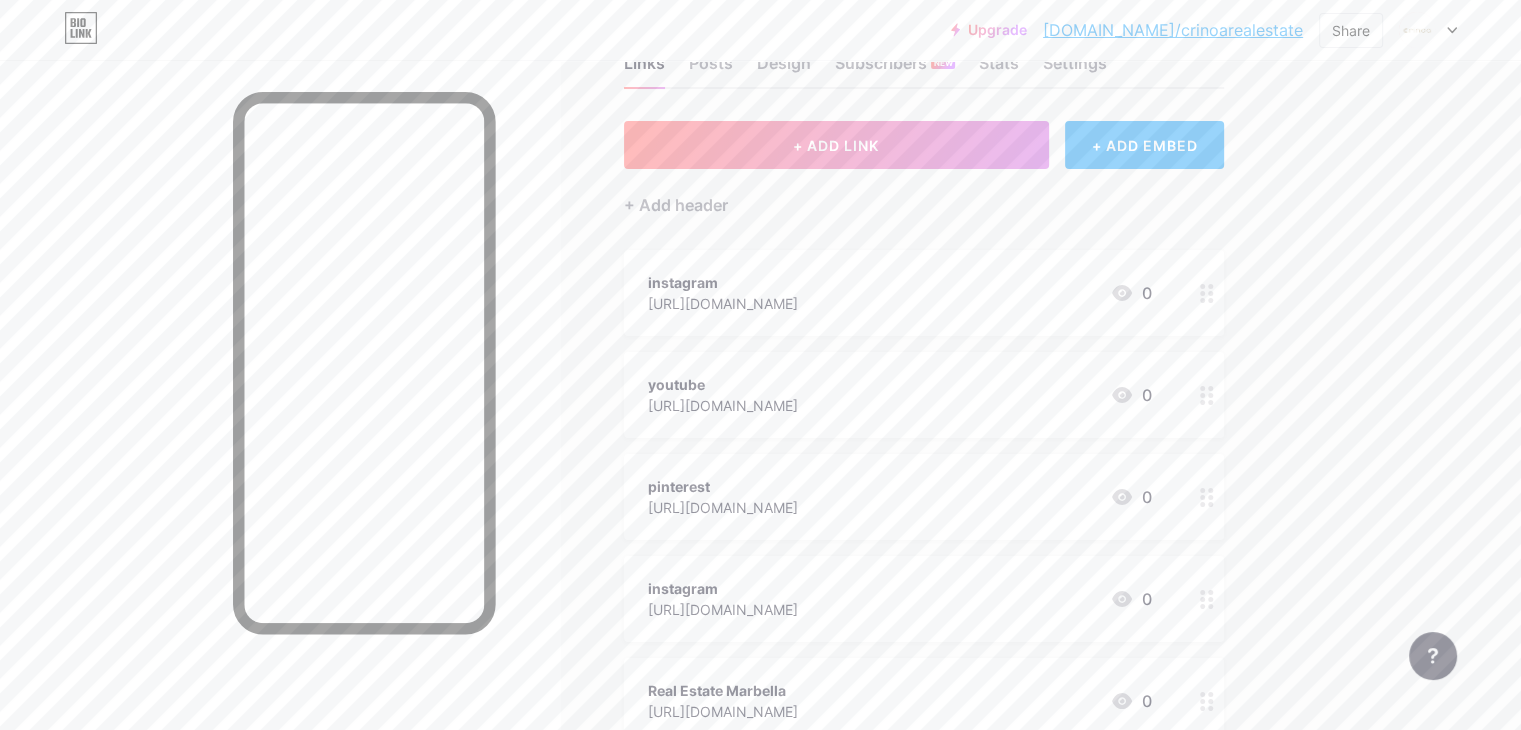scroll, scrollTop: 100, scrollLeft: 0, axis: vertical 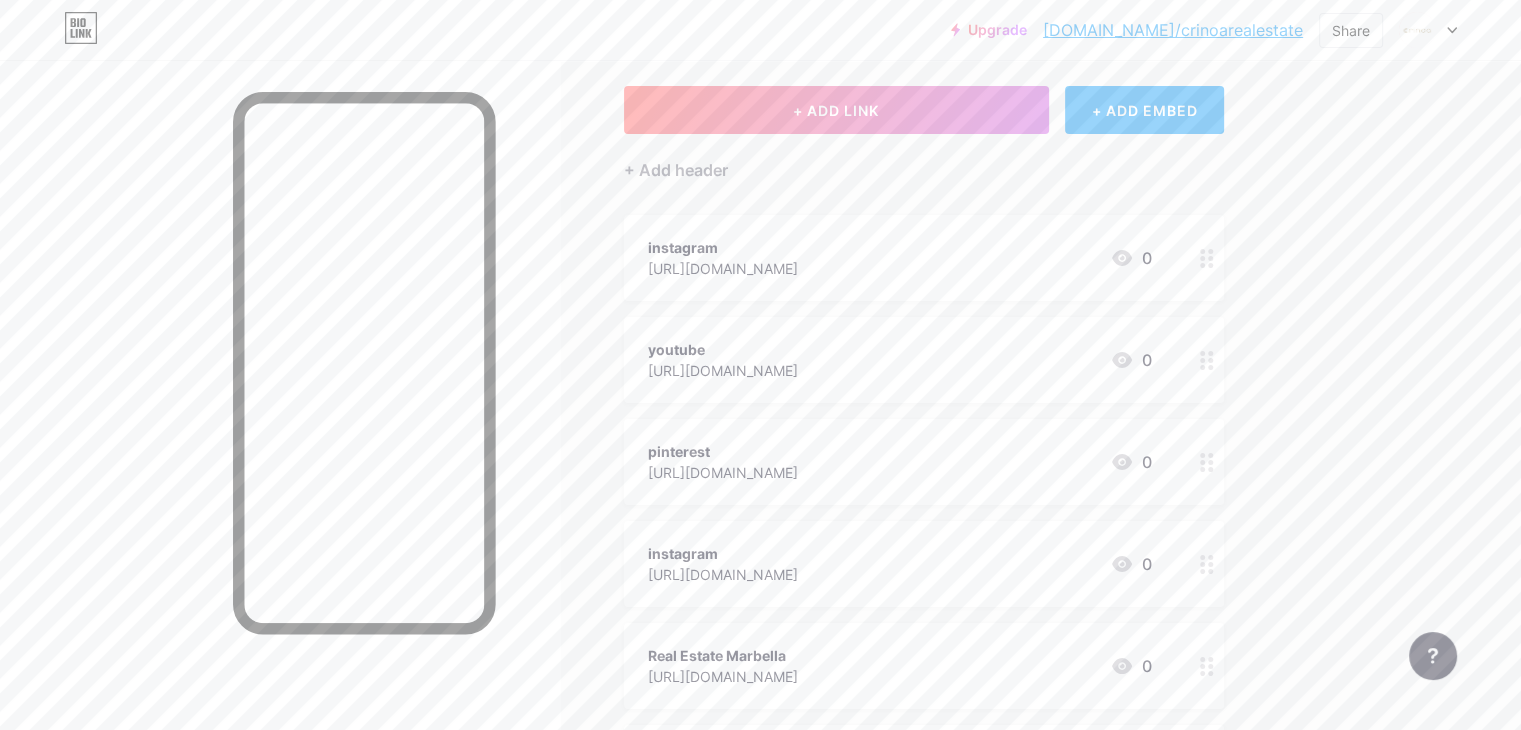 click at bounding box center [1207, 258] 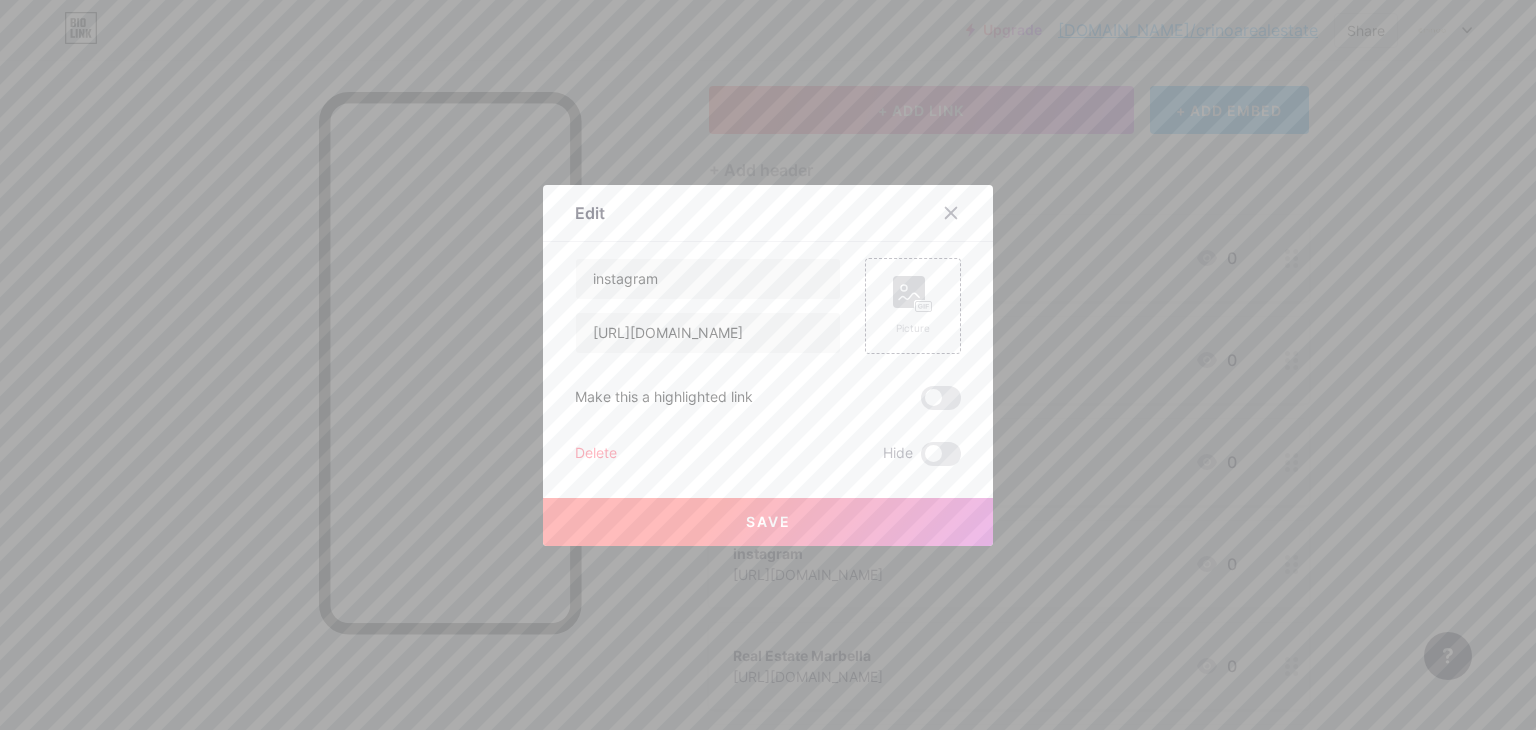 click on "Delete" at bounding box center [596, 454] 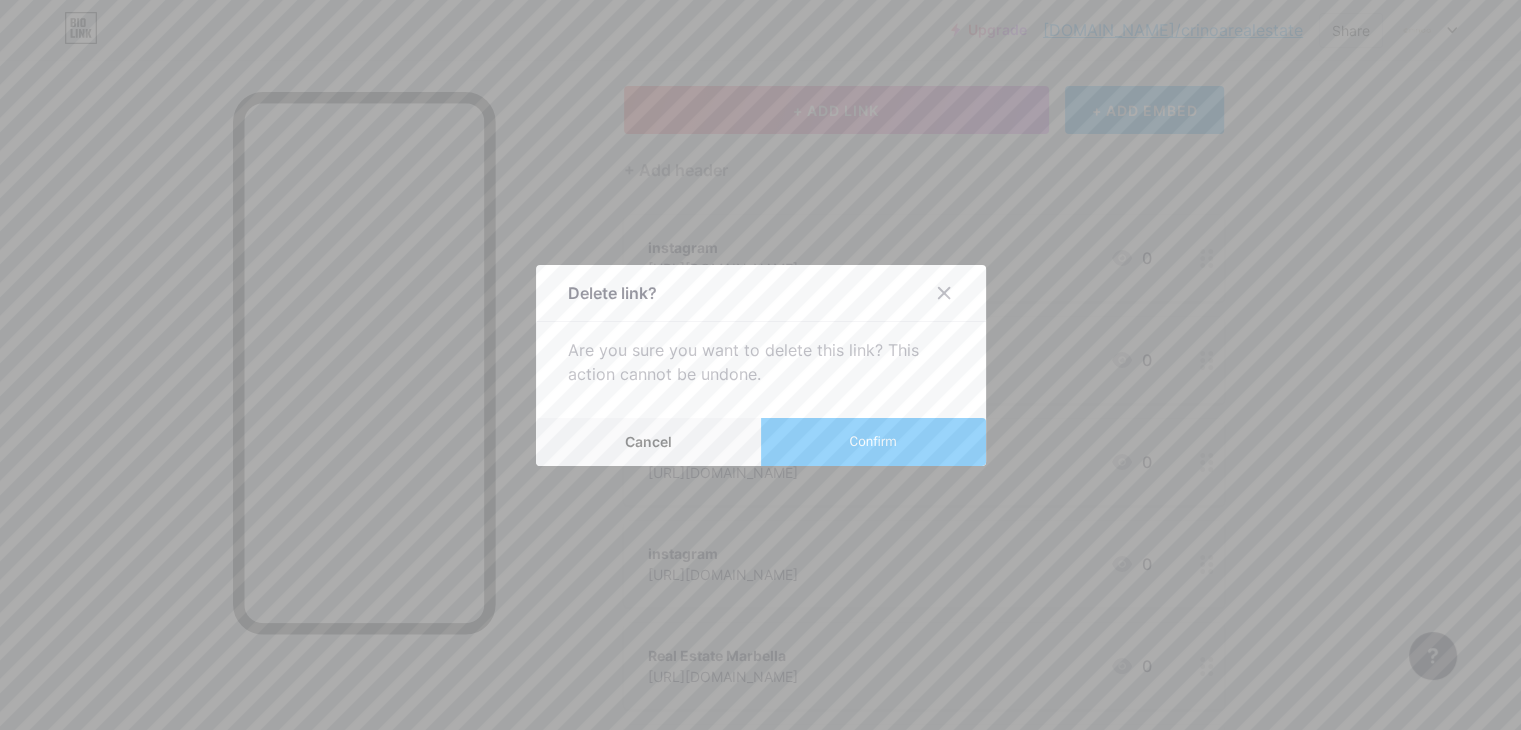 click on "Confirm" at bounding box center (873, 442) 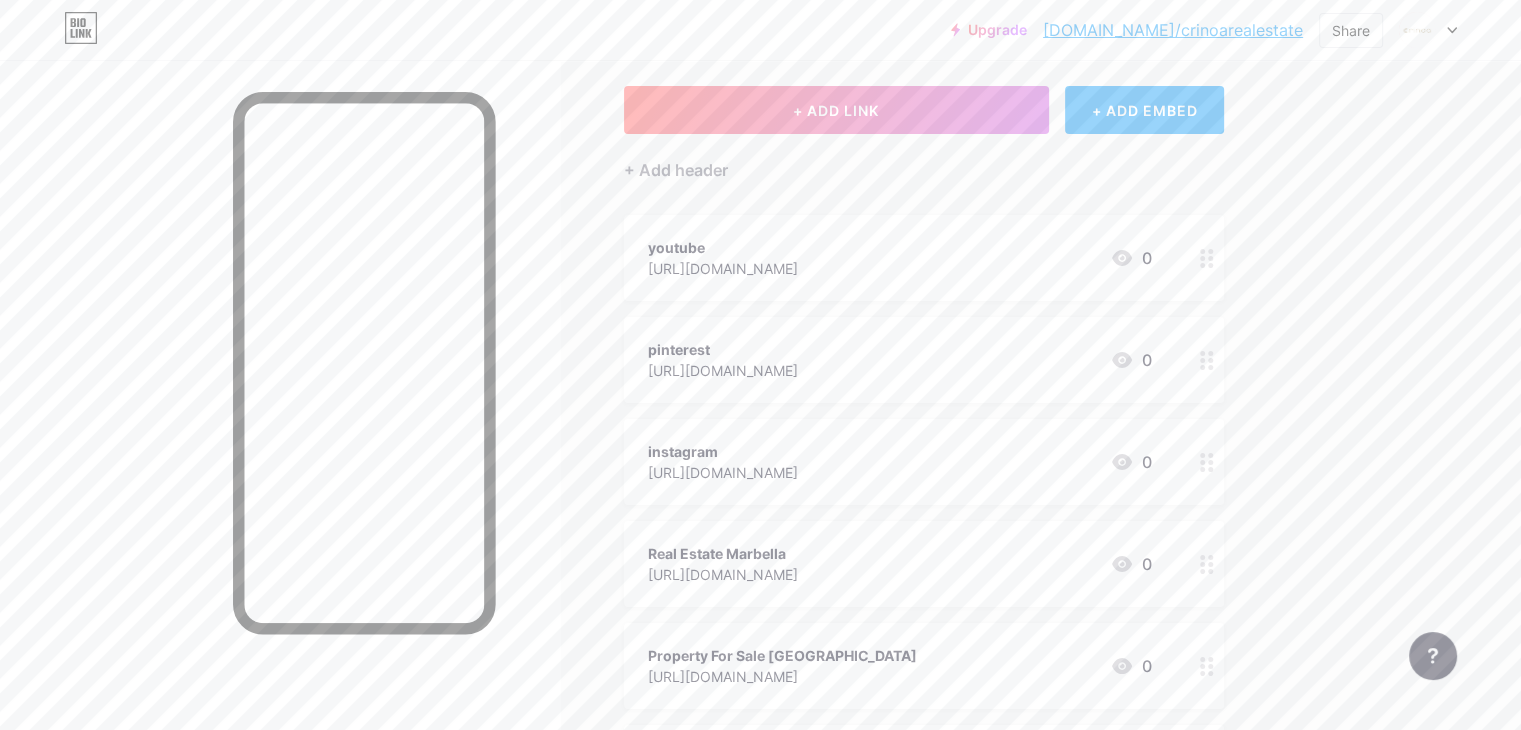 click 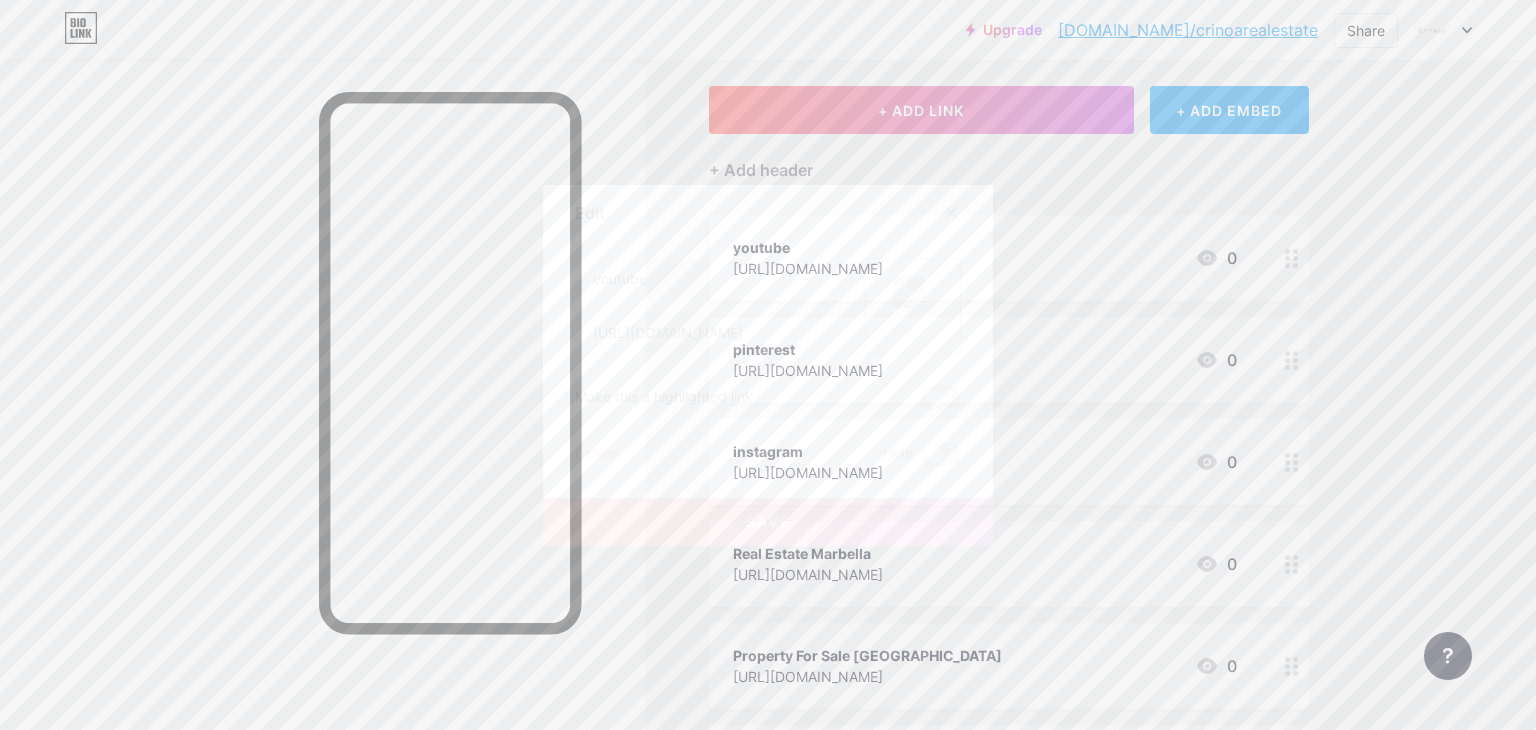 click on "Delete
Hide" at bounding box center (768, 454) 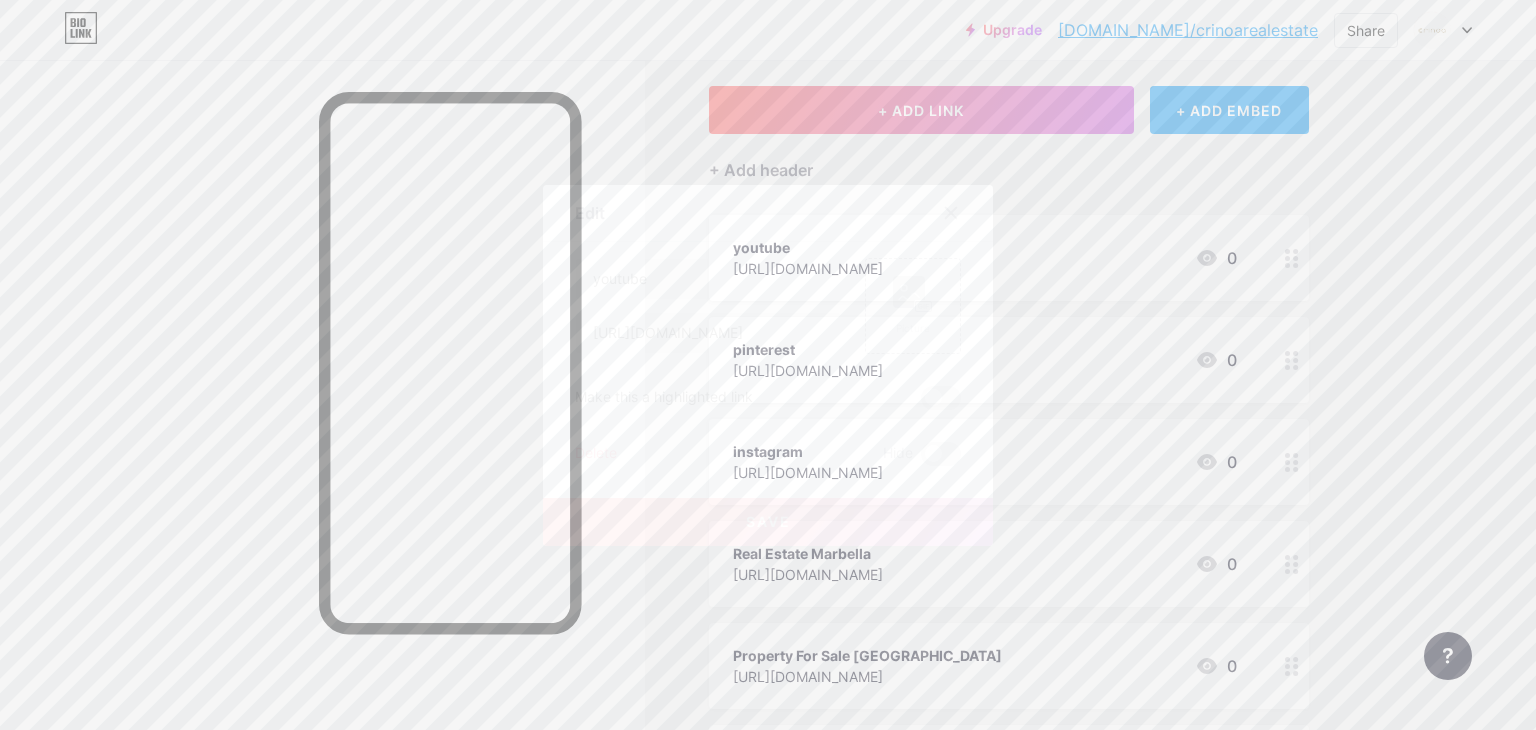 click on "Delete
Hide" at bounding box center (768, 454) 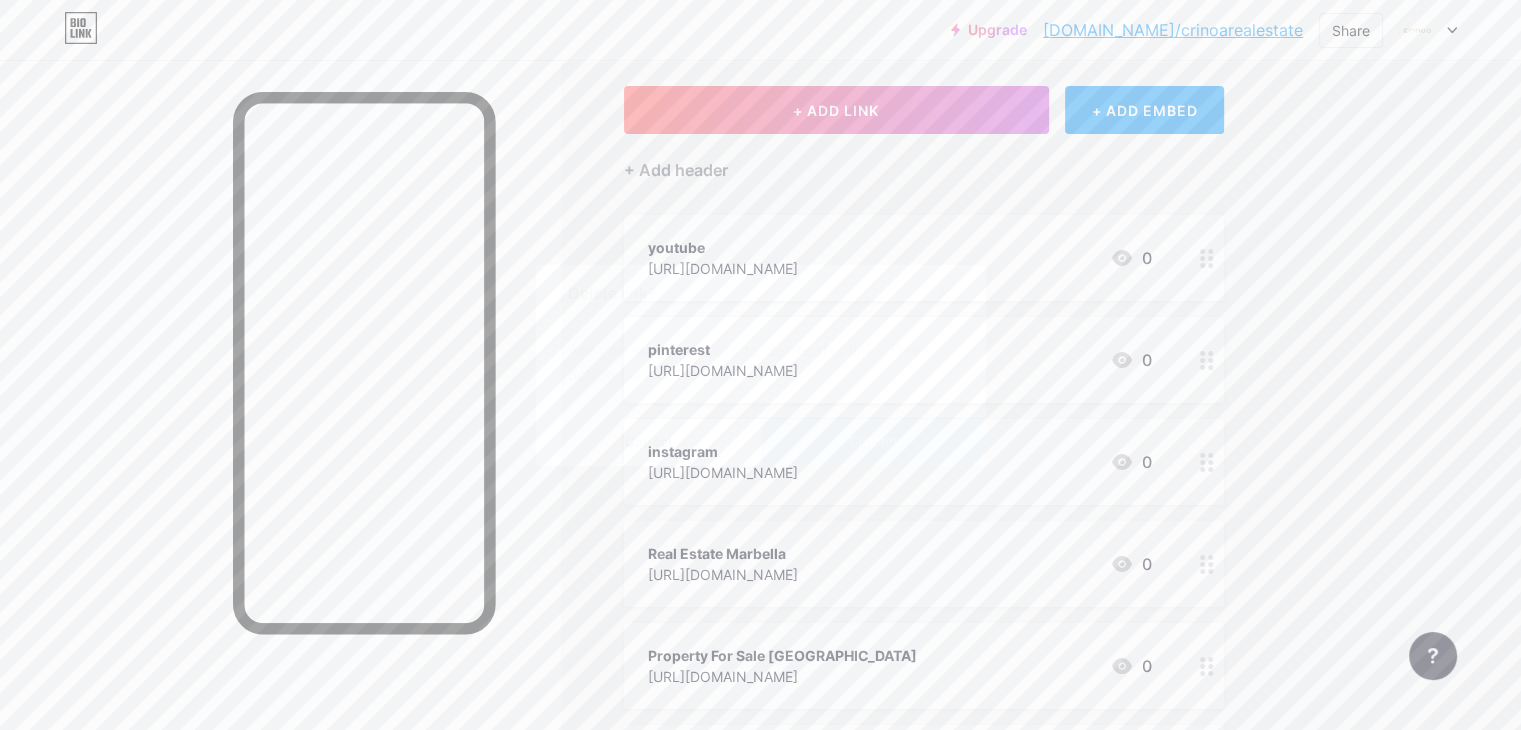 click on "Confirm" at bounding box center [873, 442] 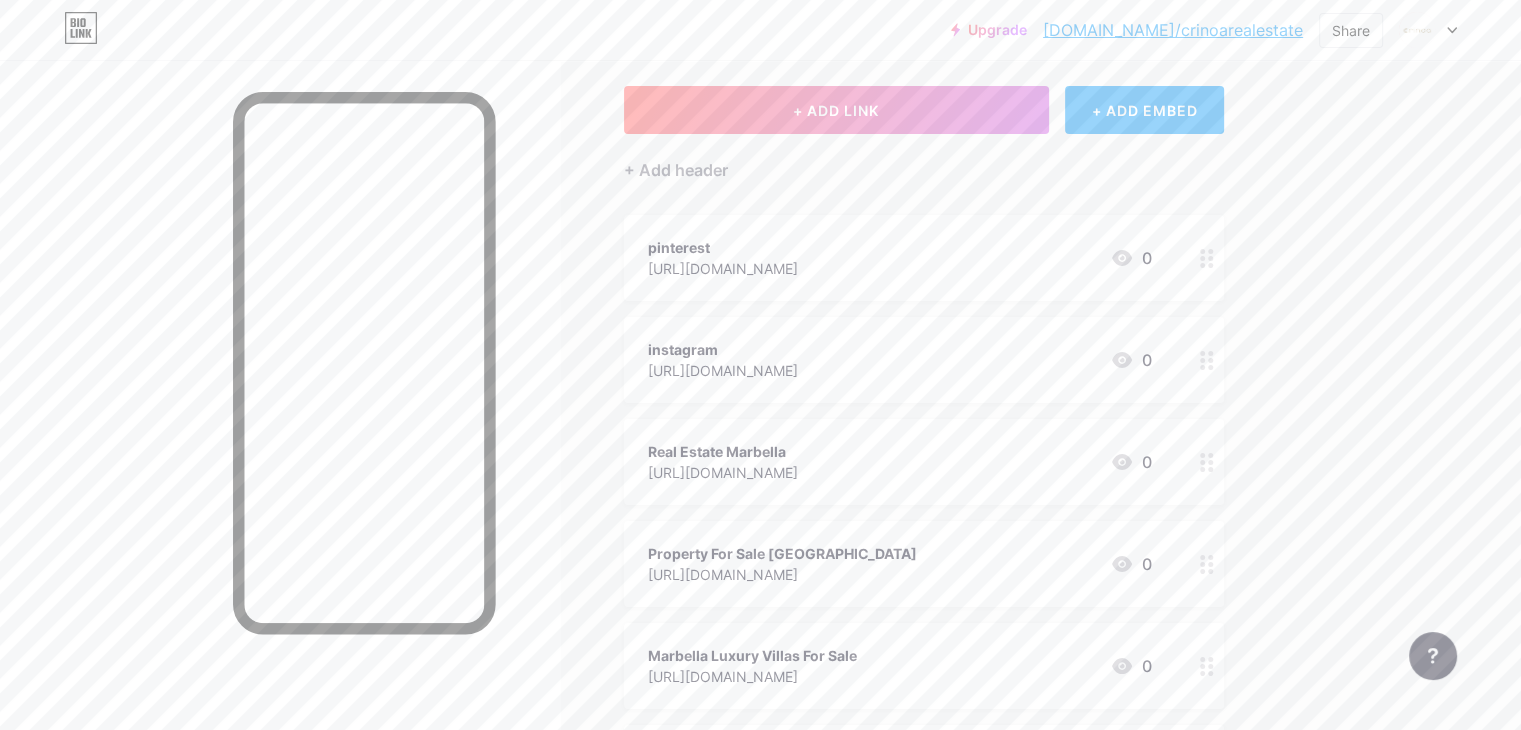 click 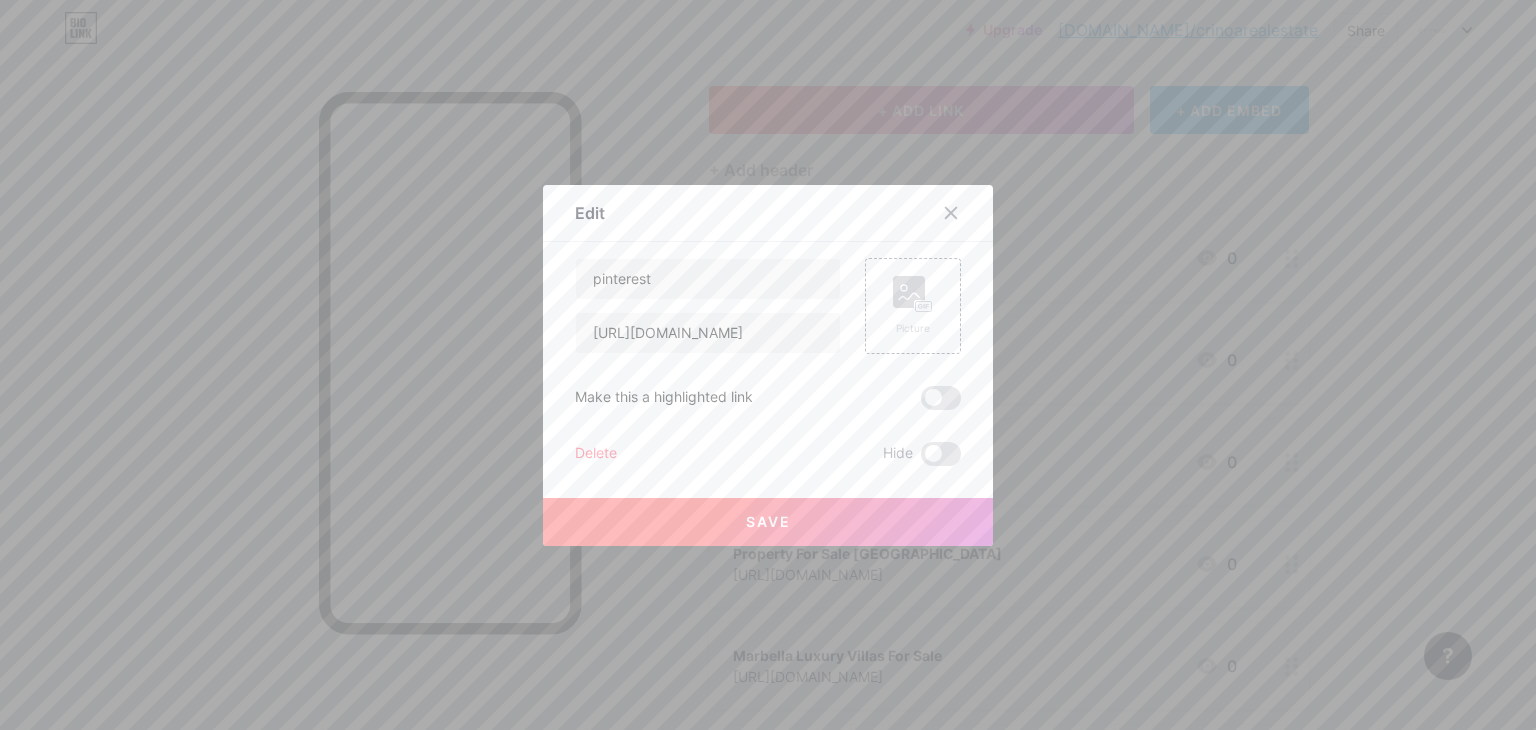 click on "Edit           Content
YouTube
Play YouTube video without leaving your page.
ADD
Vimeo
Play Vimeo video without leaving your page.
ADD
Tiktok
Grow your TikTok following
ADD
Tweet
Embed a tweet.
ADD
Reddit
Showcase your Reddit profile
ADD
Spotify
Embed Spotify to play the preview of a track.
ADD
Twitch
Play Twitch video without leaving your page.
ADD
SoundCloud" at bounding box center (768, 365) 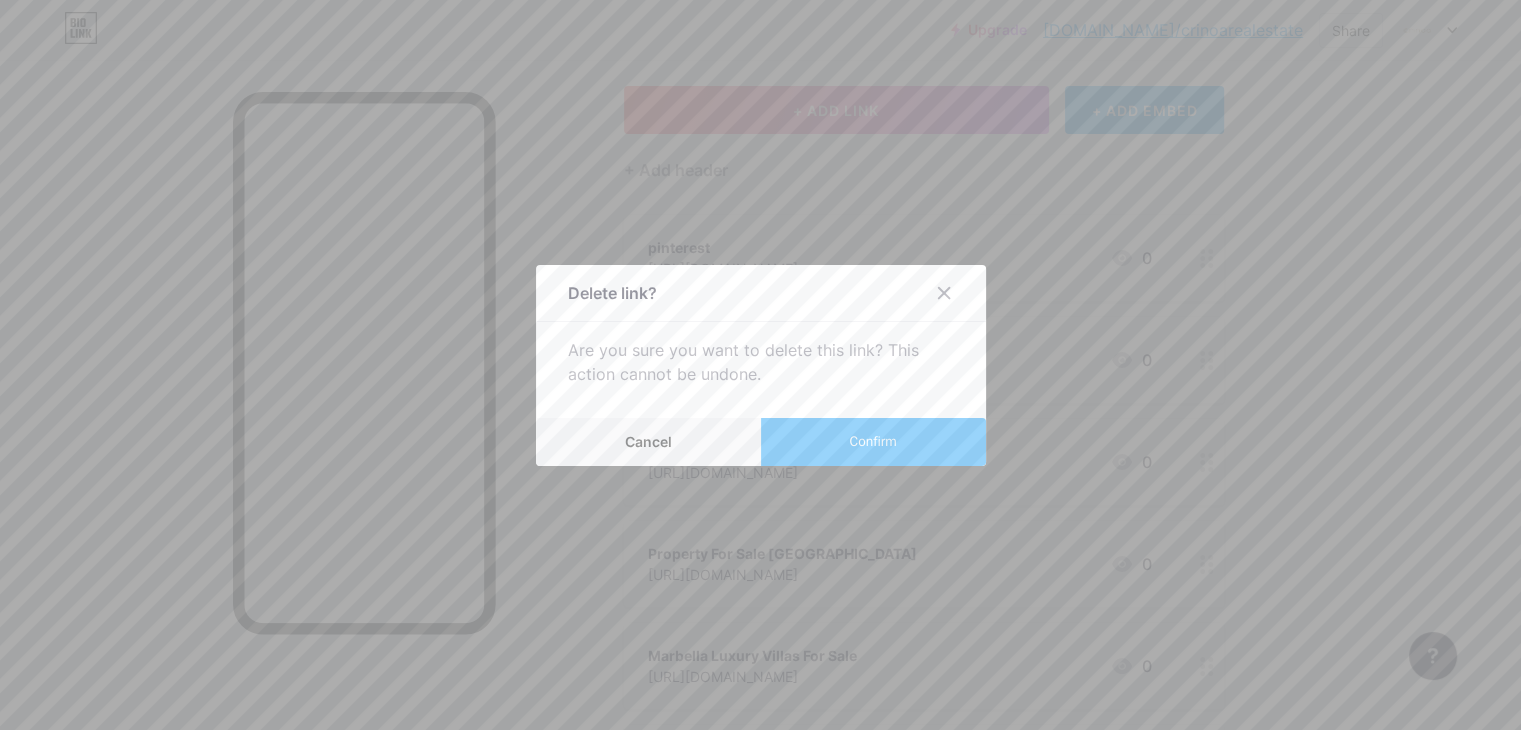 click on "Confirm" at bounding box center (872, 441) 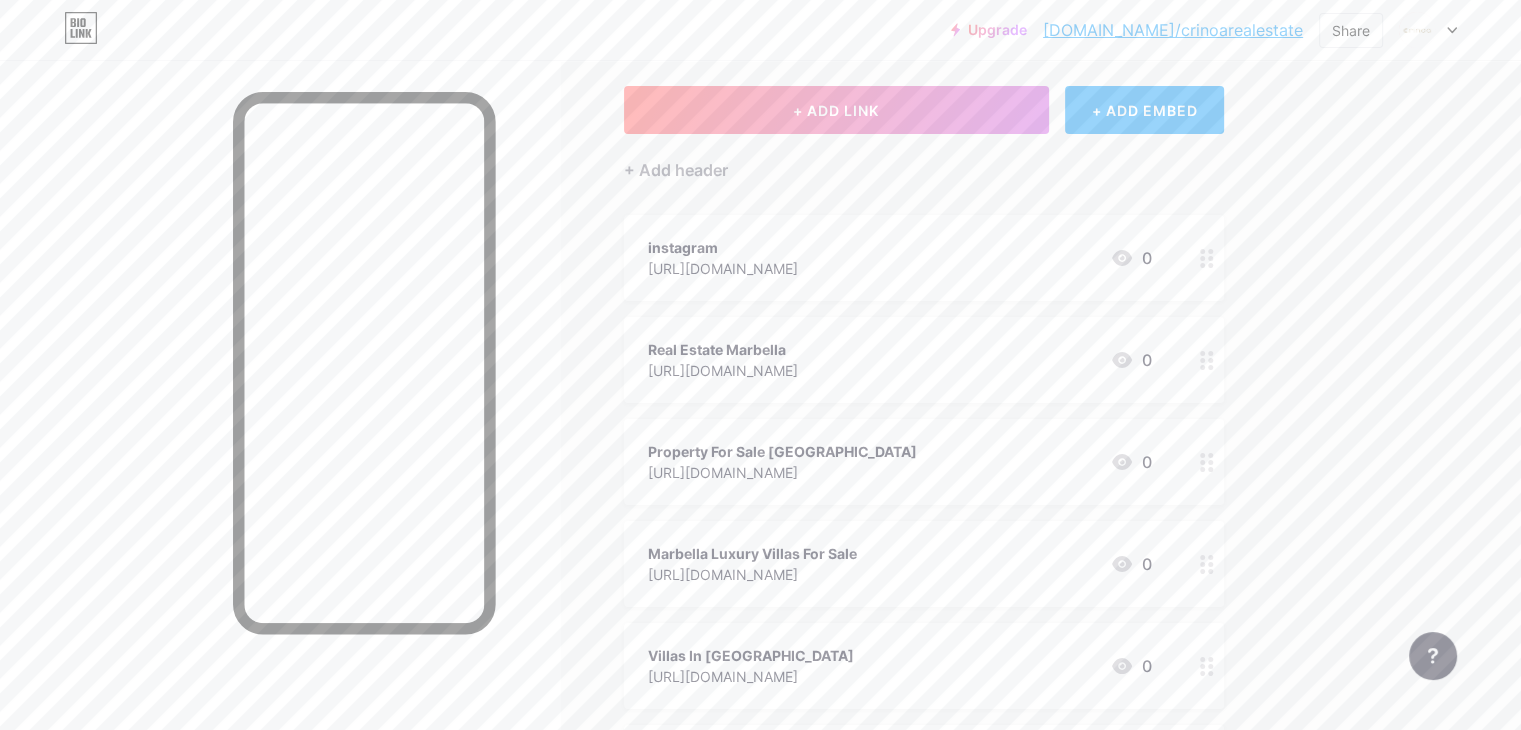 click 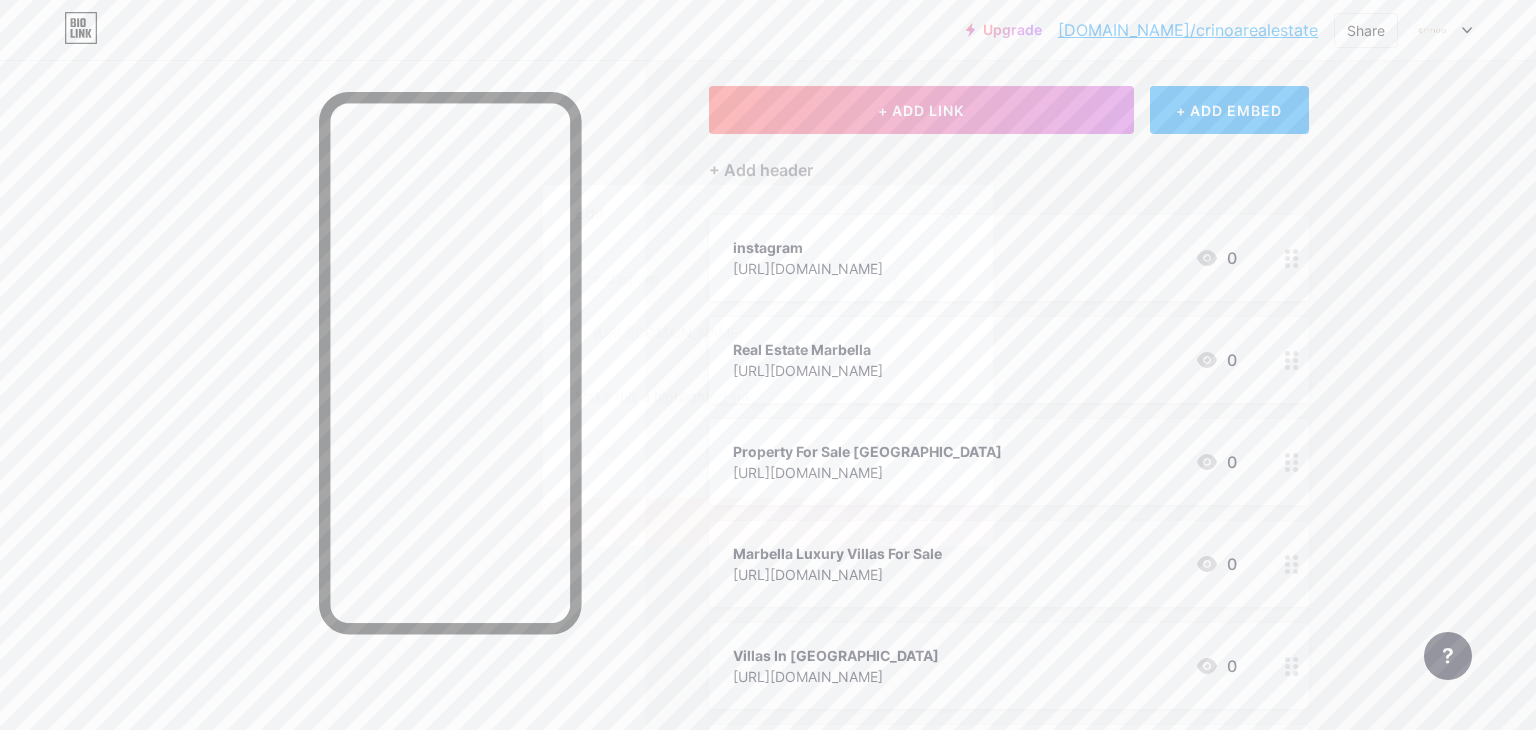 click on "Delete" at bounding box center [596, 454] 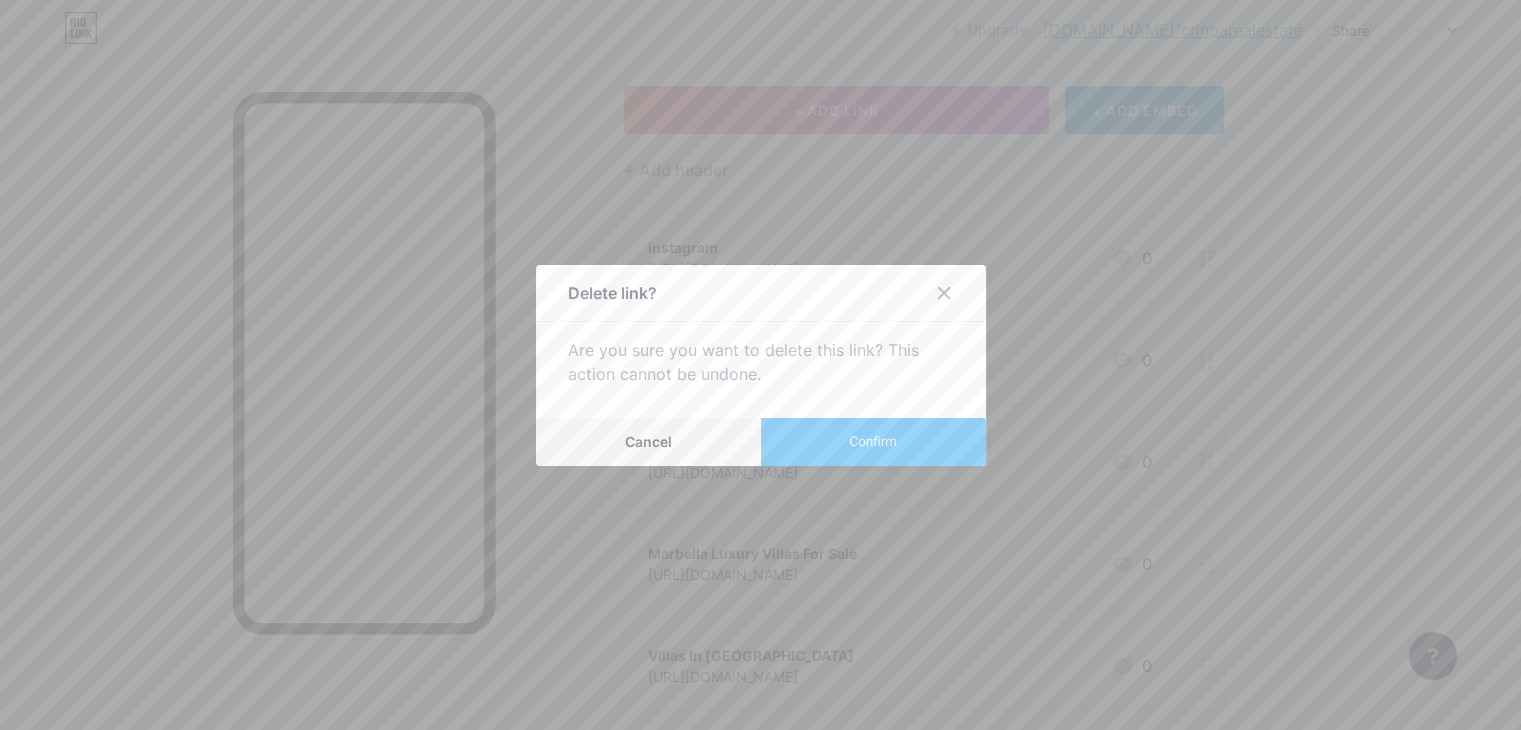 click on "Confirm" at bounding box center [873, 442] 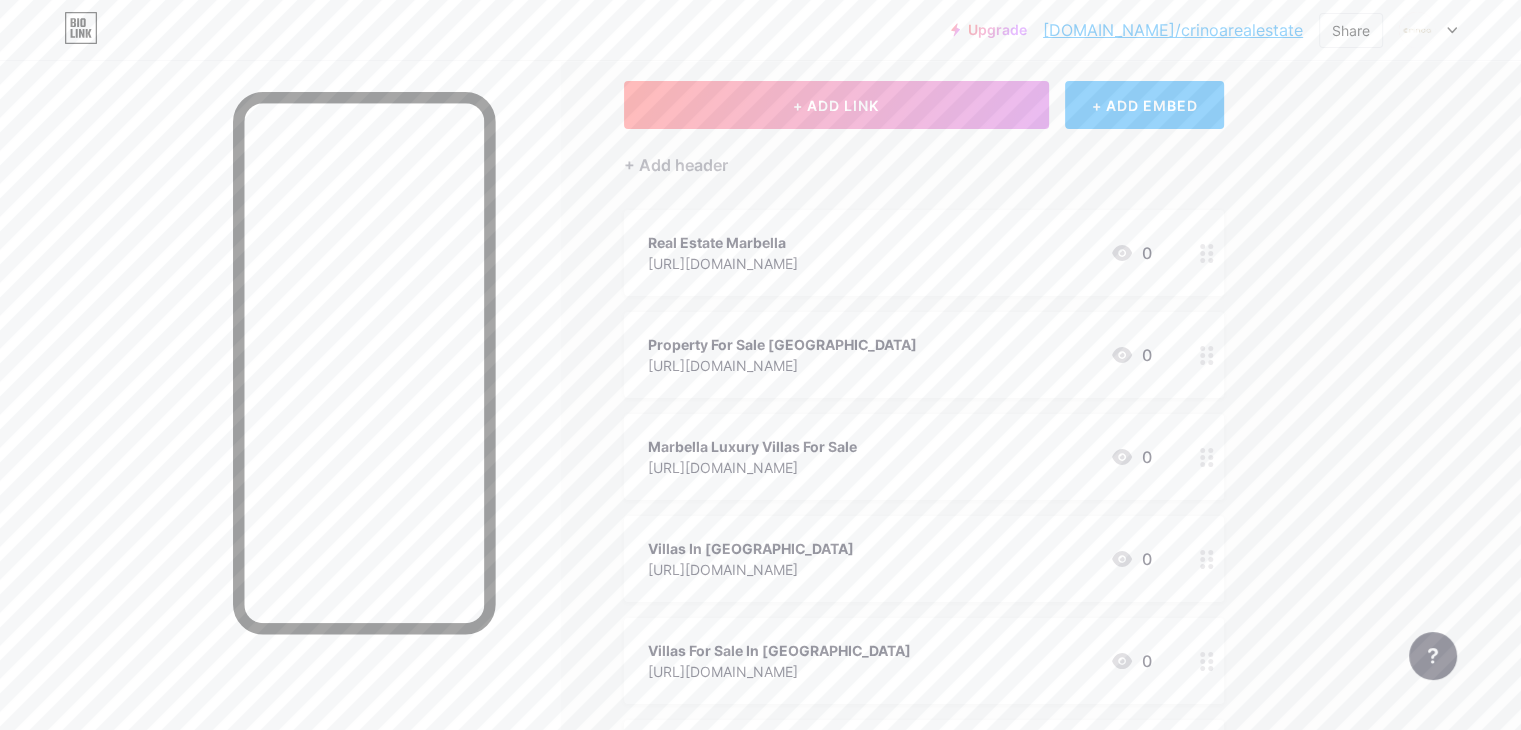 scroll, scrollTop: 0, scrollLeft: 0, axis: both 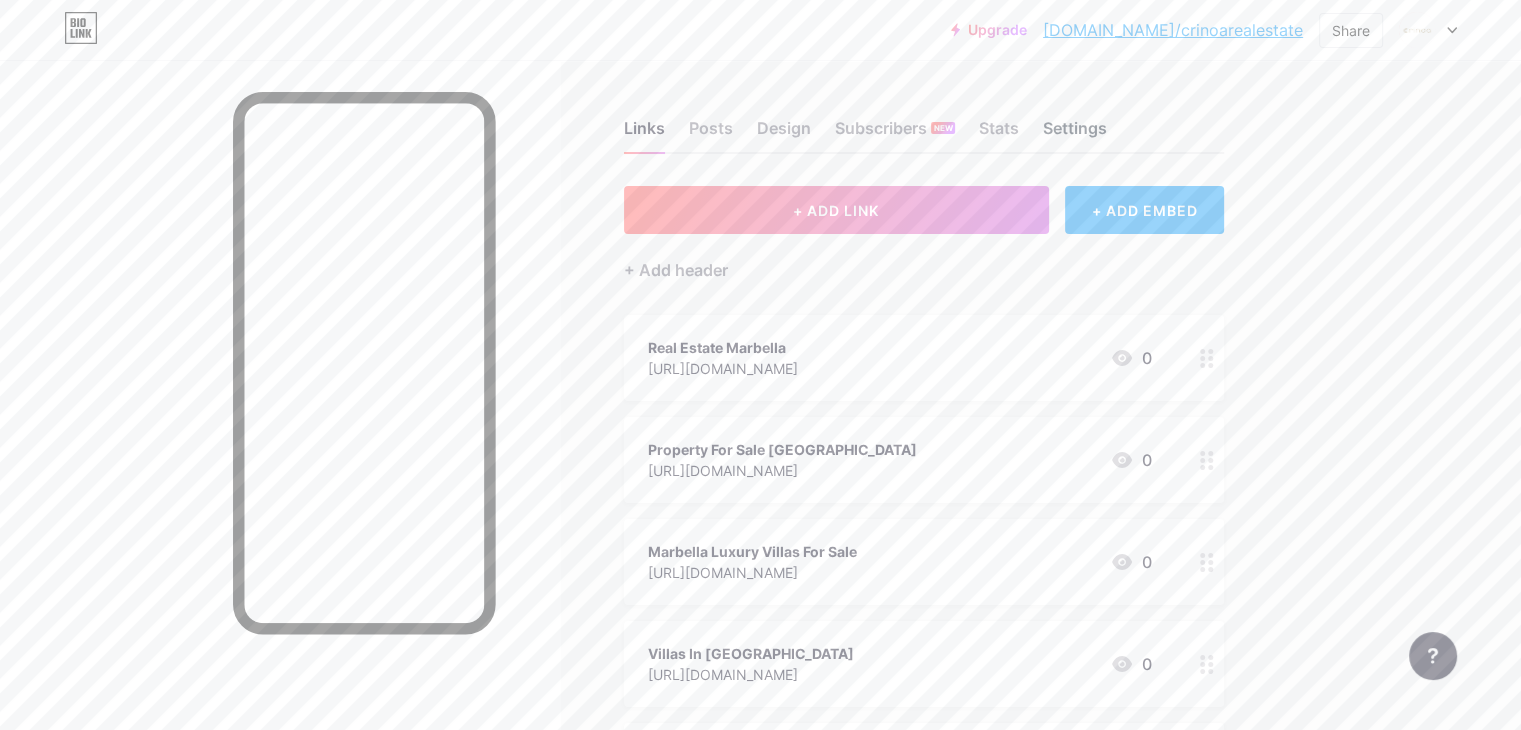 click on "Settings" at bounding box center [1075, 134] 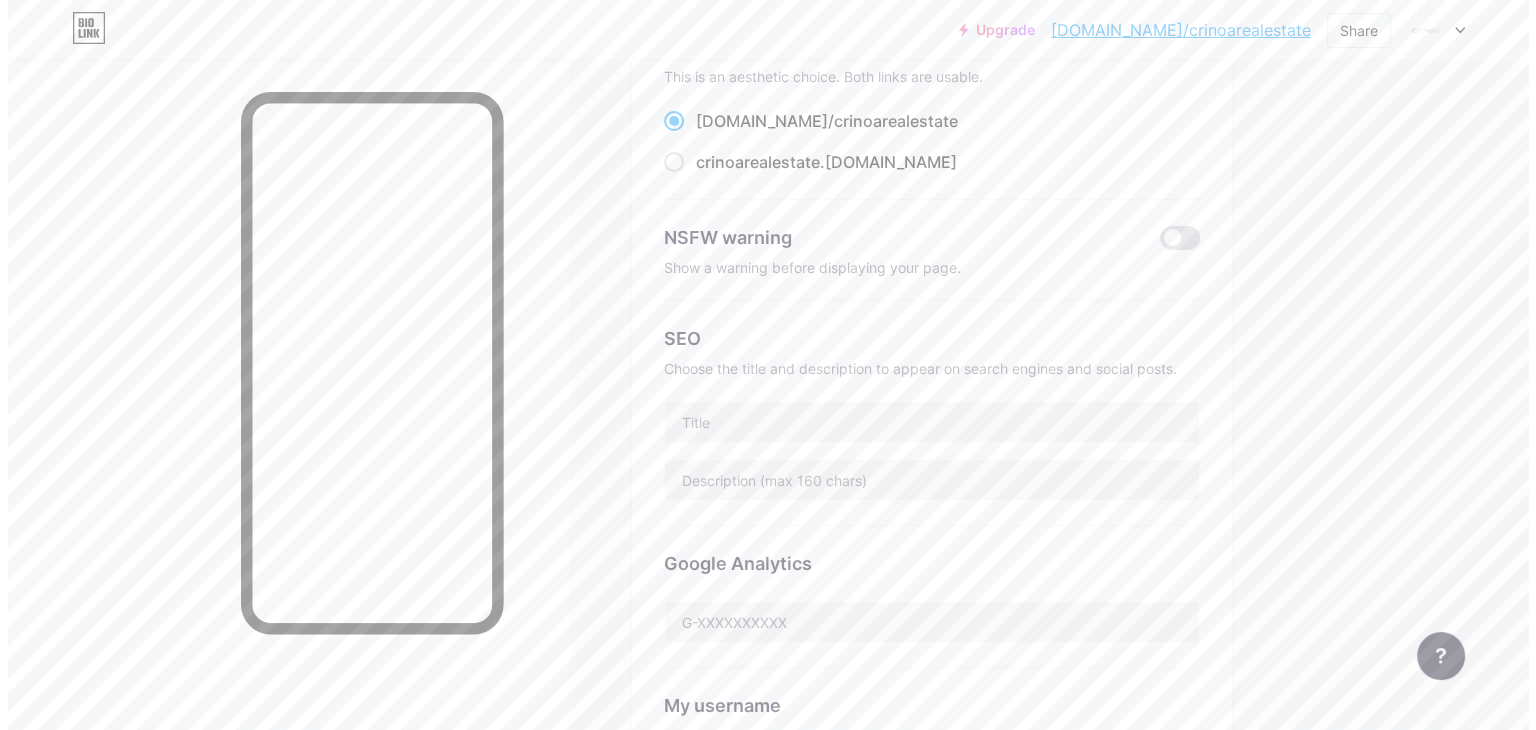 scroll, scrollTop: 0, scrollLeft: 0, axis: both 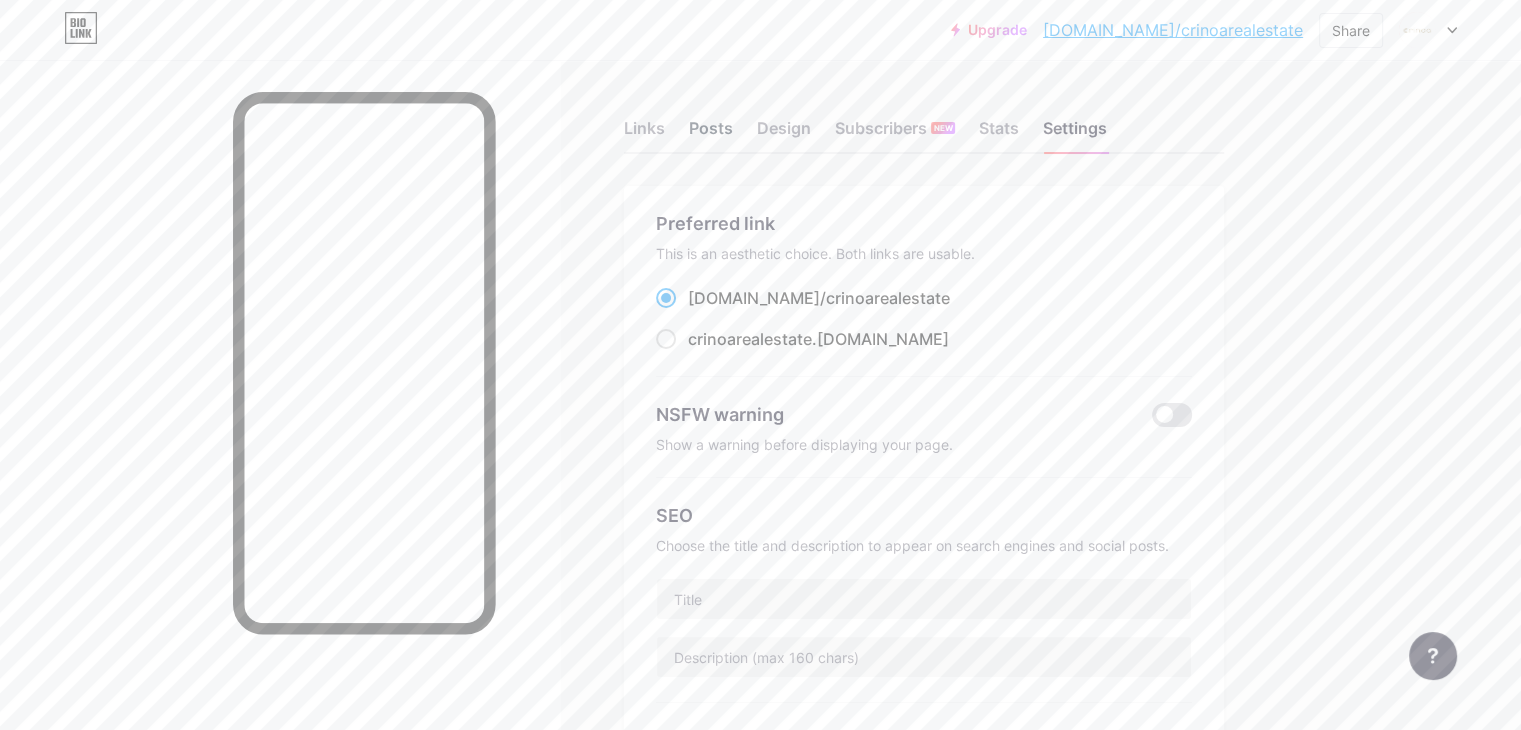 click on "Posts" at bounding box center [711, 134] 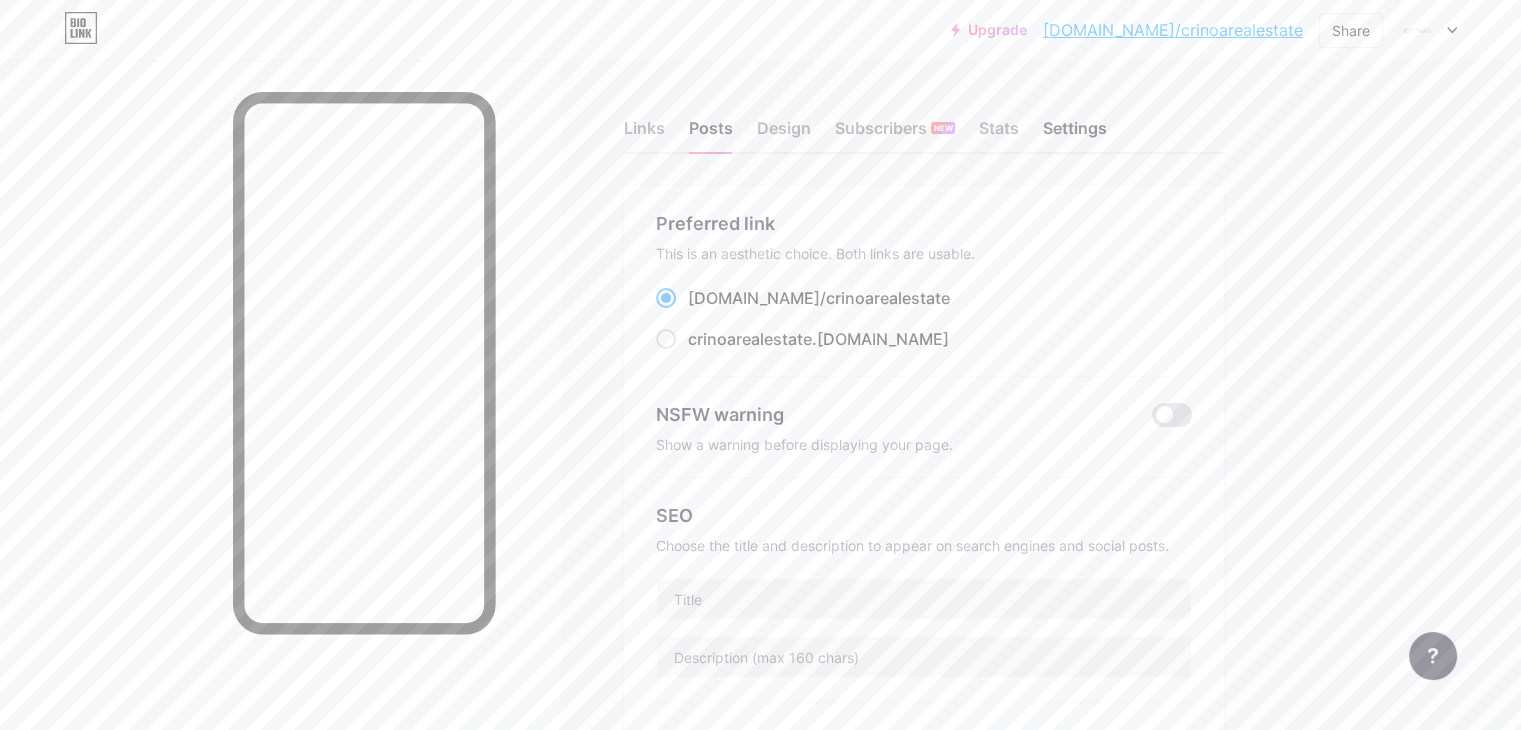 click on "[DOMAIN_NAME]/crinoarealestate" at bounding box center [1173, 30] 